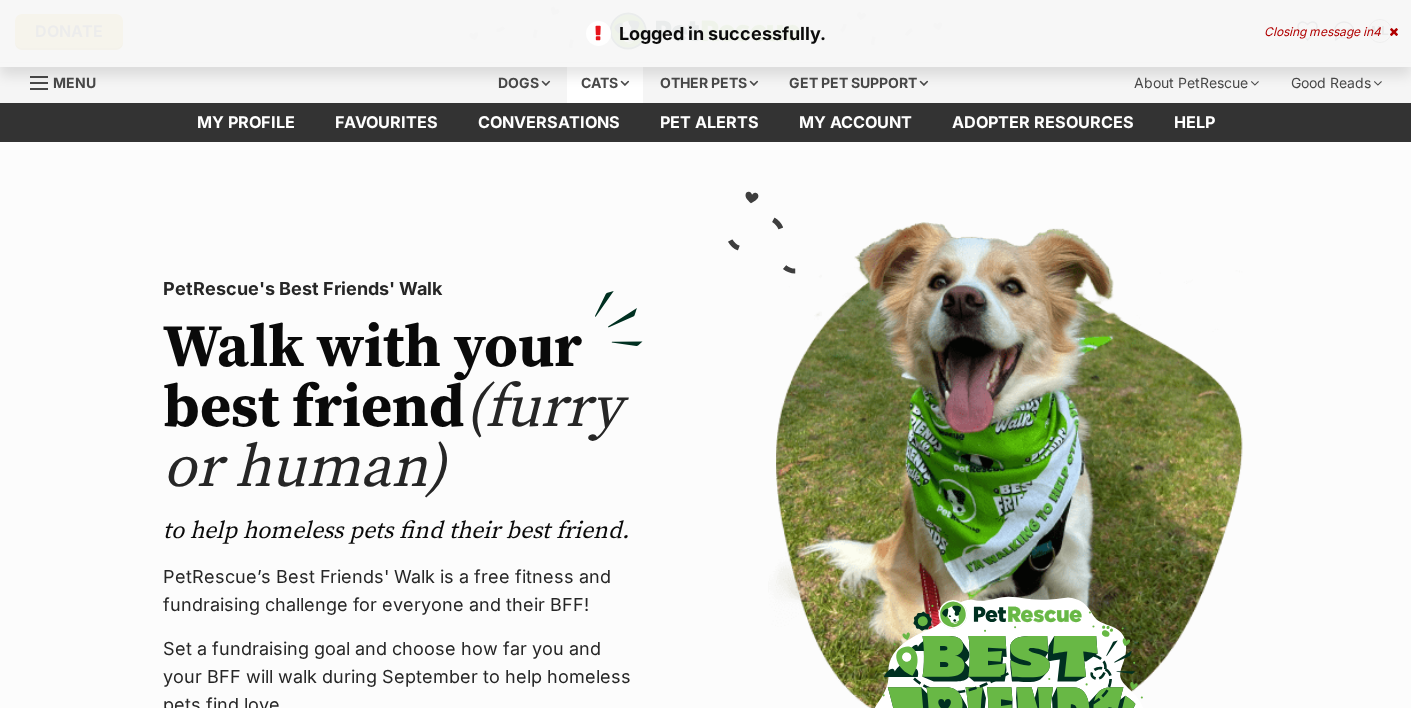 scroll, scrollTop: 0, scrollLeft: 0, axis: both 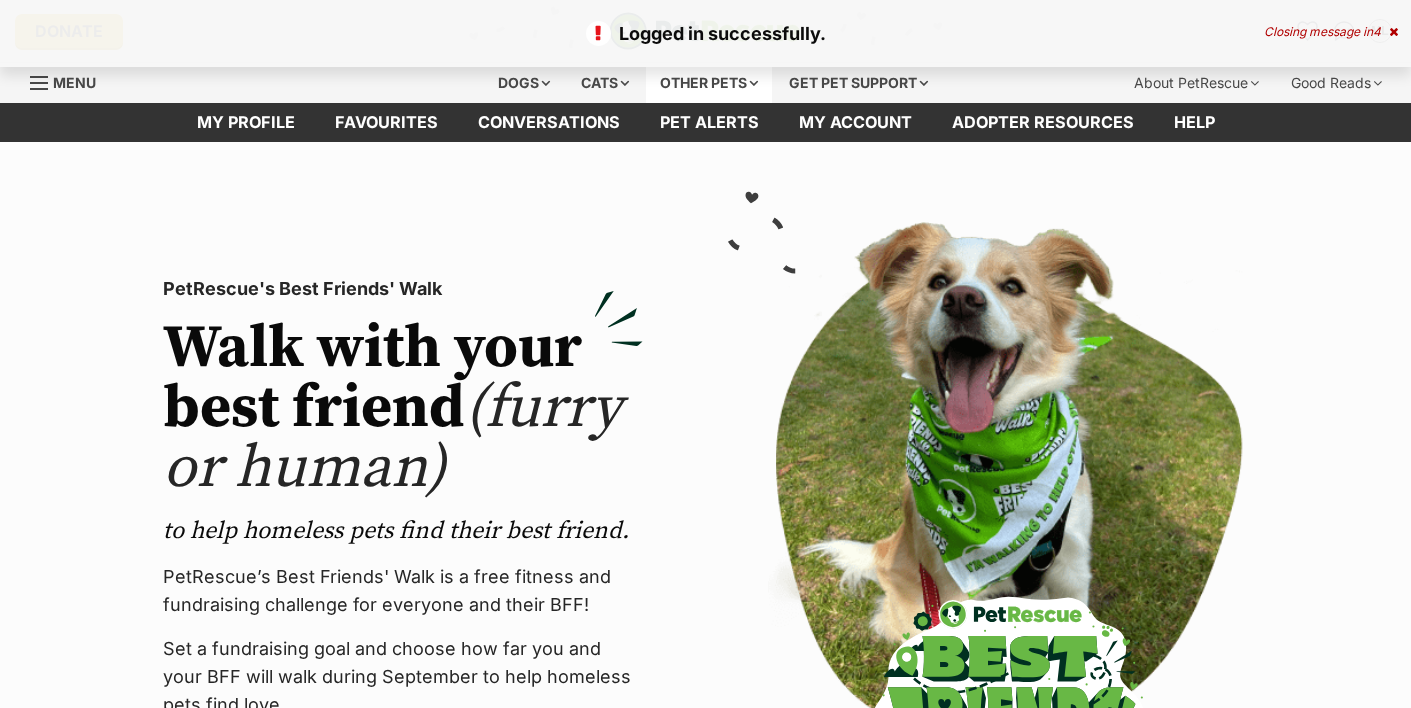 click on "Other pets" at bounding box center [709, 83] 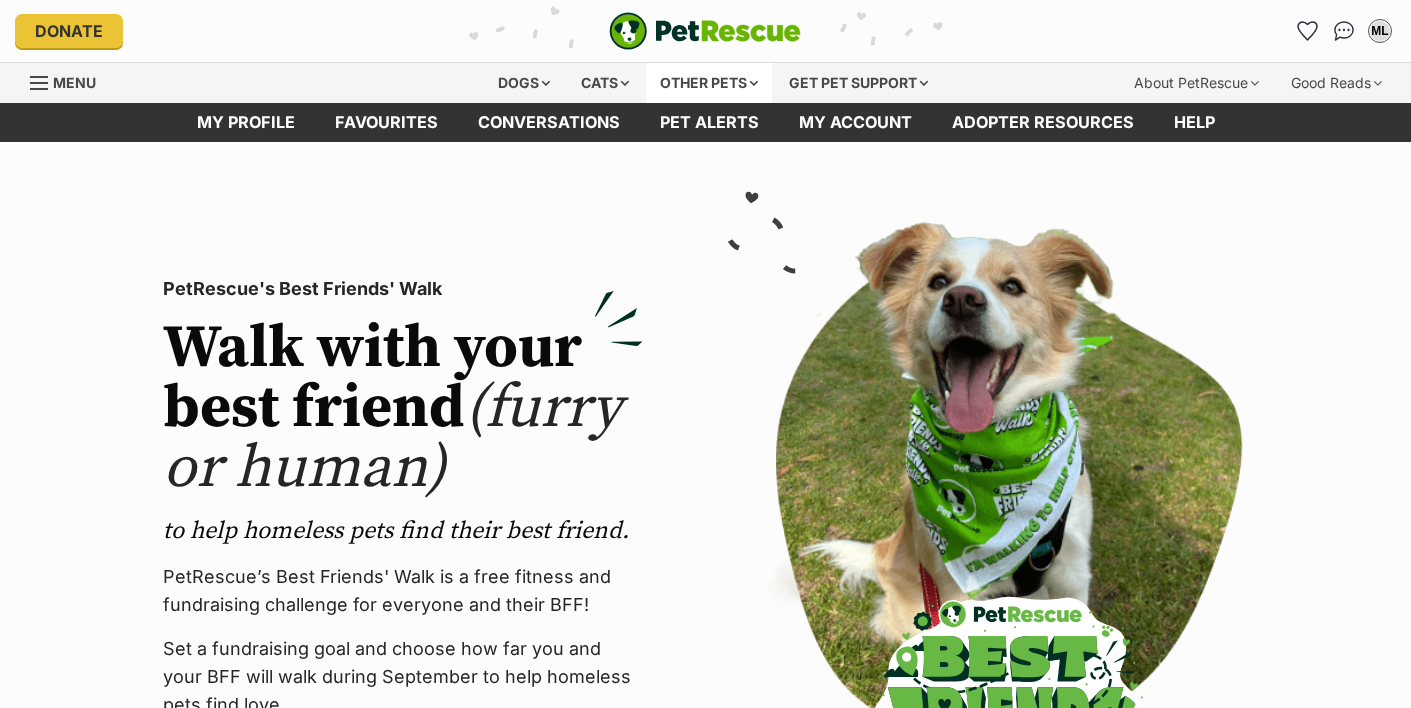 click on "Other pets" at bounding box center [709, 83] 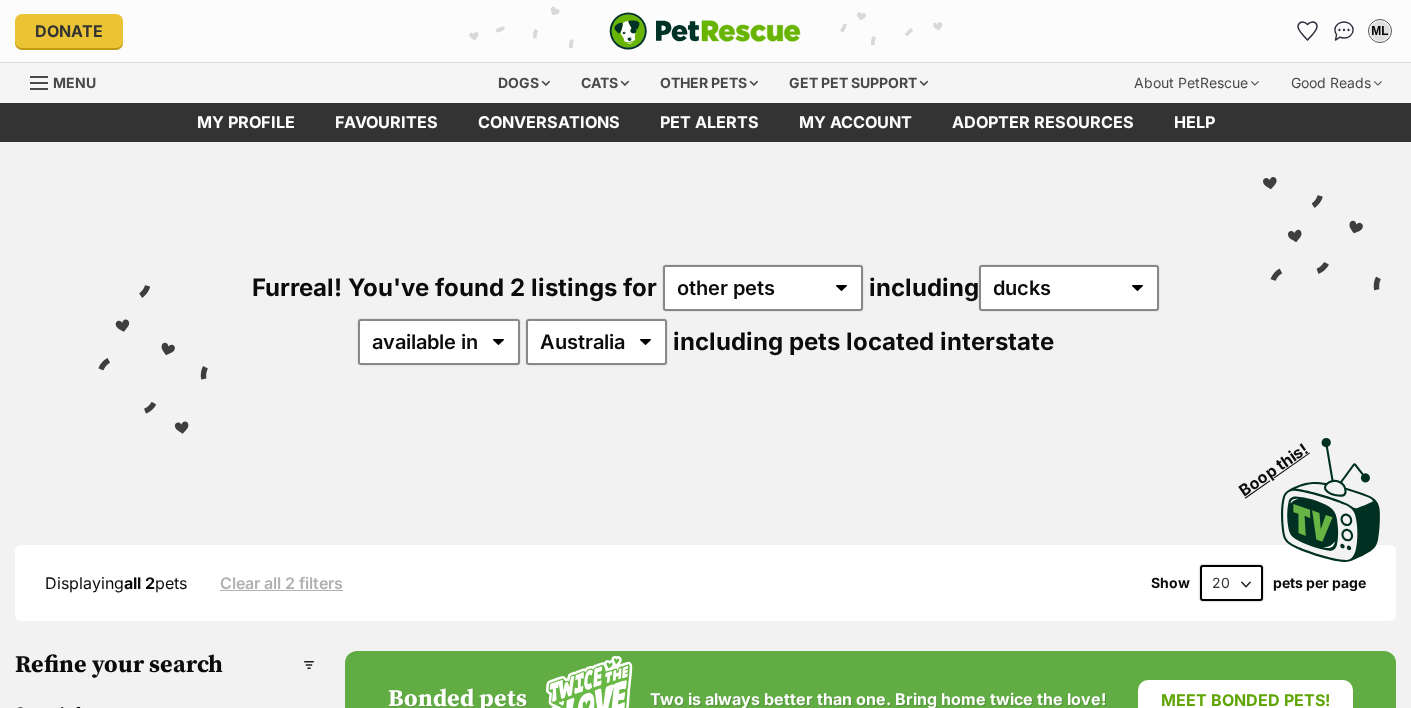 scroll, scrollTop: 0, scrollLeft: 0, axis: both 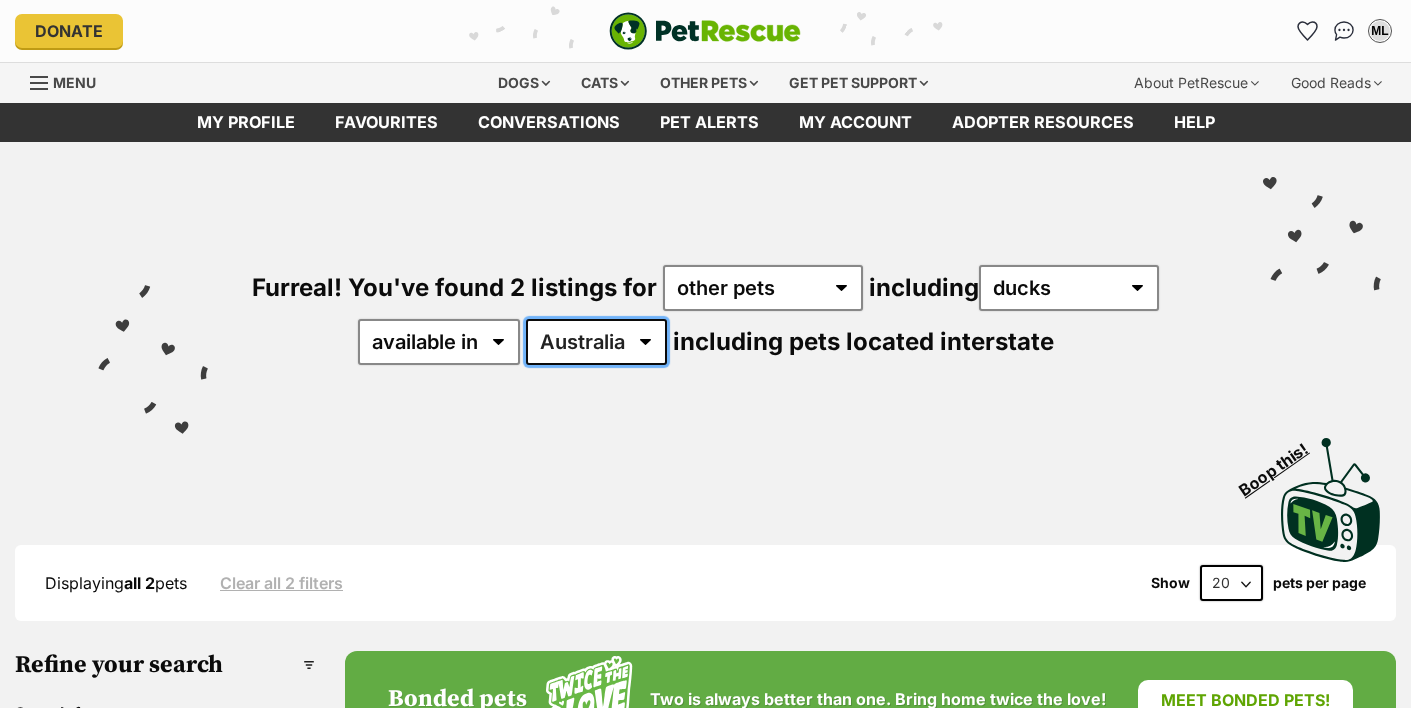 select on "VIC" 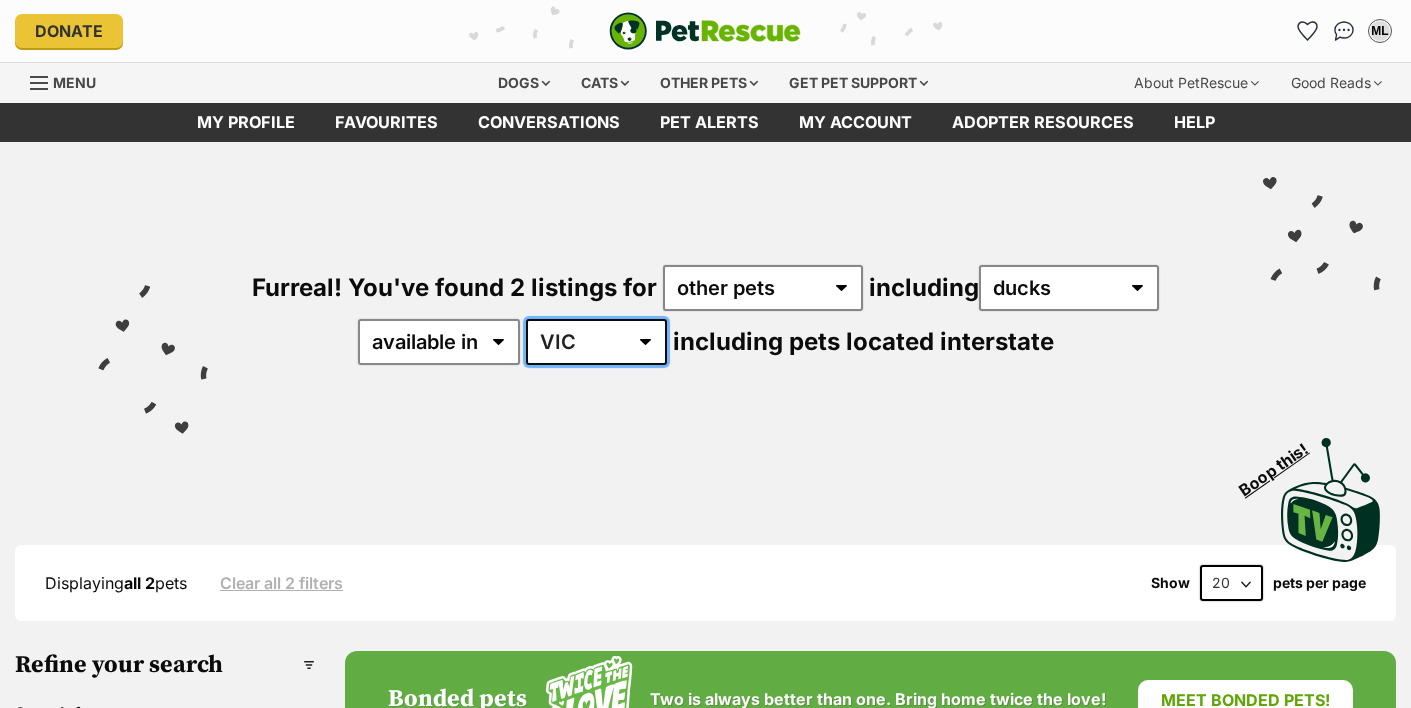 click on "VIC" at bounding box center [0, 0] 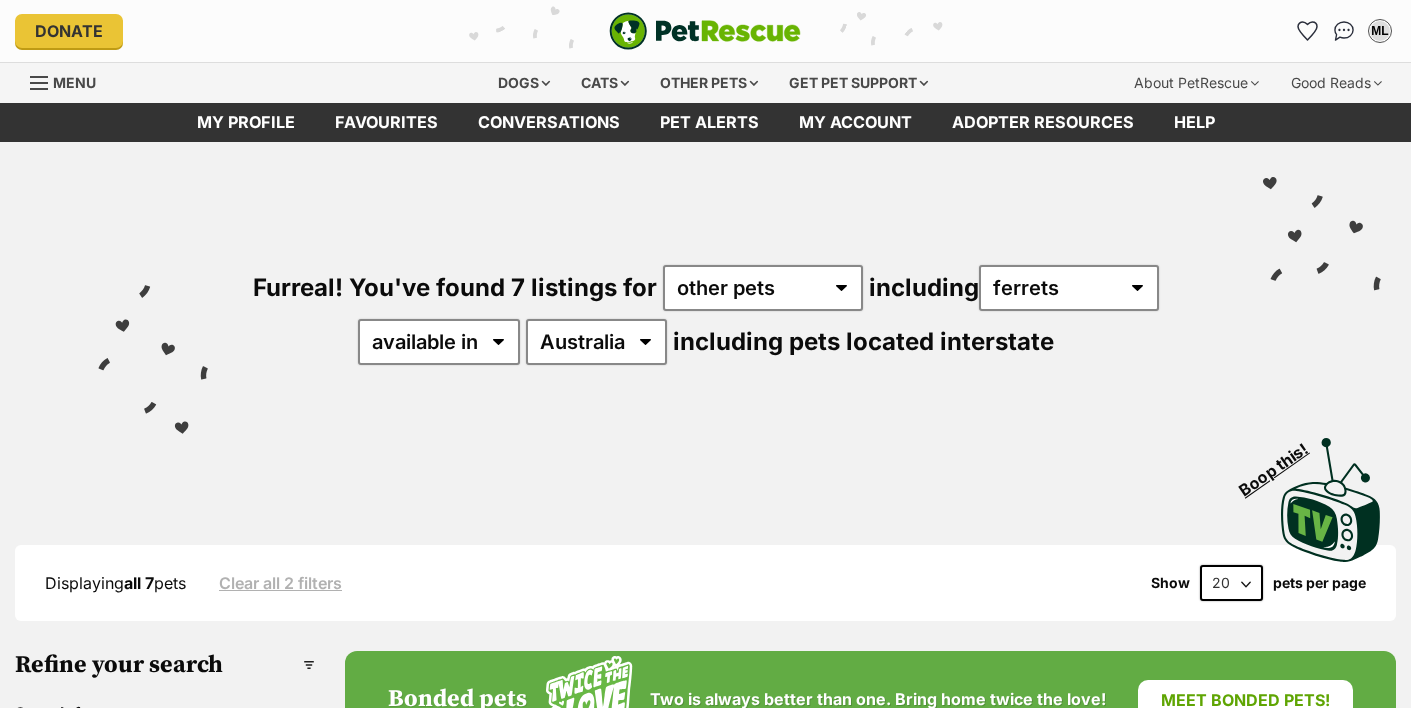 scroll, scrollTop: 0, scrollLeft: 0, axis: both 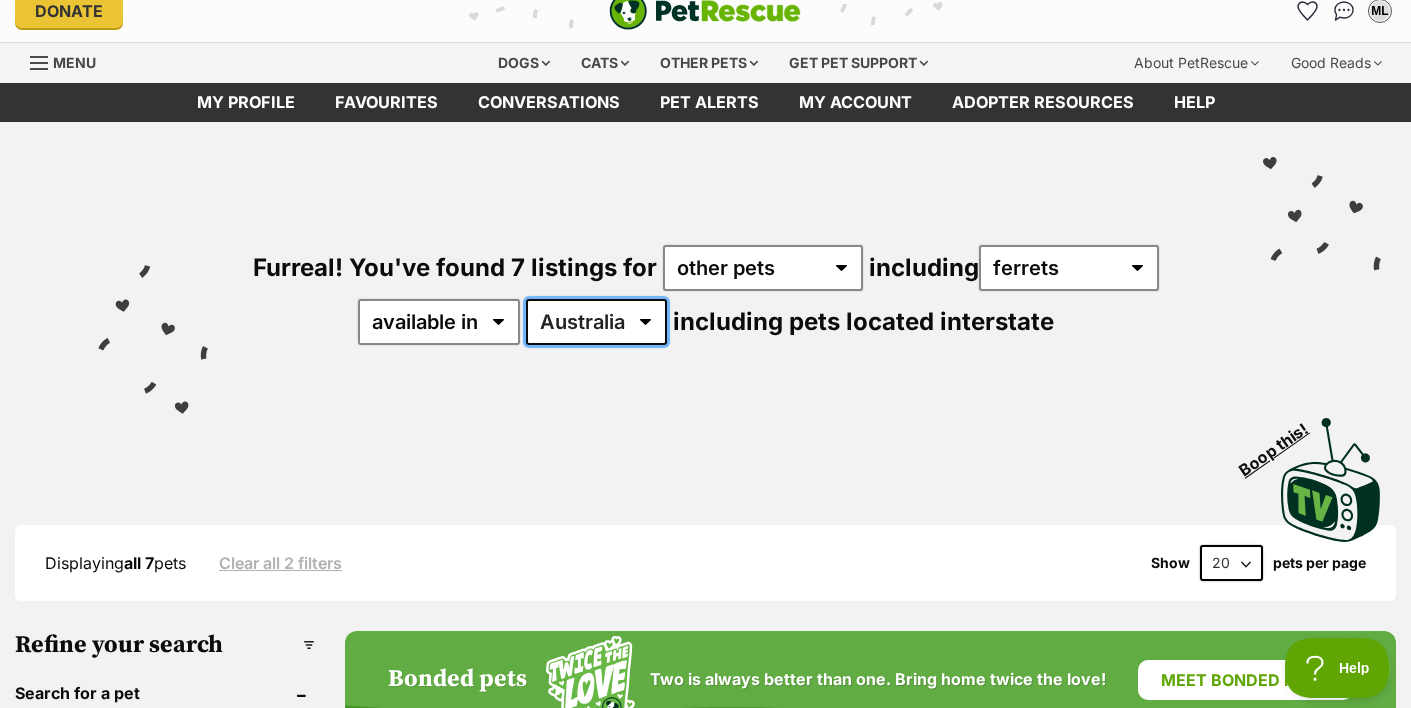 click on "Australia
[STATE]
[STATE]" at bounding box center [596, 322] 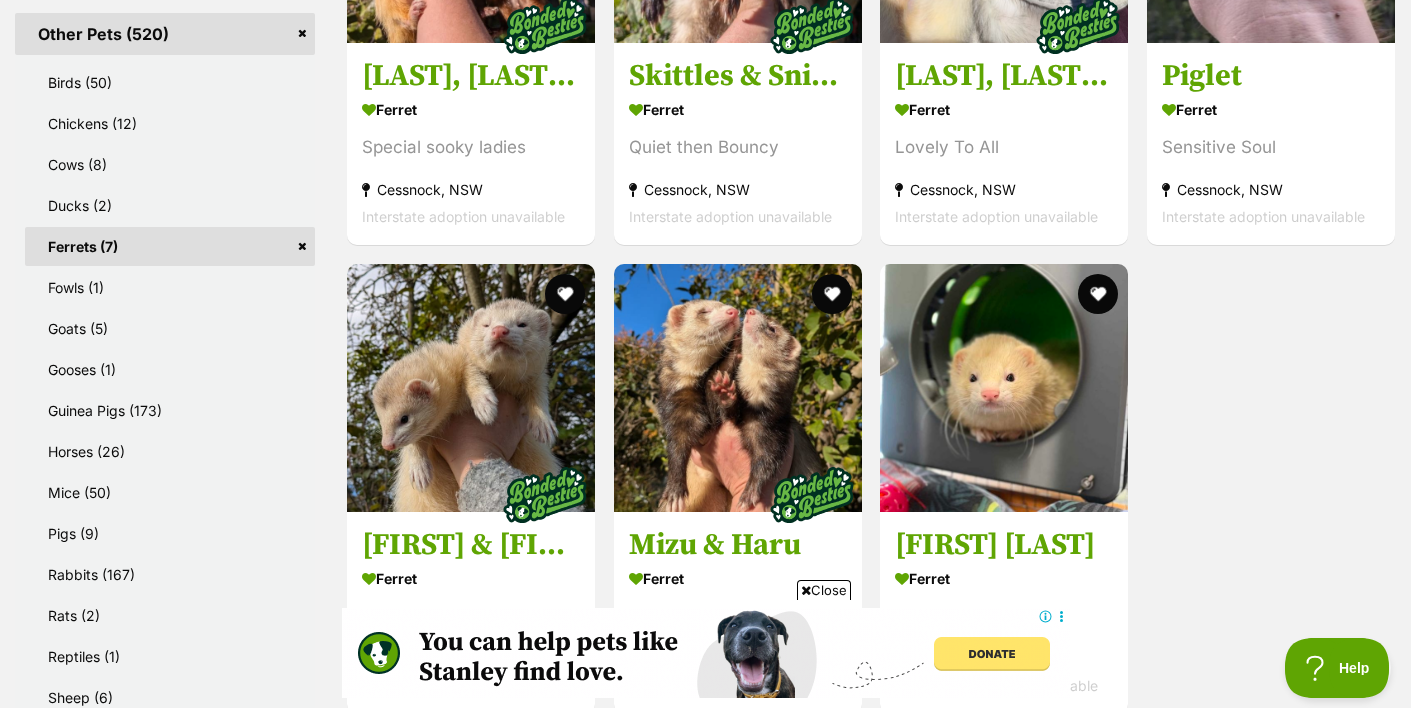 scroll, scrollTop: 989, scrollLeft: 0, axis: vertical 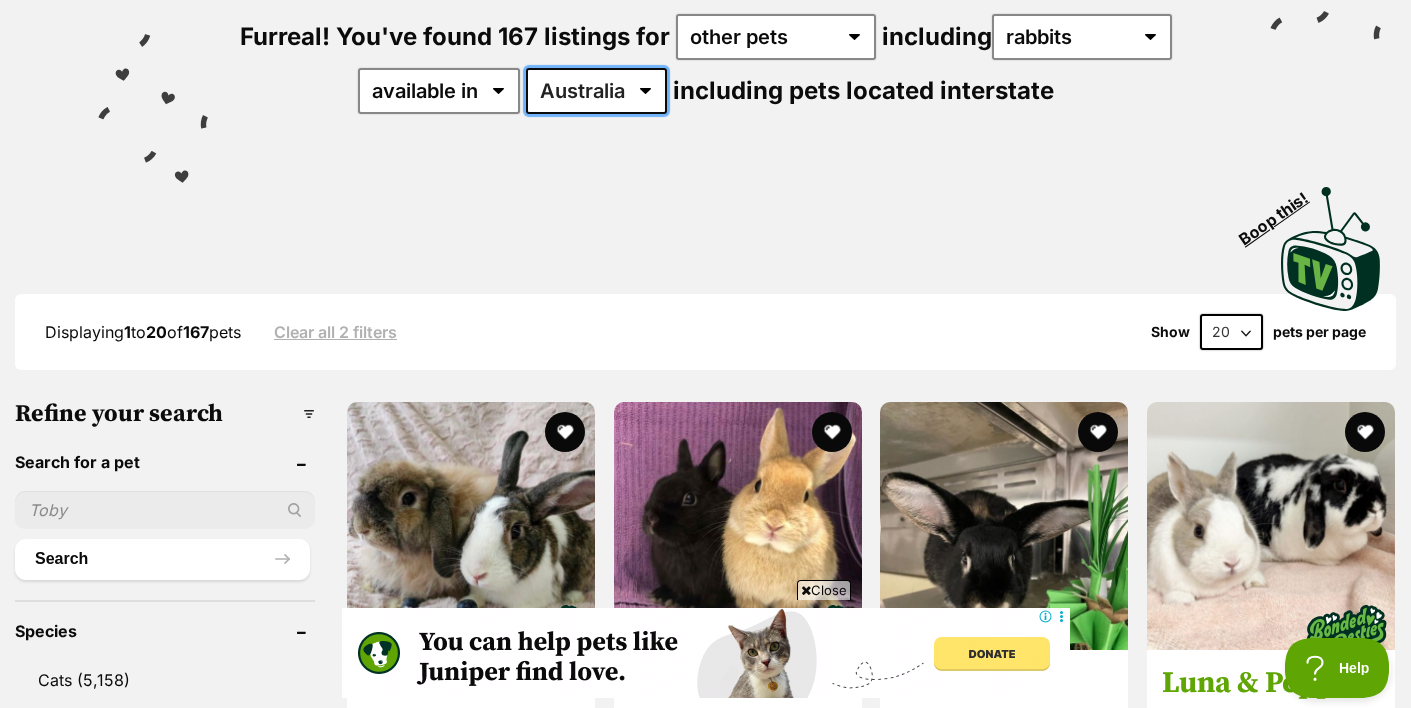 select on "VIC" 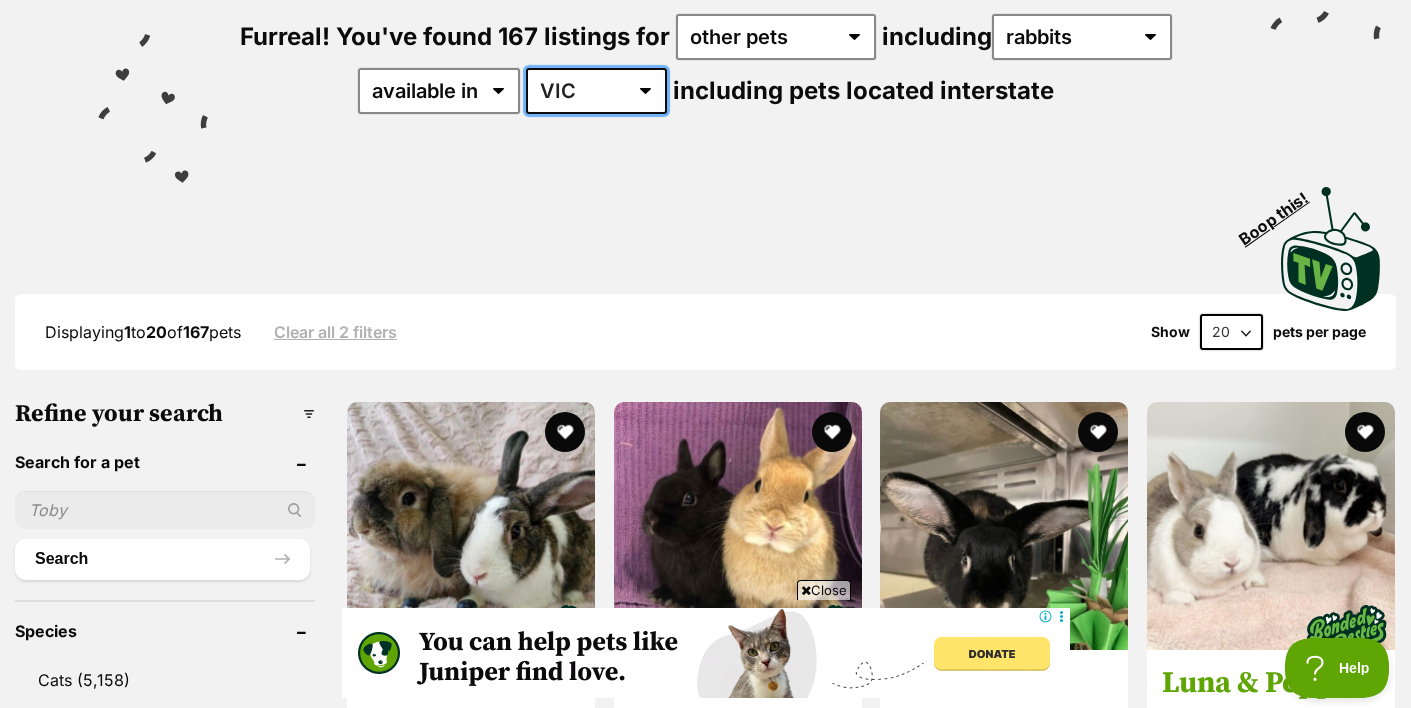 click on "VIC" at bounding box center (0, 0) 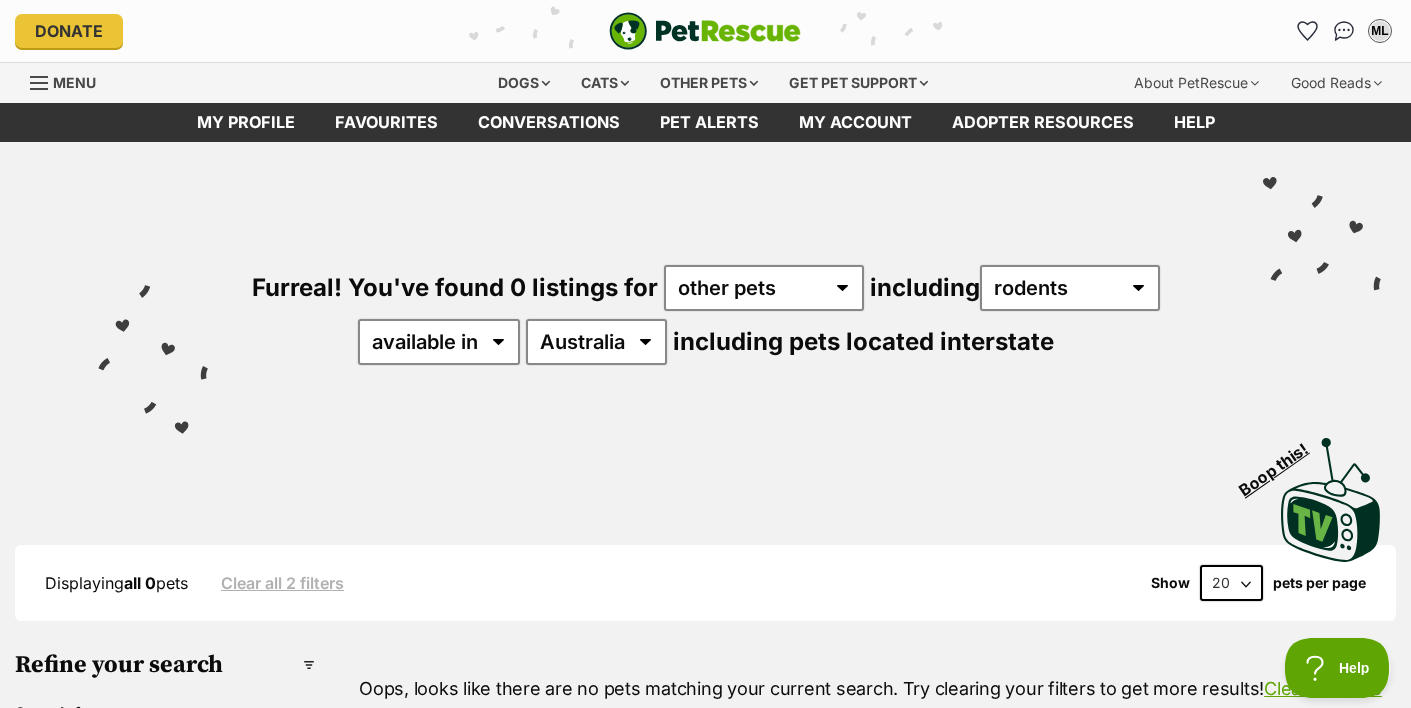 scroll, scrollTop: 0, scrollLeft: 0, axis: both 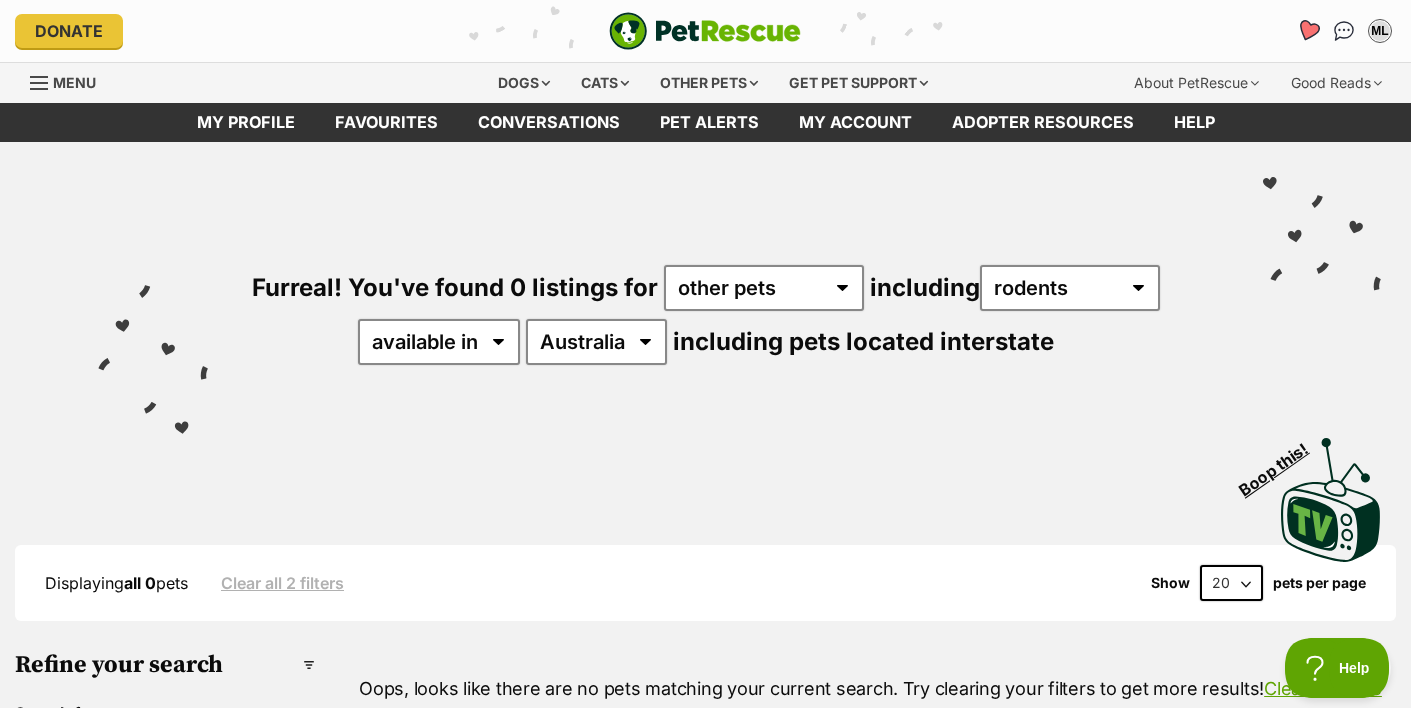 click 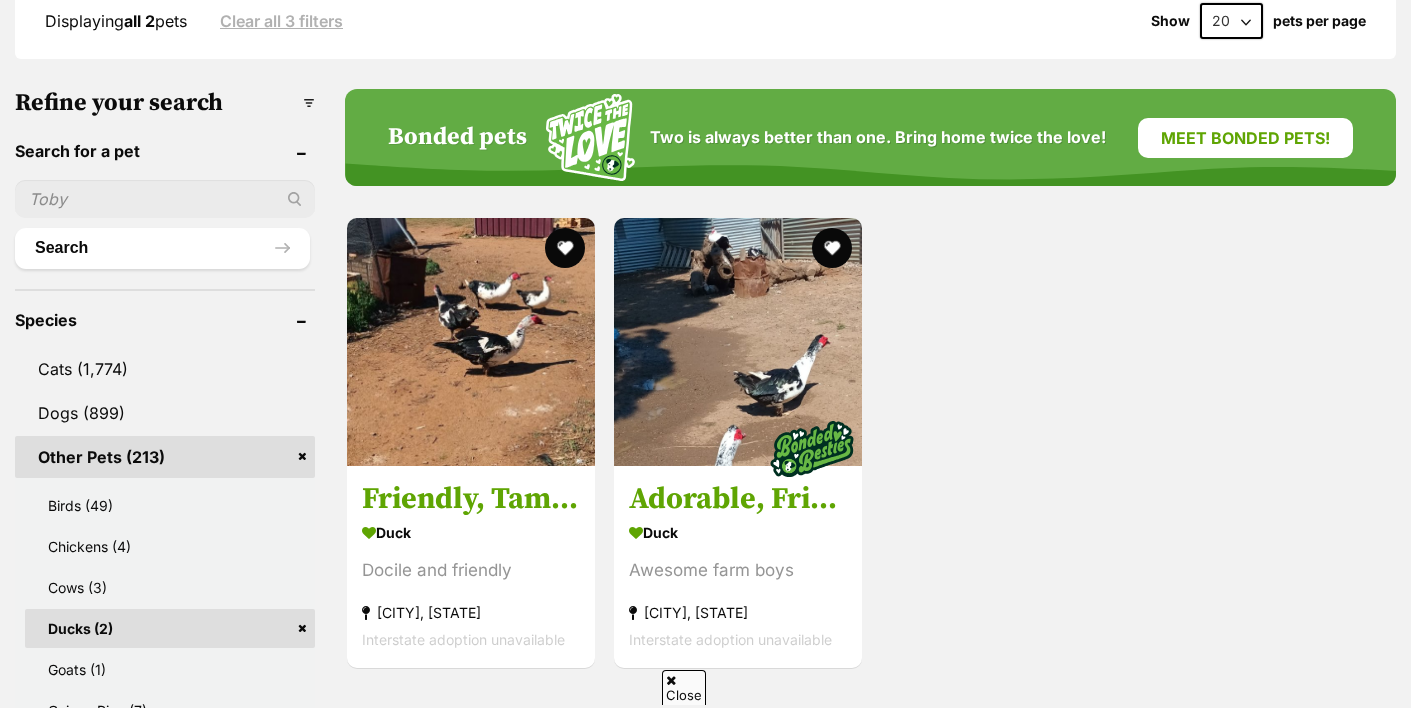 scroll, scrollTop: 563, scrollLeft: 0, axis: vertical 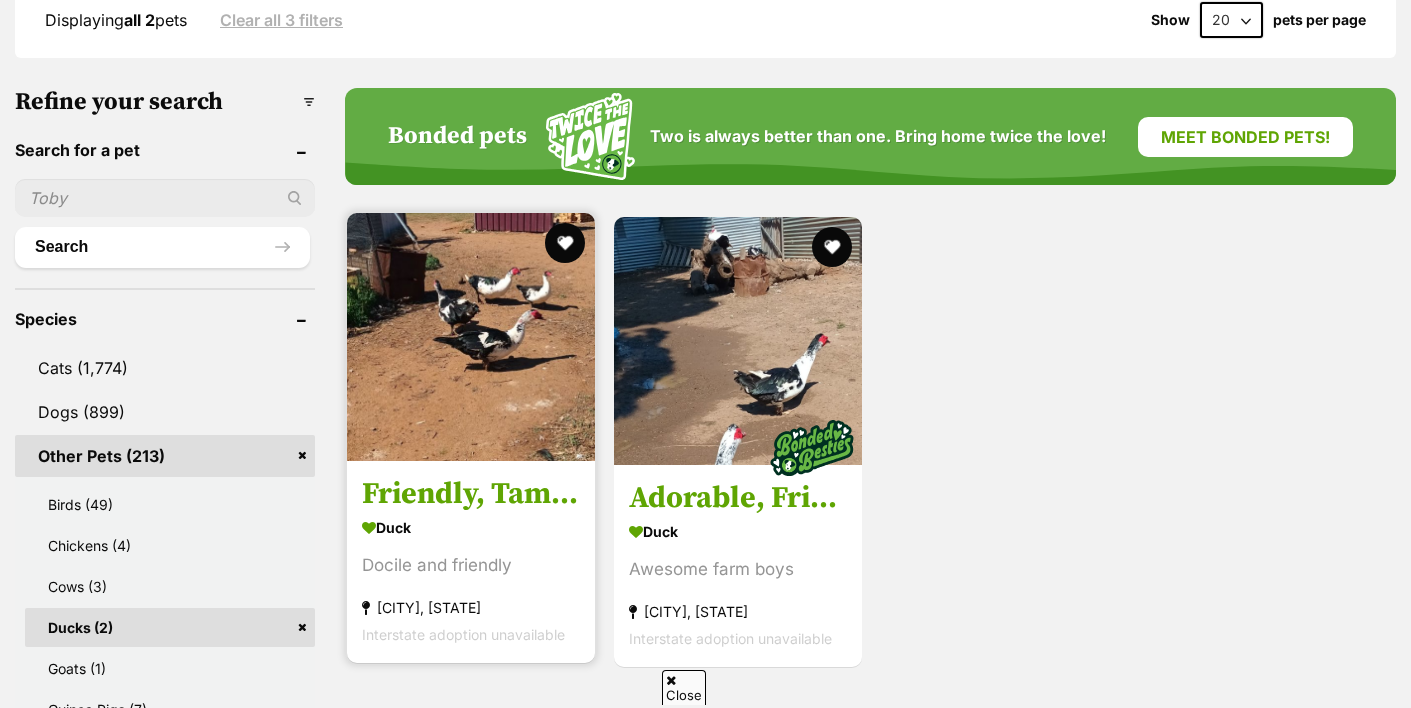 click at bounding box center (471, 337) 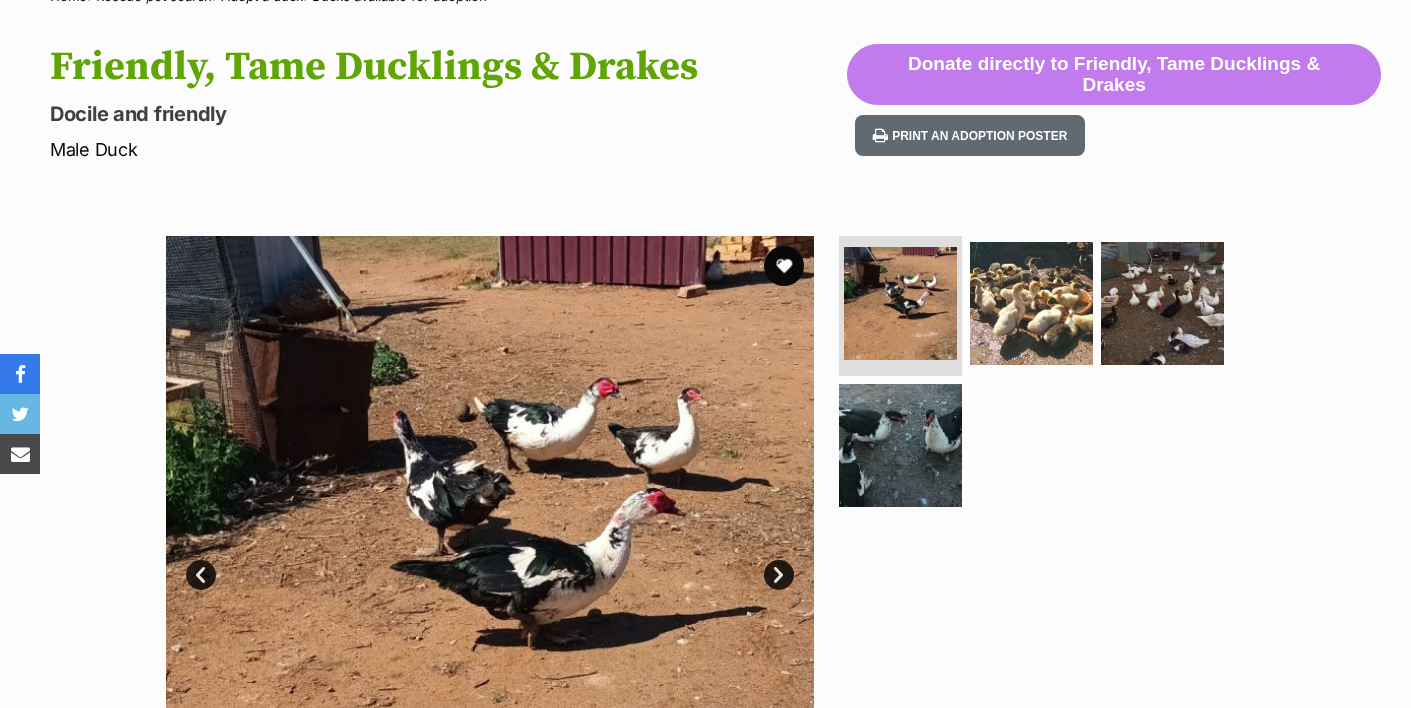 scroll, scrollTop: 183, scrollLeft: 0, axis: vertical 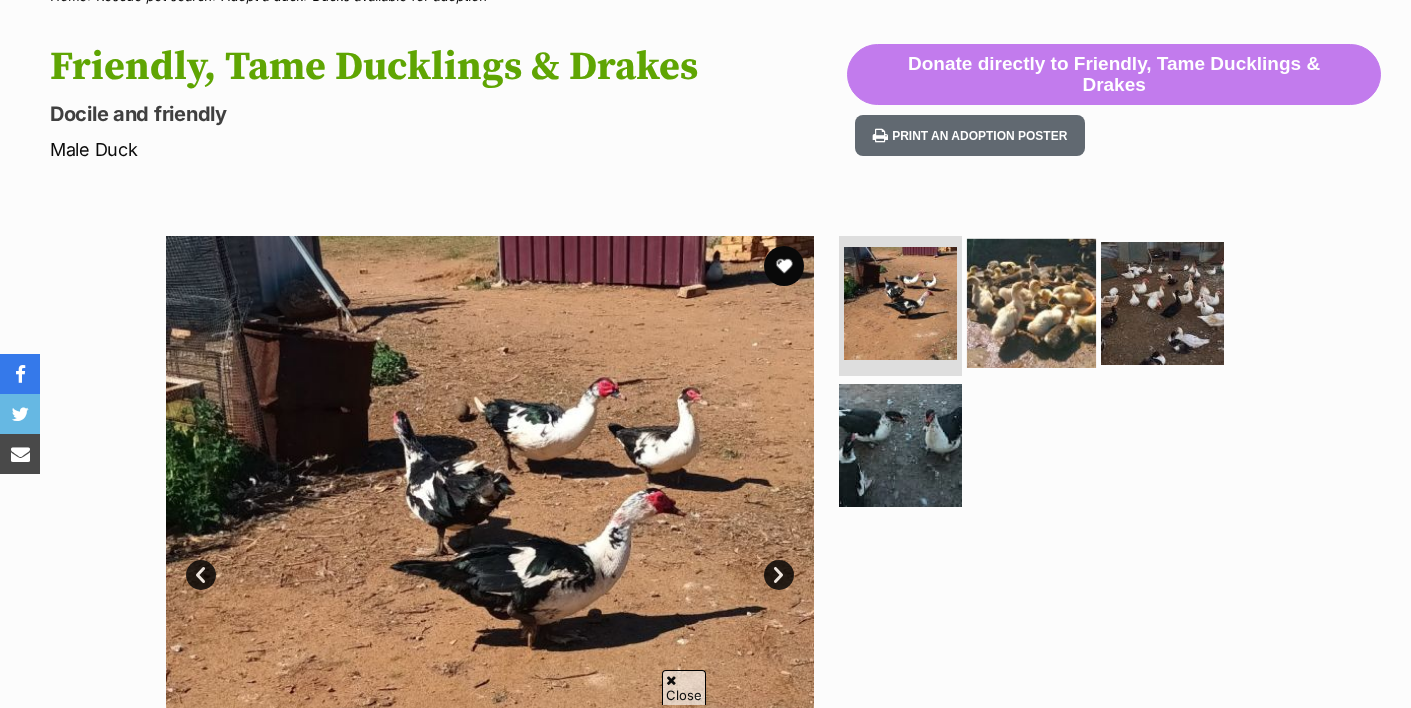 click at bounding box center [1031, 303] 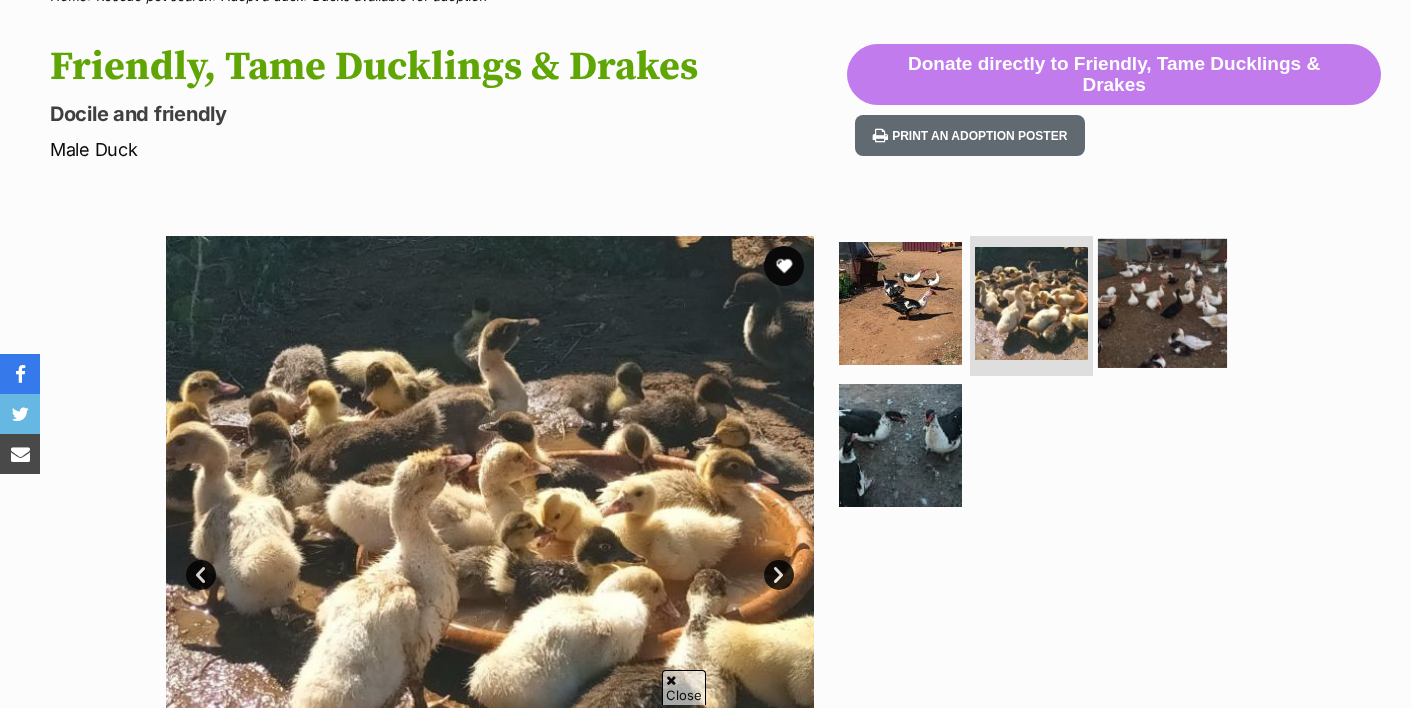 click at bounding box center [1162, 303] 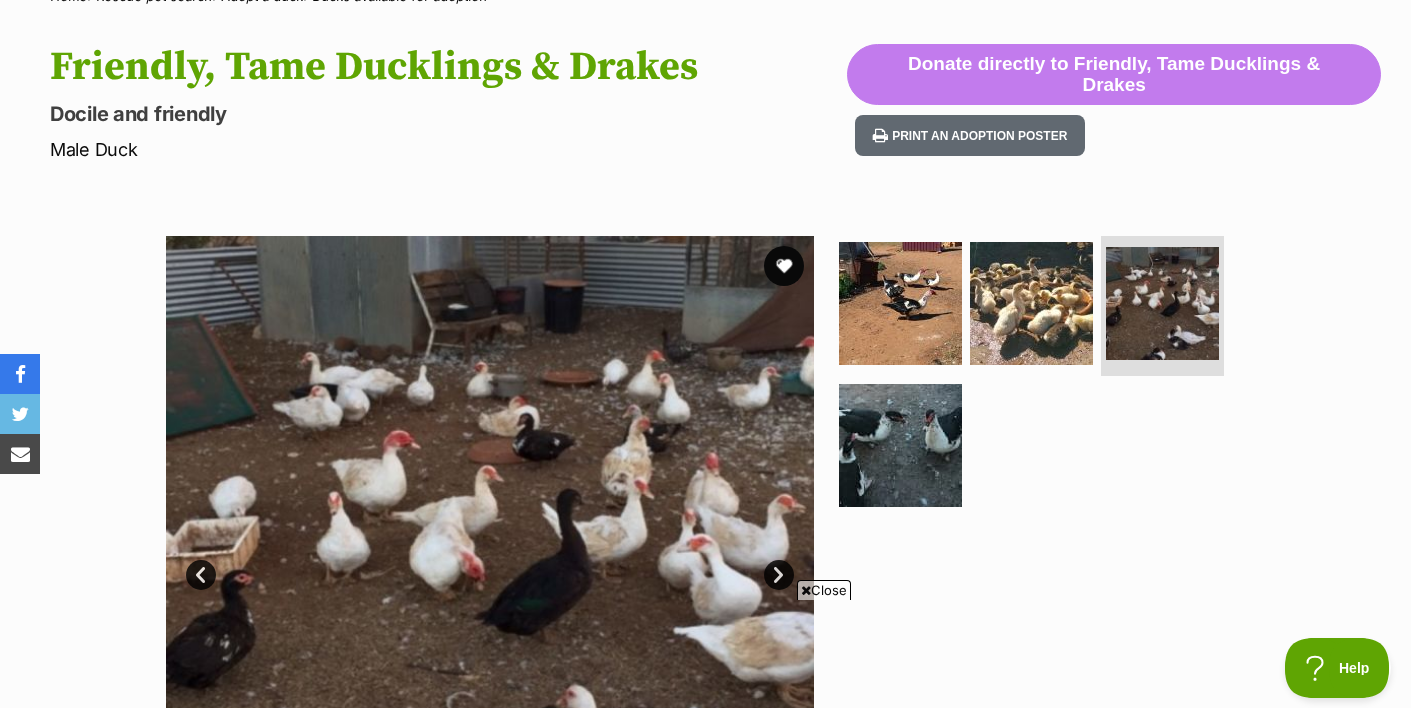 scroll, scrollTop: 0, scrollLeft: 0, axis: both 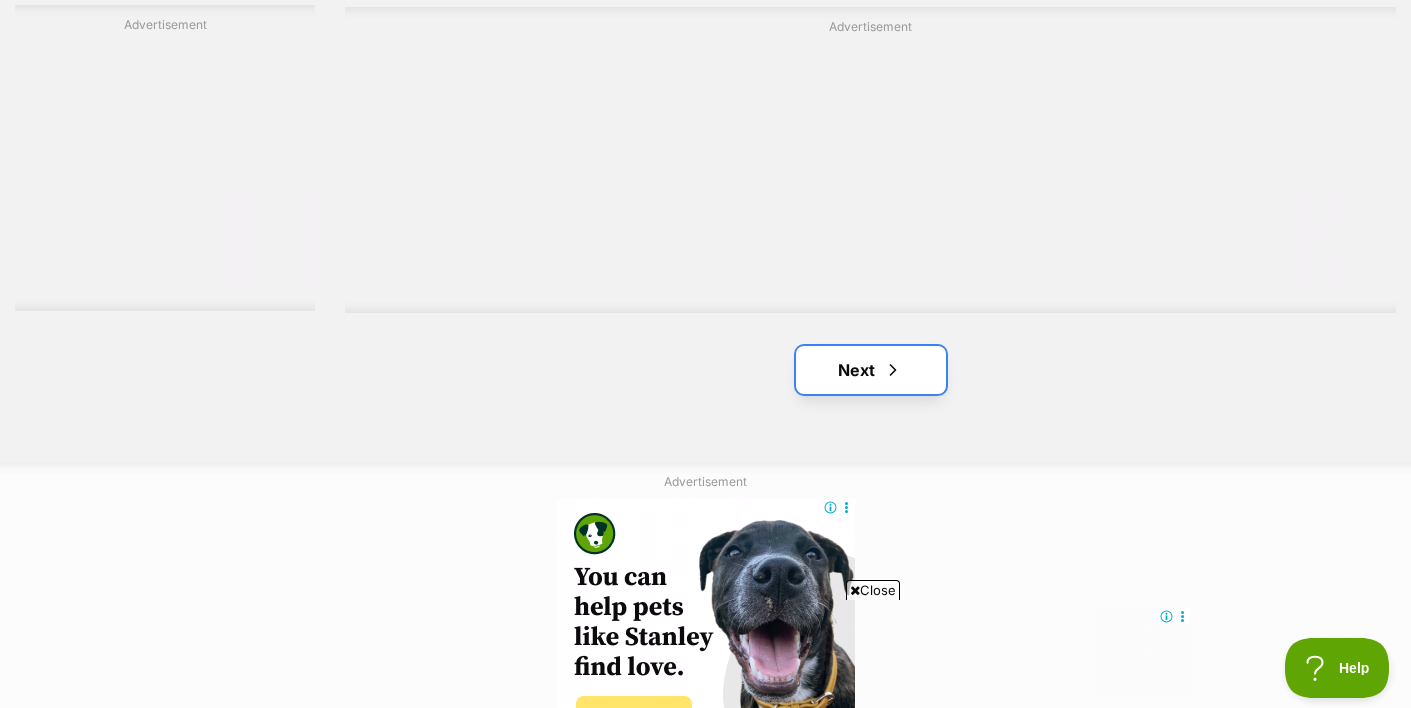 click on "Next" at bounding box center [871, 370] 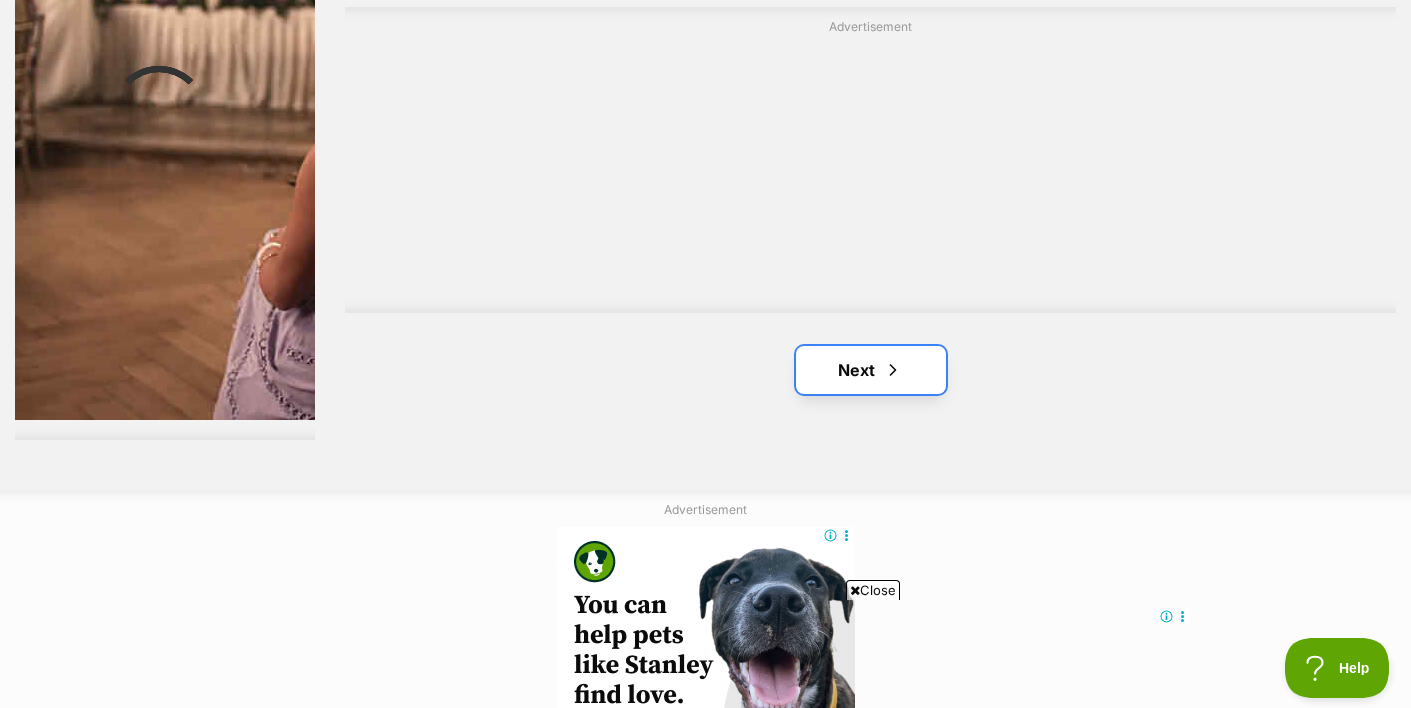 scroll, scrollTop: 3705, scrollLeft: 0, axis: vertical 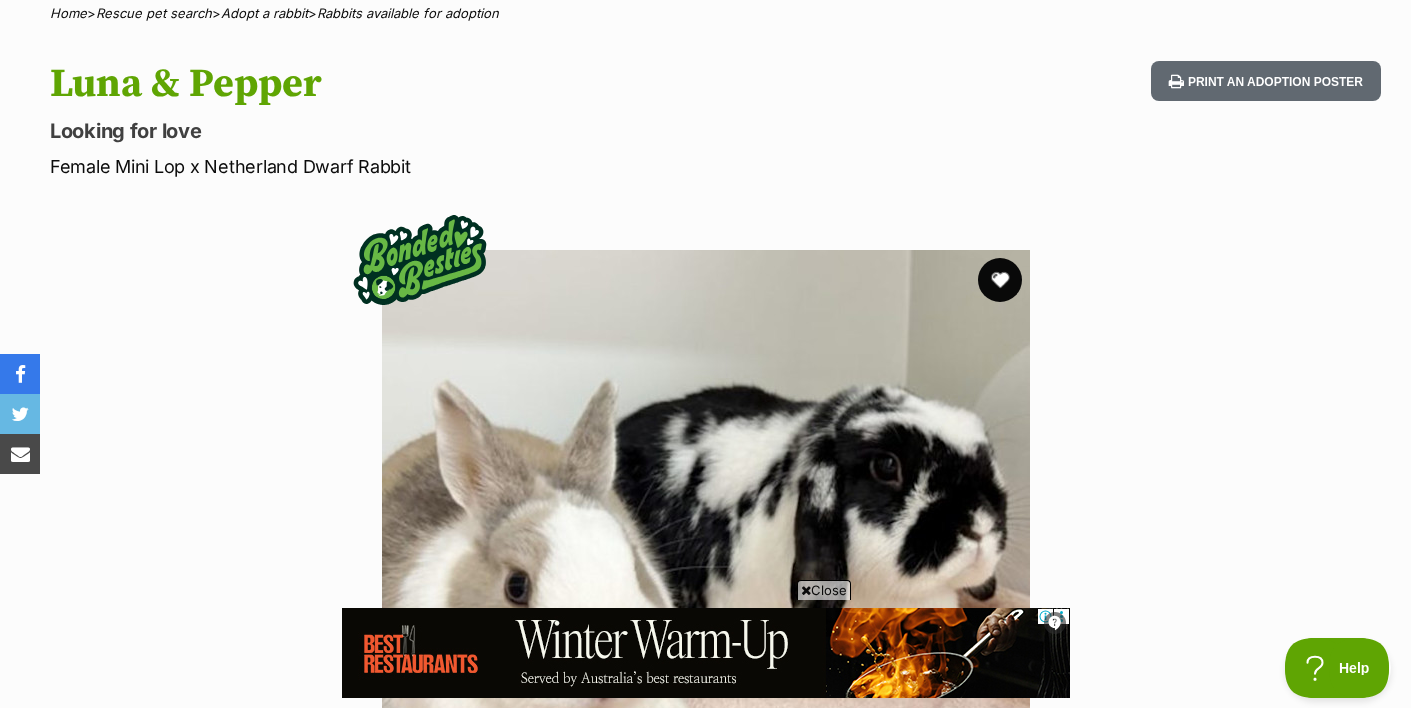 click at bounding box center [1000, 280] 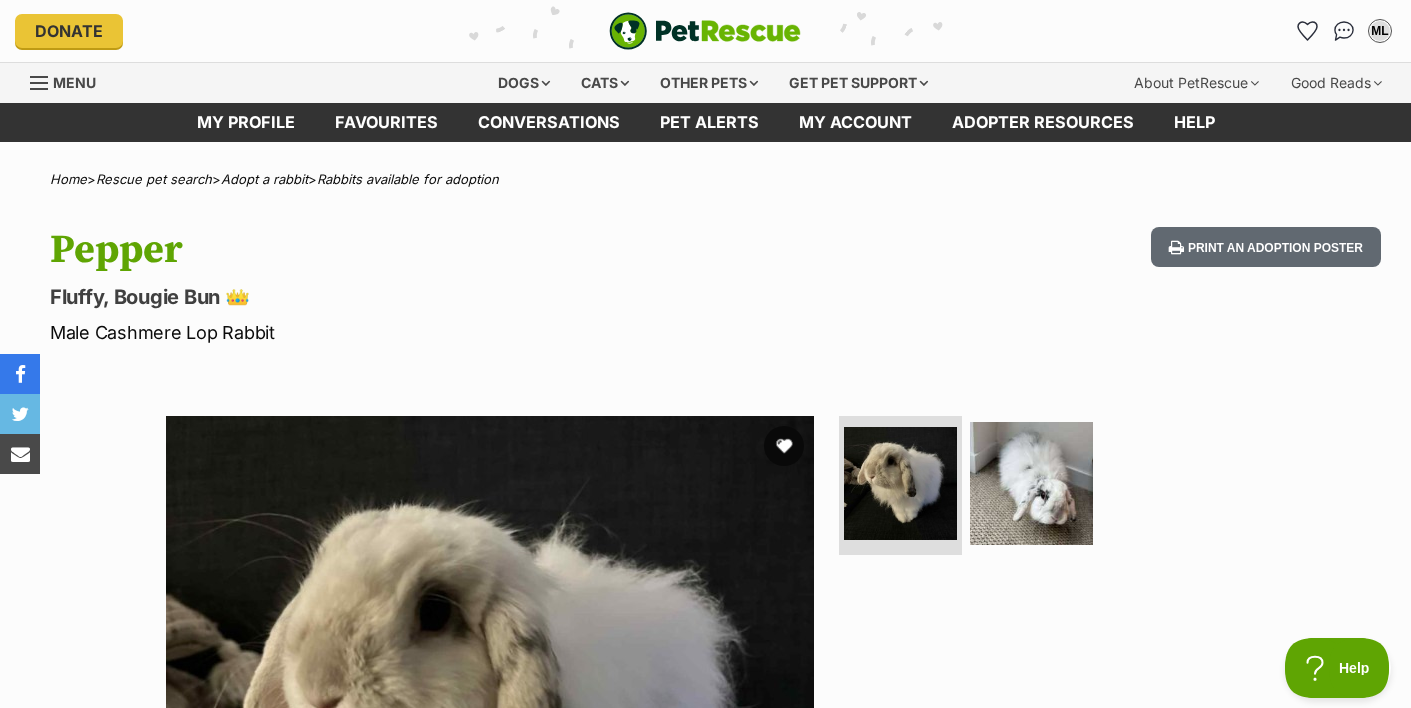 scroll, scrollTop: 0, scrollLeft: 0, axis: both 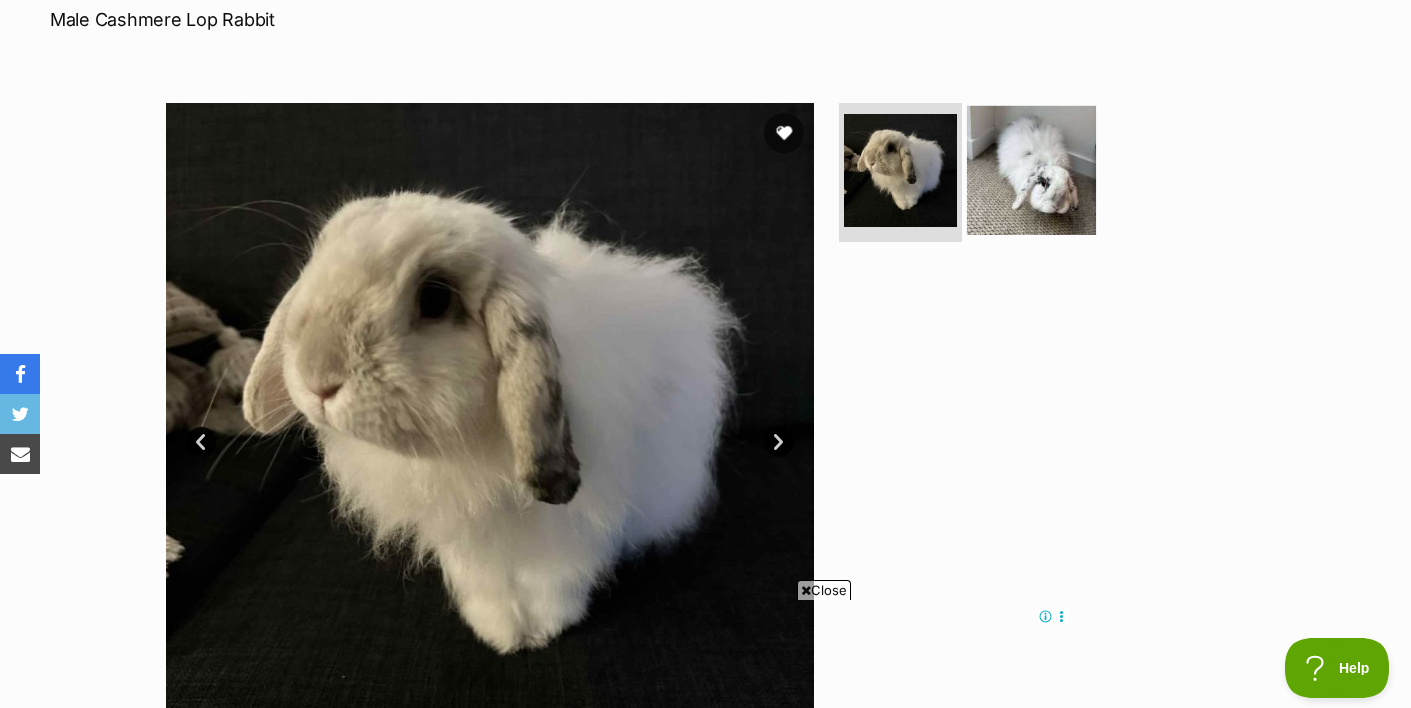 click at bounding box center [1031, 169] 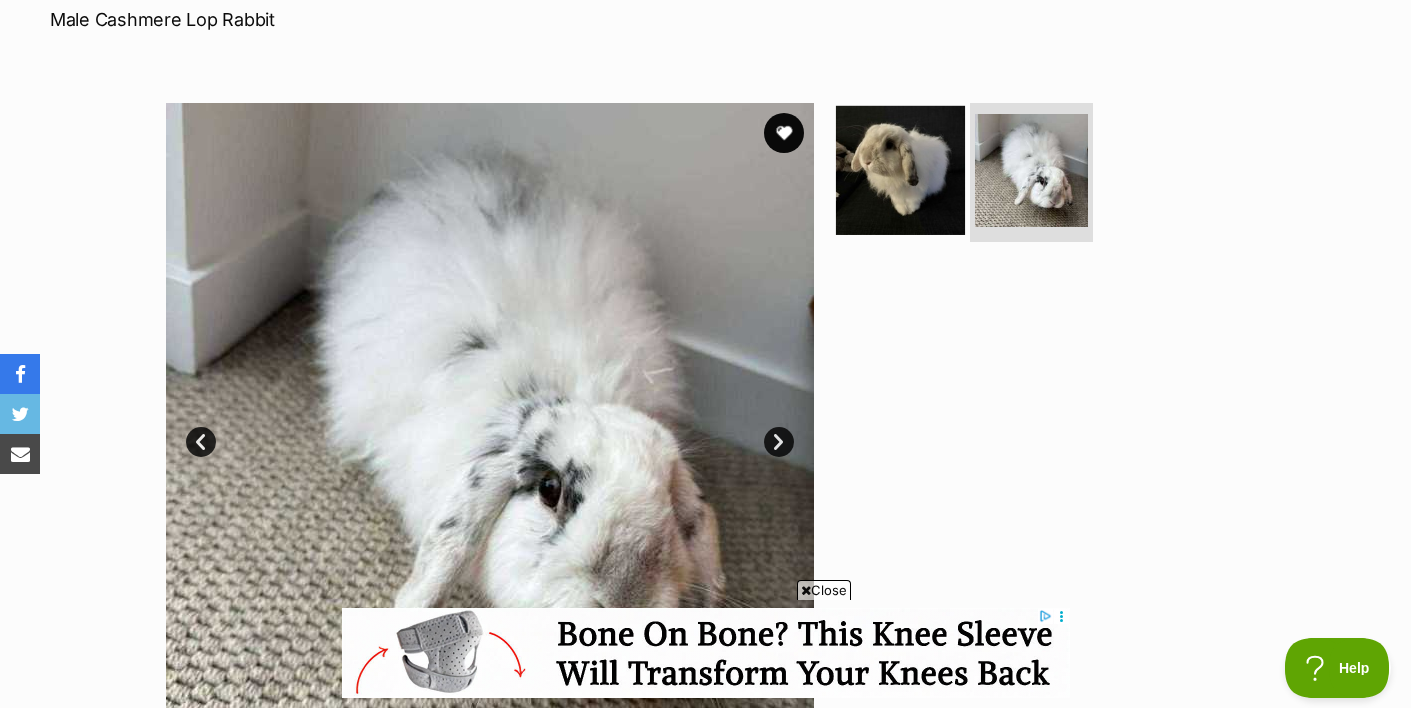 scroll, scrollTop: 0, scrollLeft: 0, axis: both 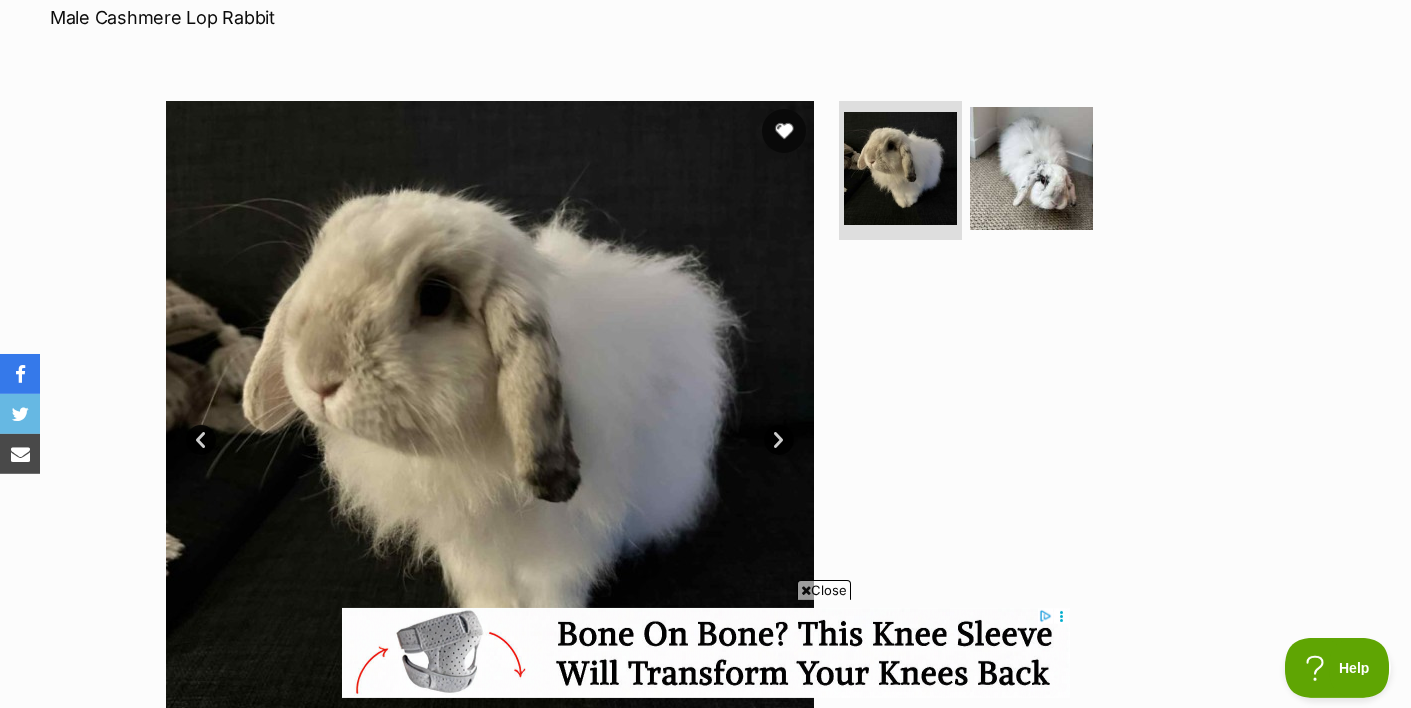 click at bounding box center (784, 131) 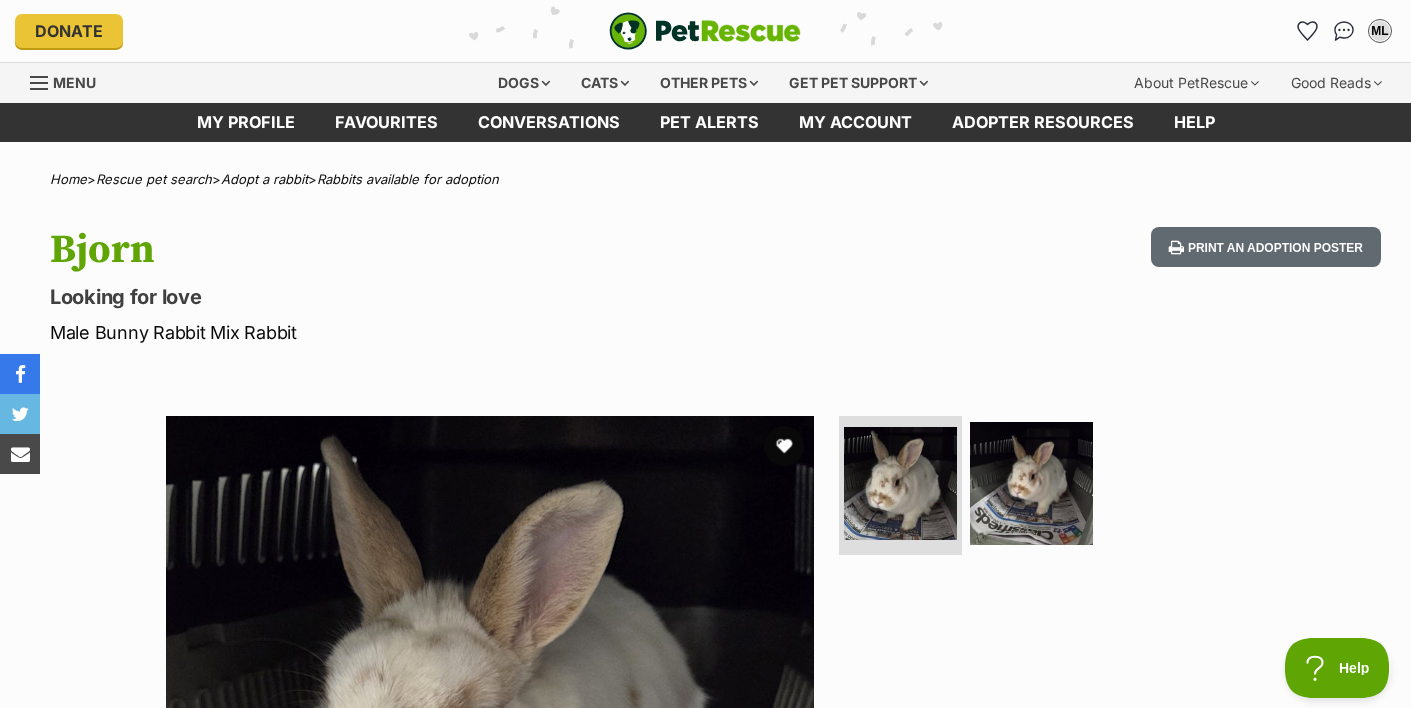 scroll, scrollTop: 0, scrollLeft: 0, axis: both 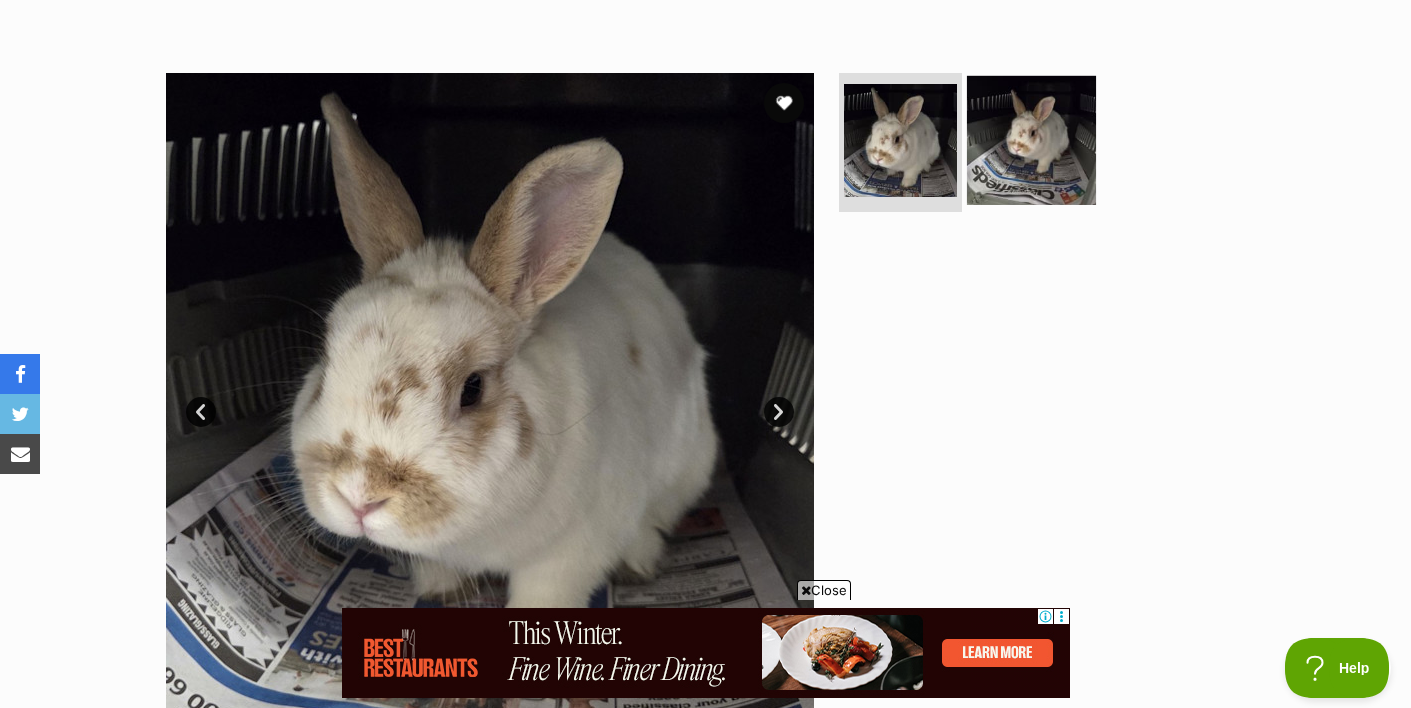 click at bounding box center [1031, 139] 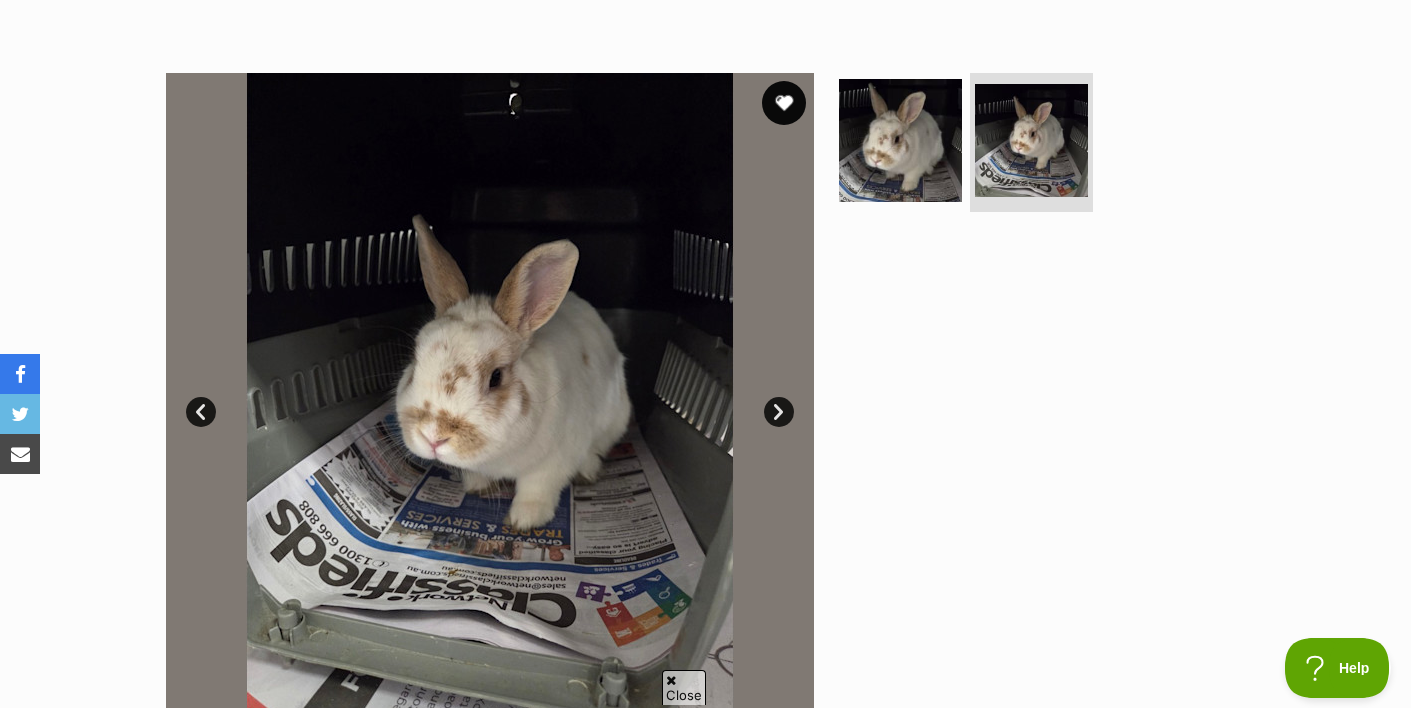 click at bounding box center [784, 103] 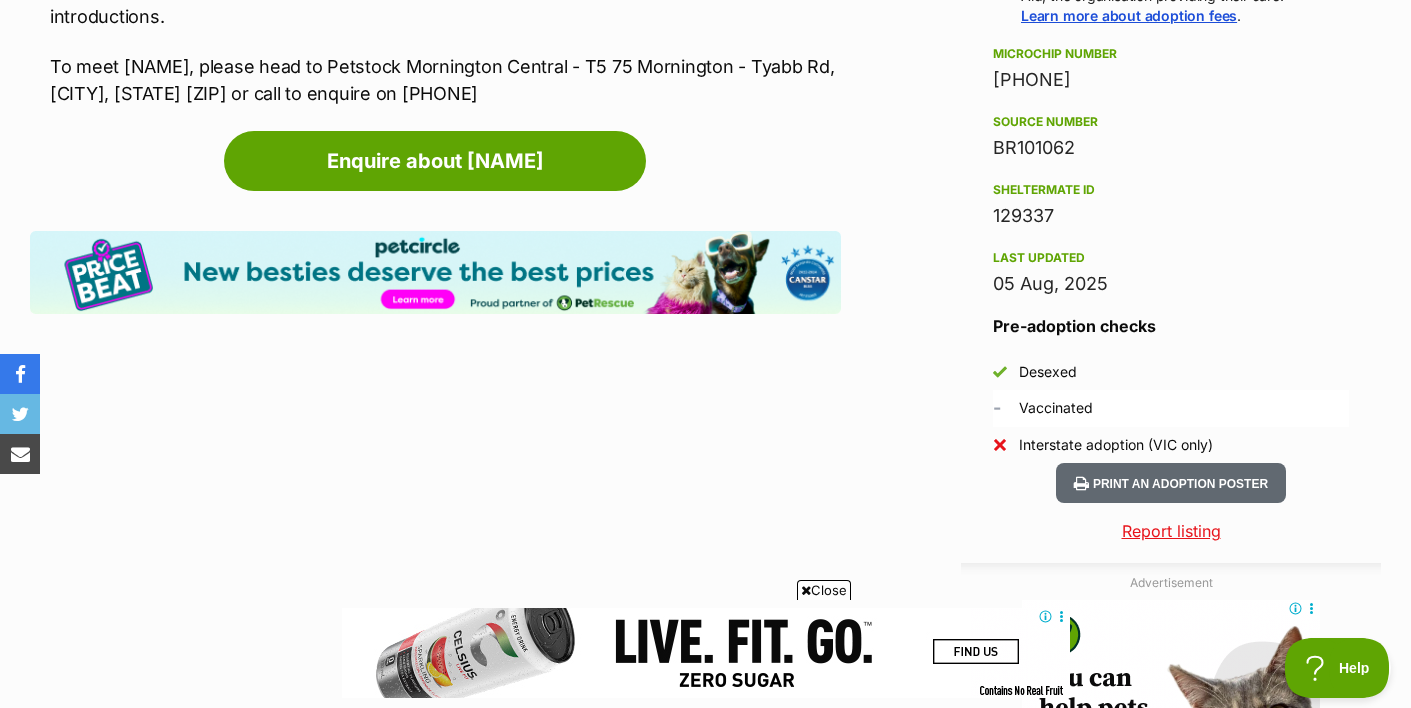 scroll, scrollTop: 1565, scrollLeft: 0, axis: vertical 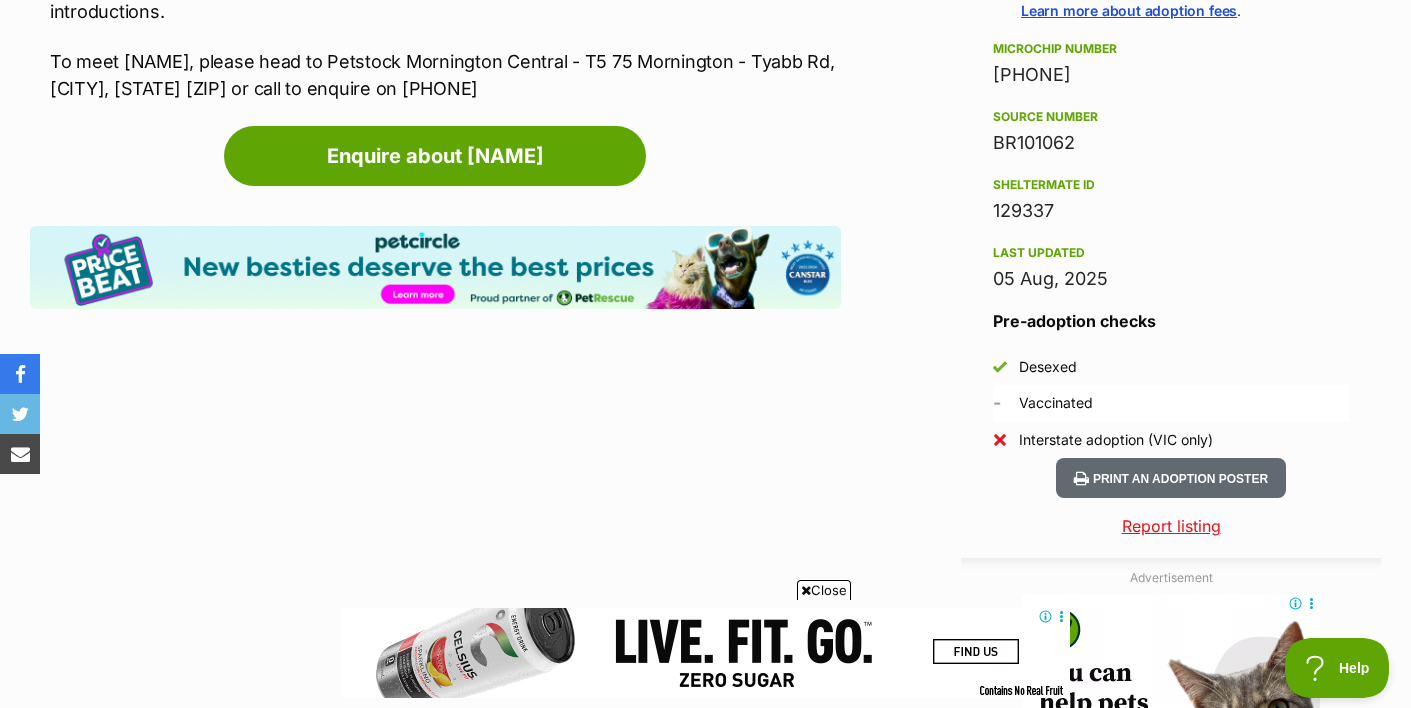 click on "-" at bounding box center (997, 403) 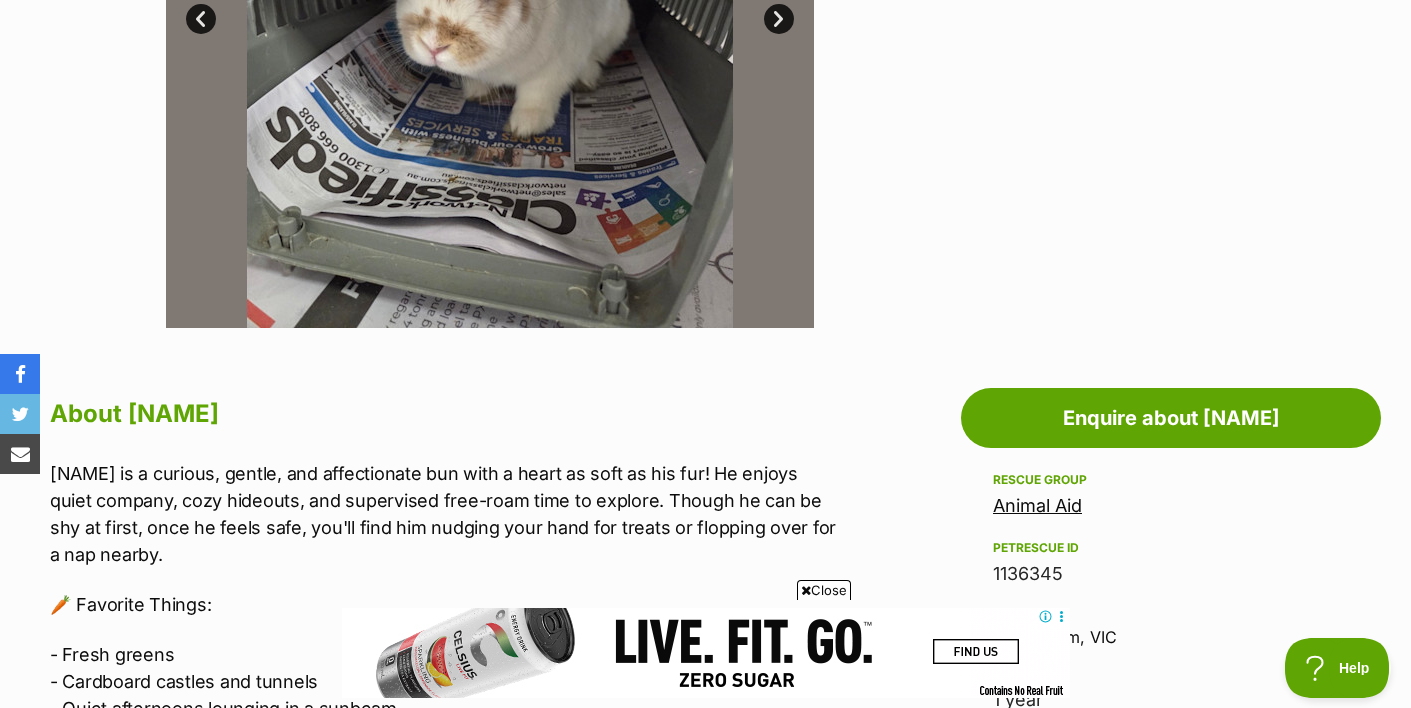 scroll, scrollTop: 542, scrollLeft: 0, axis: vertical 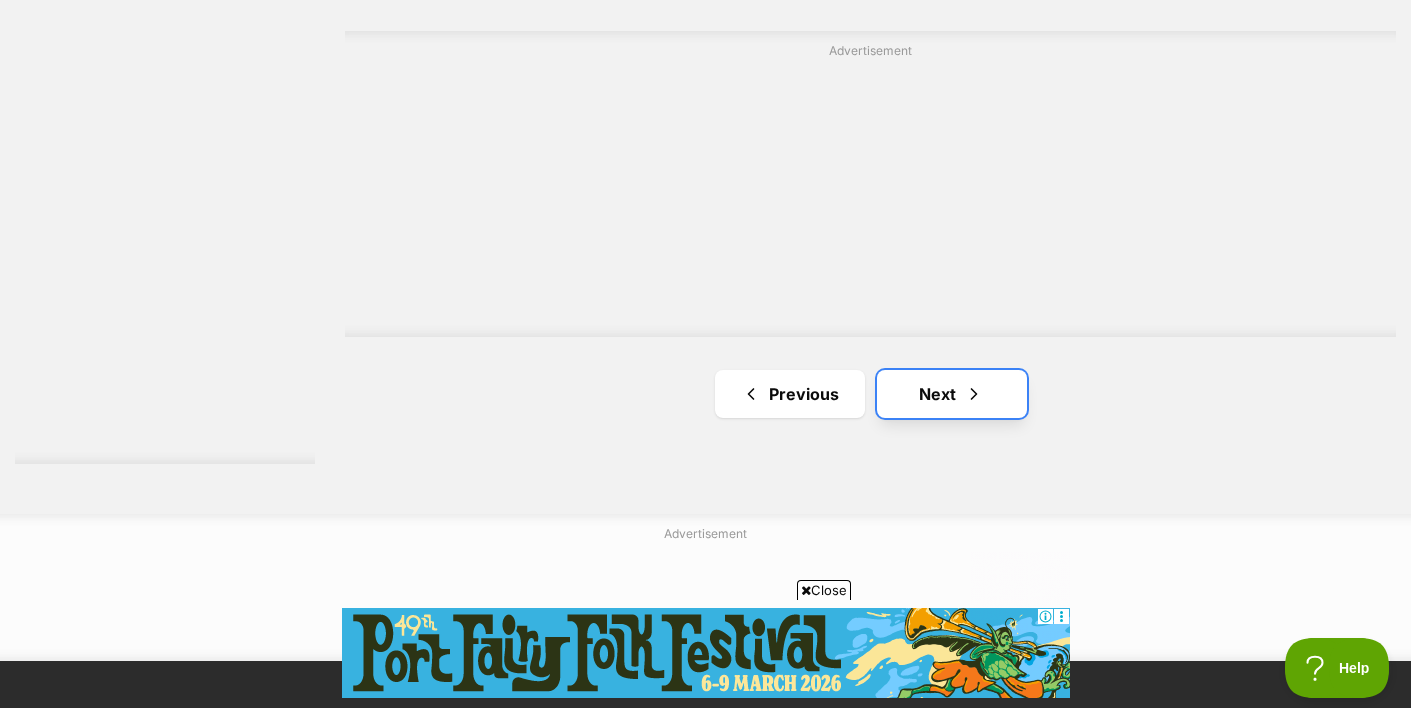 click on "Next" at bounding box center [952, 394] 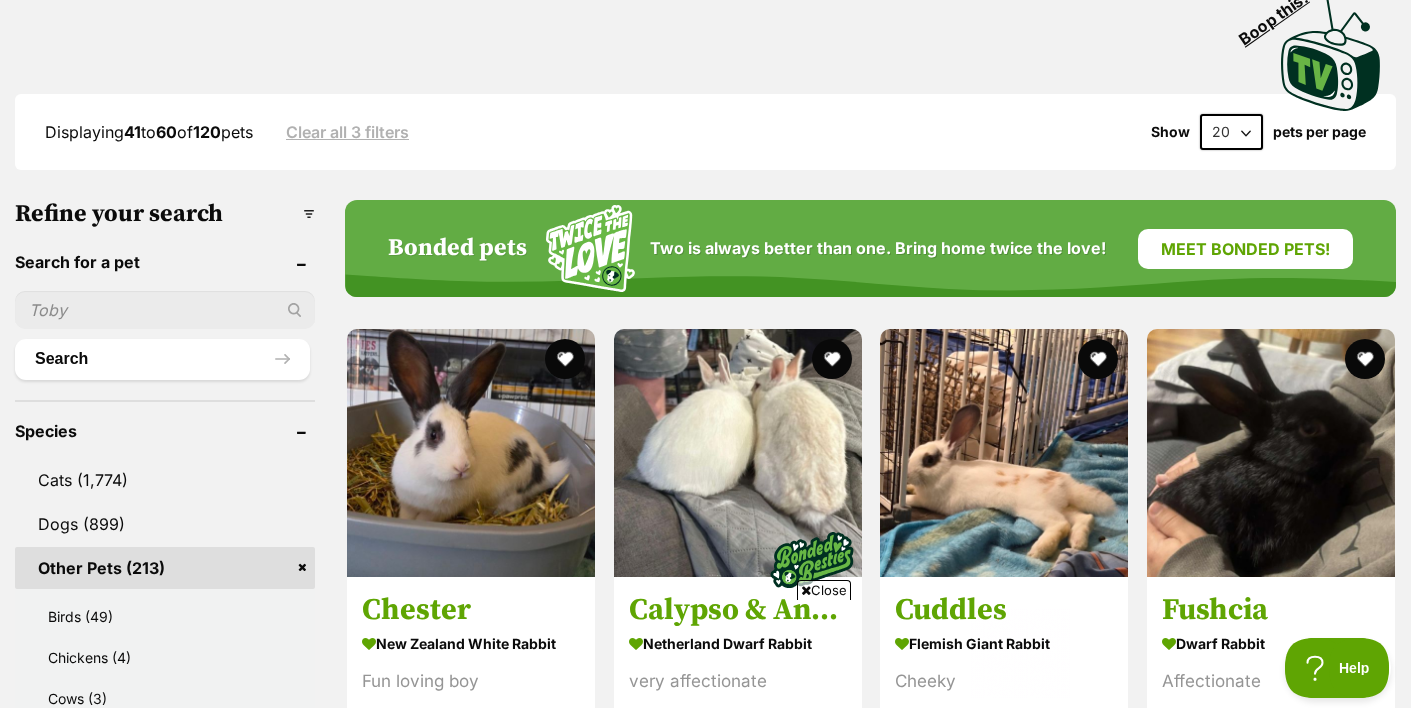 scroll, scrollTop: 0, scrollLeft: 0, axis: both 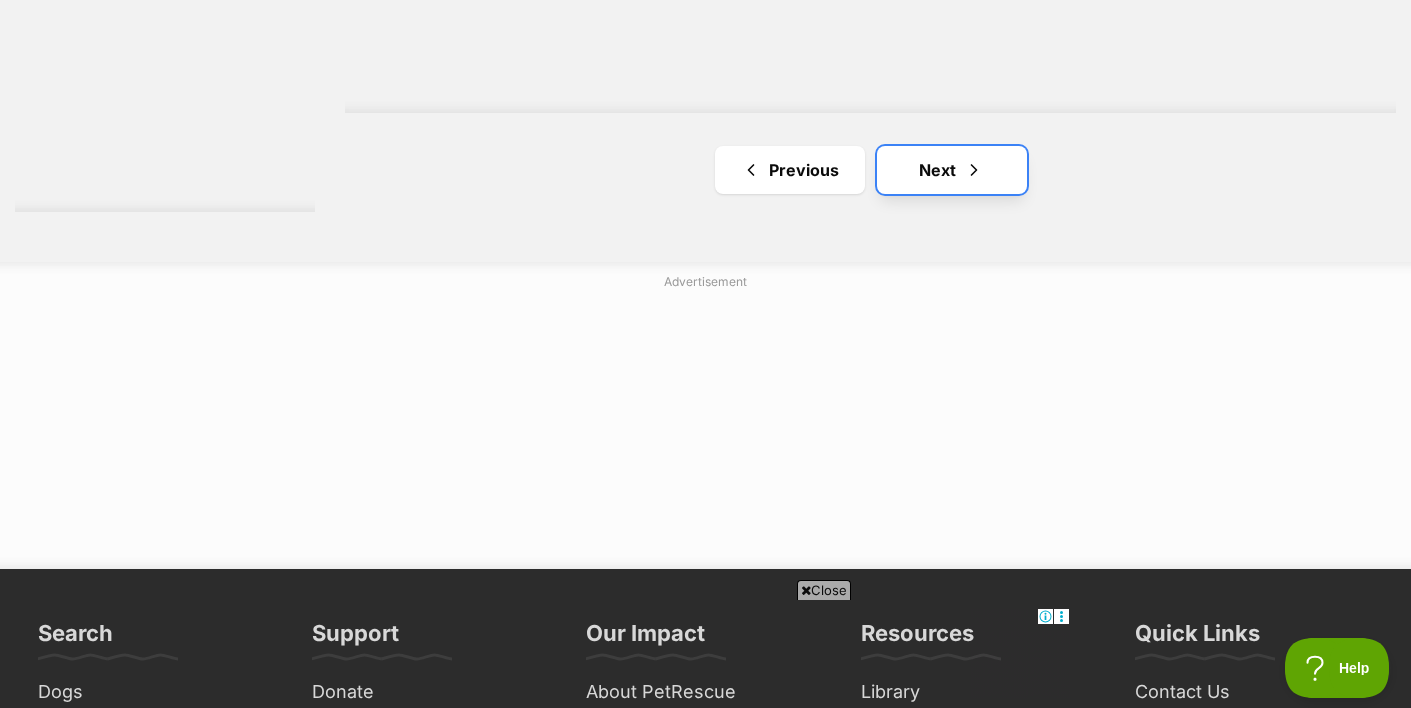 click on "Next" at bounding box center (952, 170) 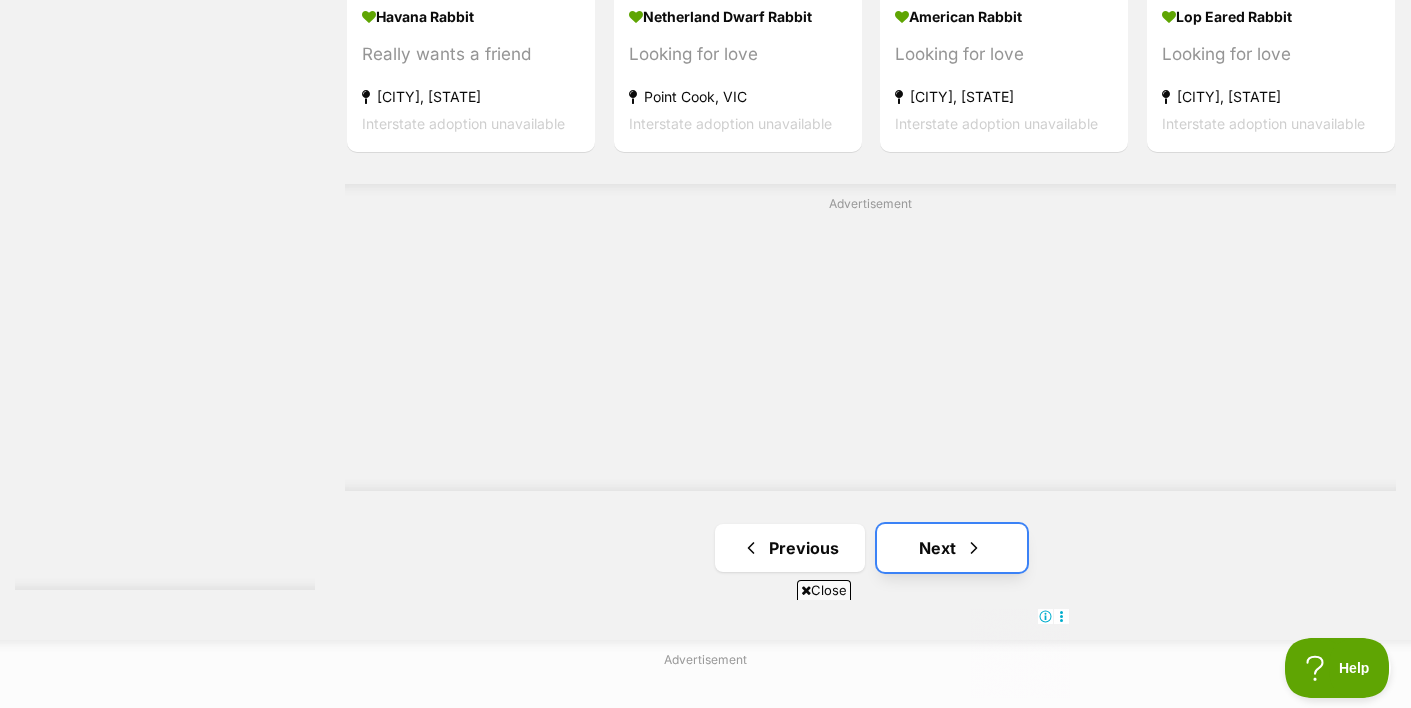 scroll, scrollTop: 2816, scrollLeft: 0, axis: vertical 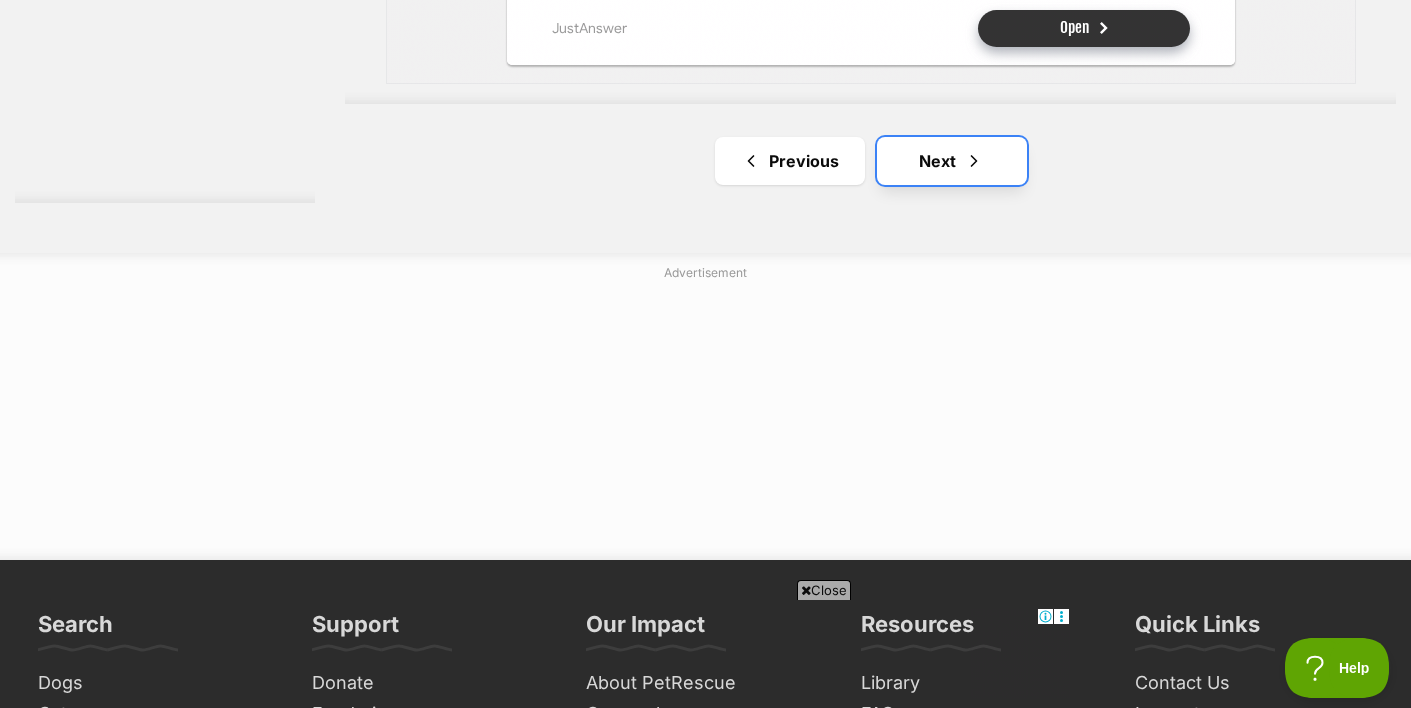 click on "Next" at bounding box center [952, 161] 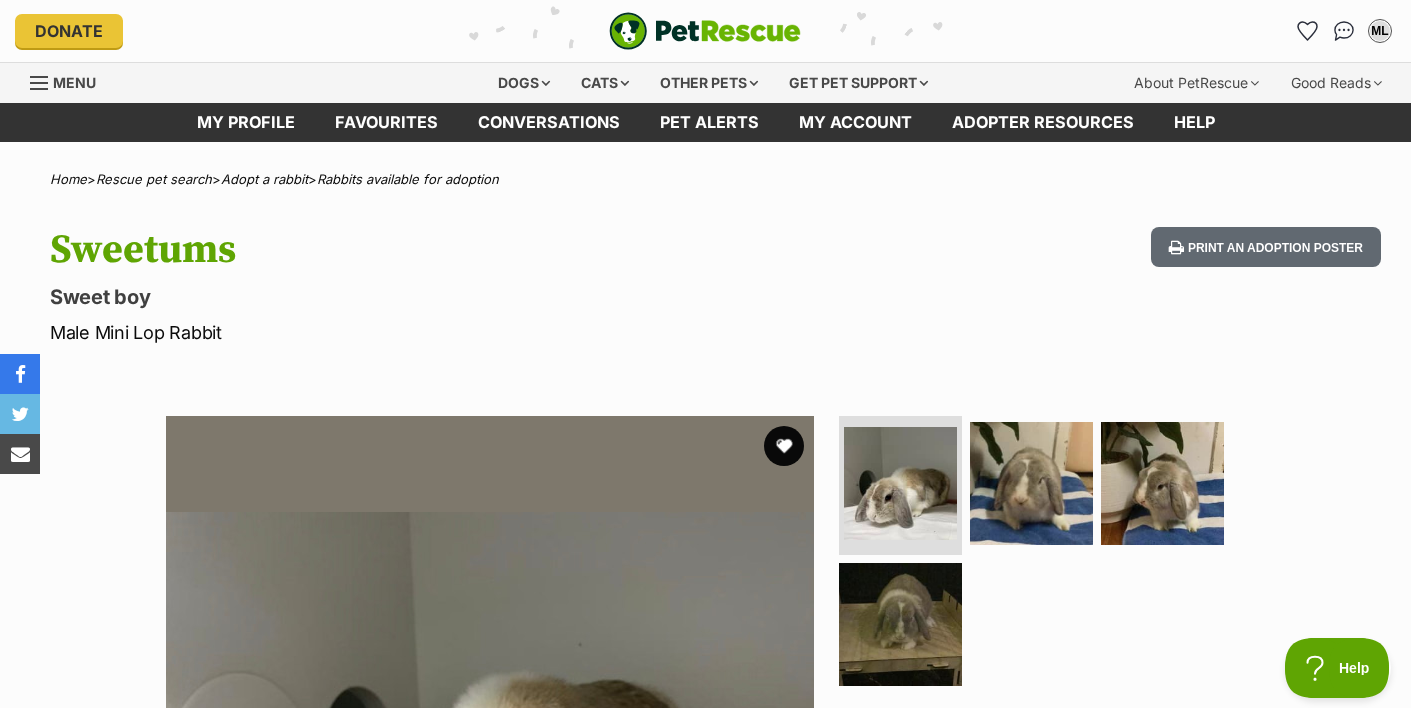 scroll, scrollTop: 0, scrollLeft: 0, axis: both 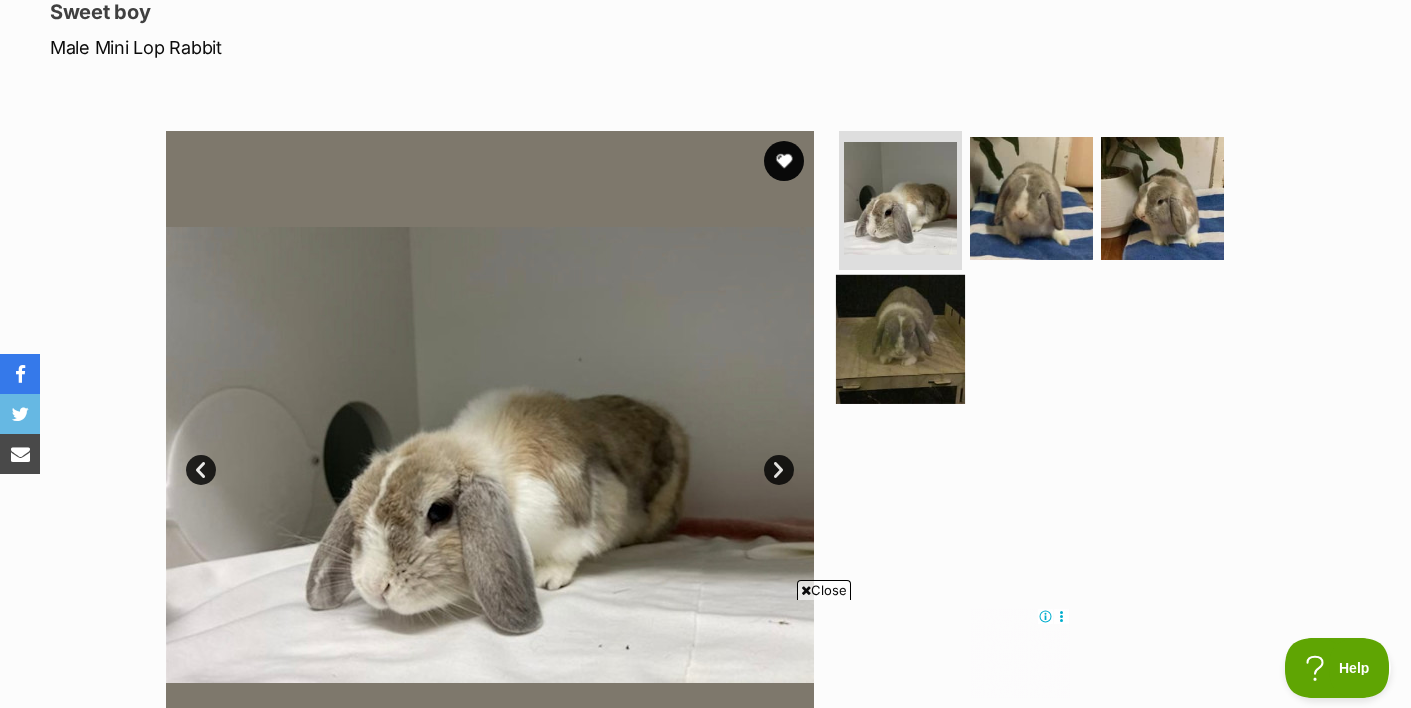 click at bounding box center [900, 339] 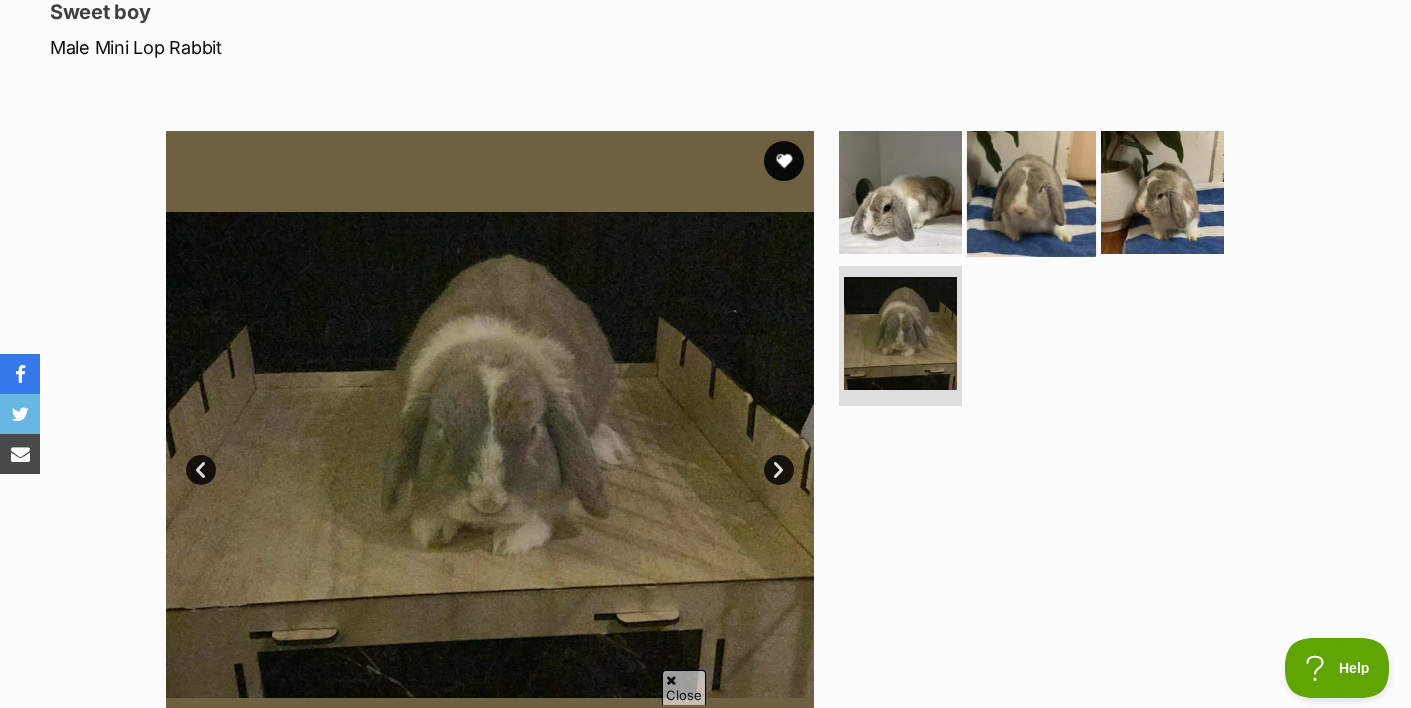 click at bounding box center [1031, 191] 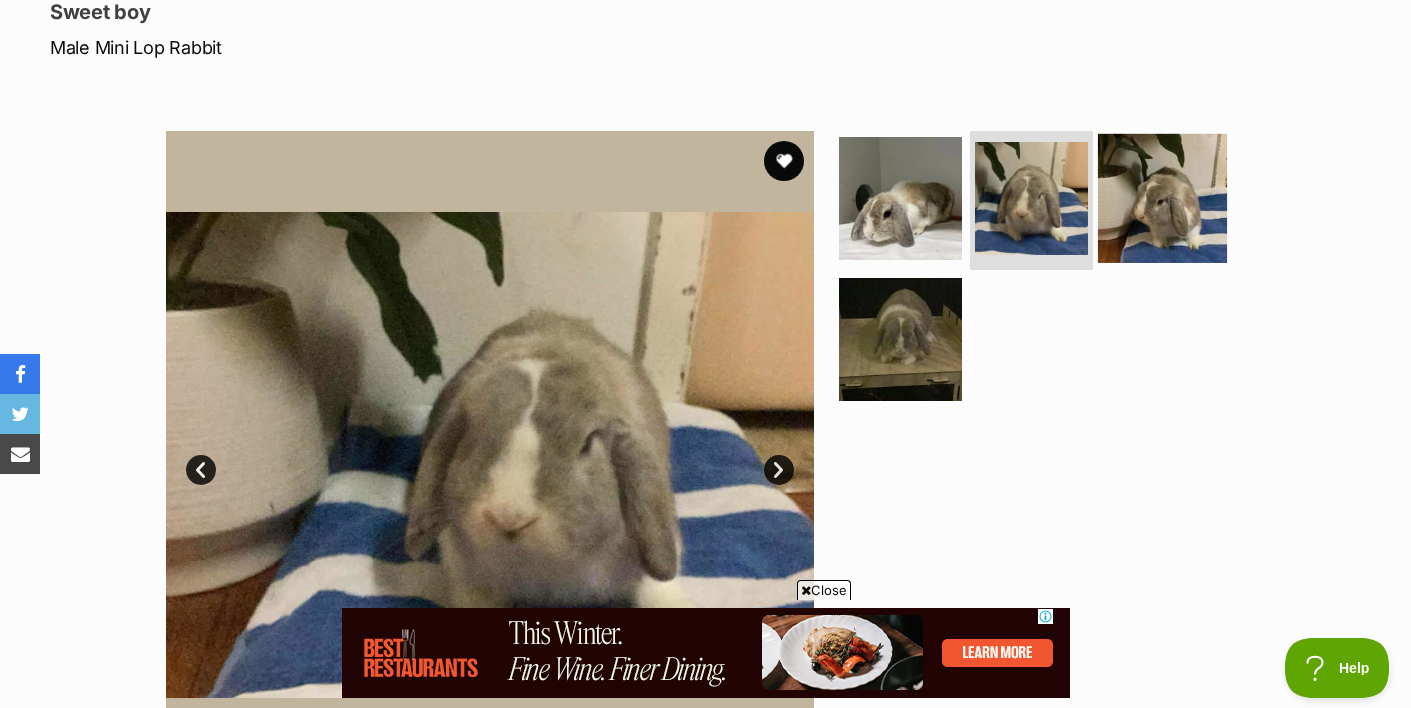 scroll, scrollTop: 0, scrollLeft: 0, axis: both 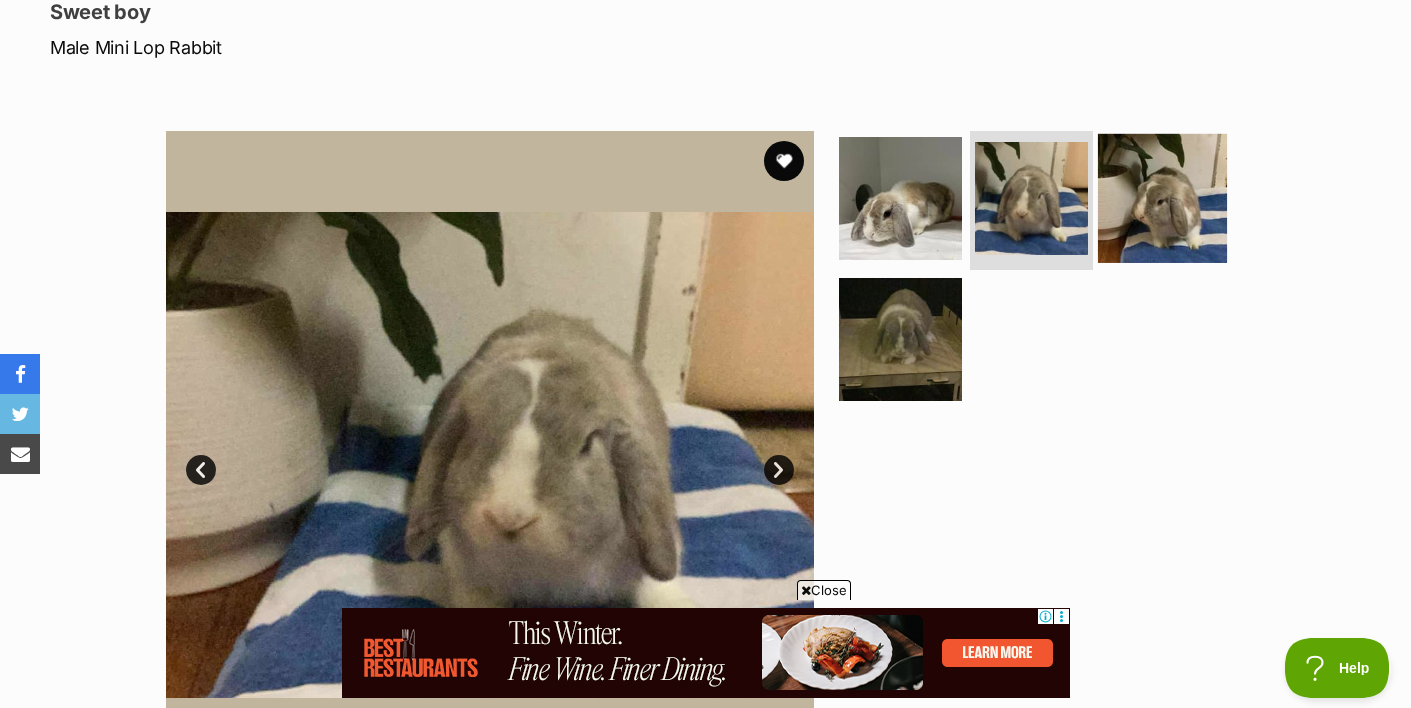 click at bounding box center [1162, 197] 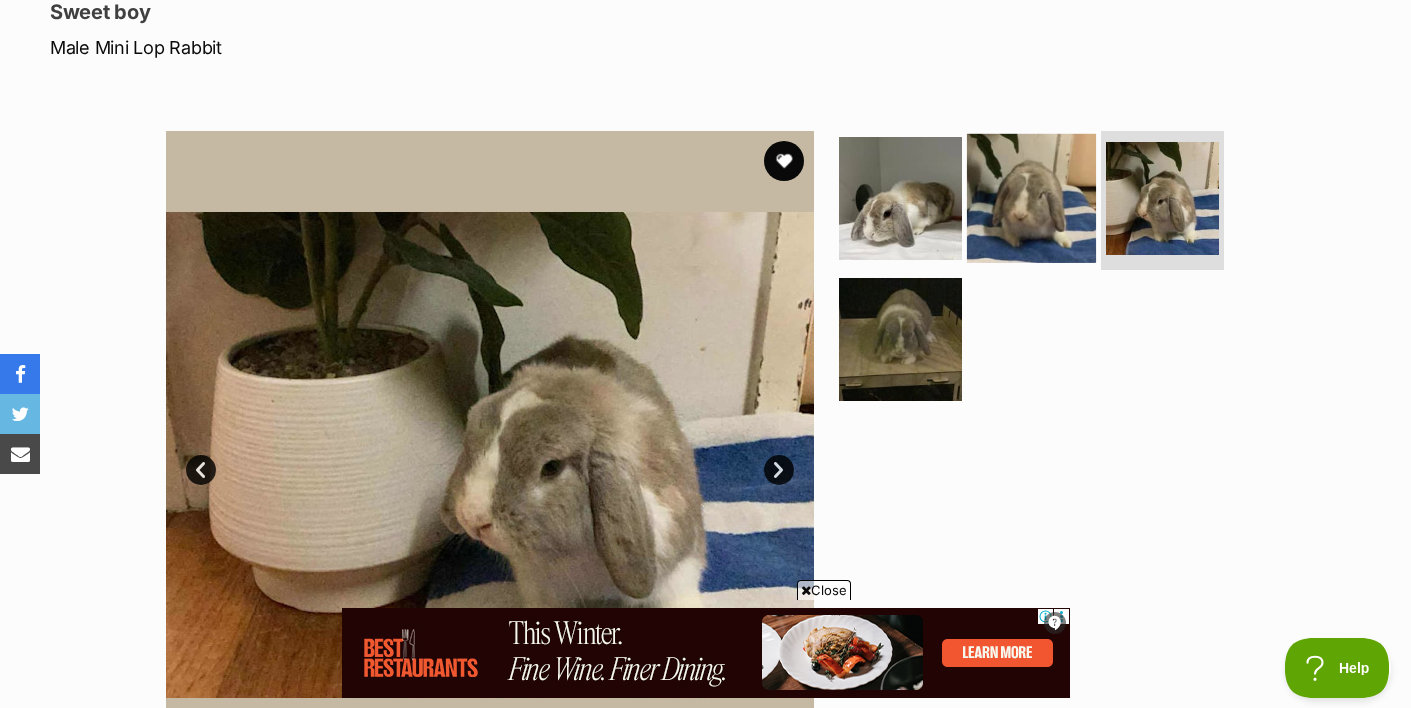 click at bounding box center [1031, 197] 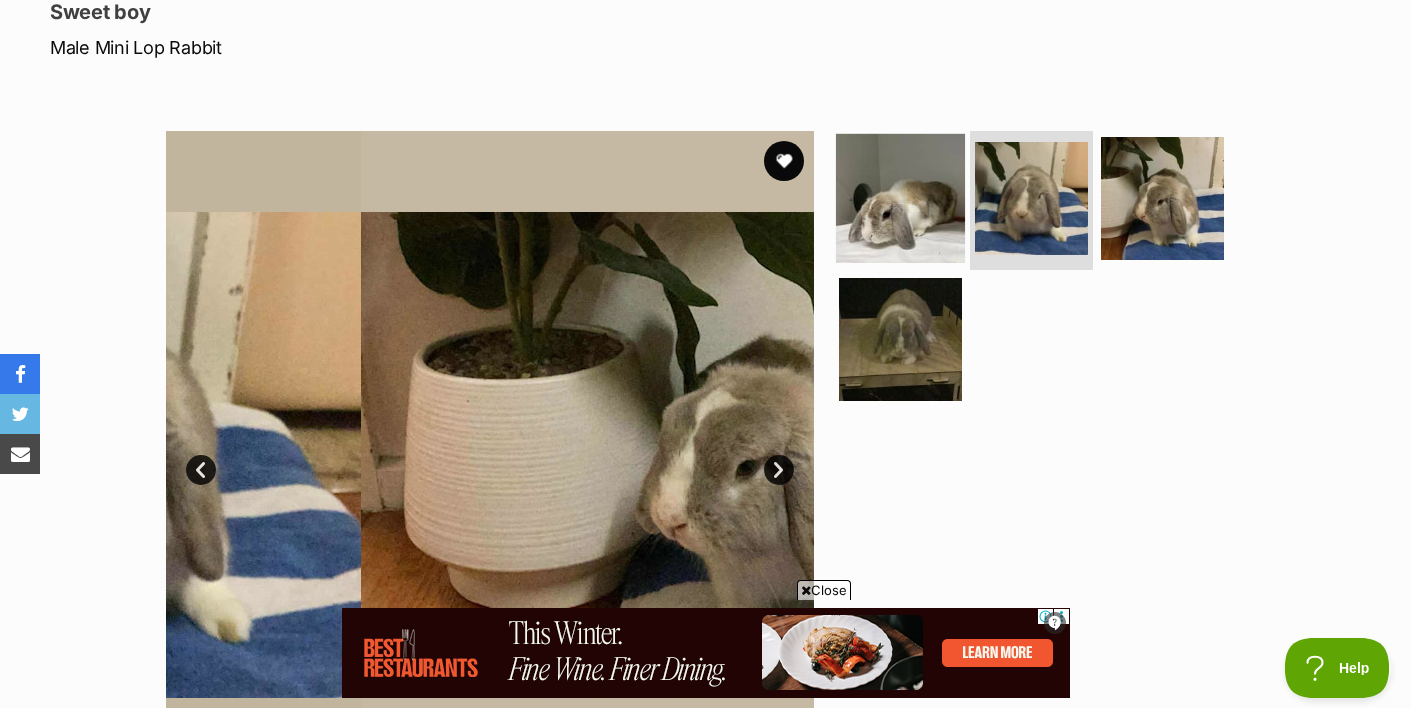 click at bounding box center (900, 197) 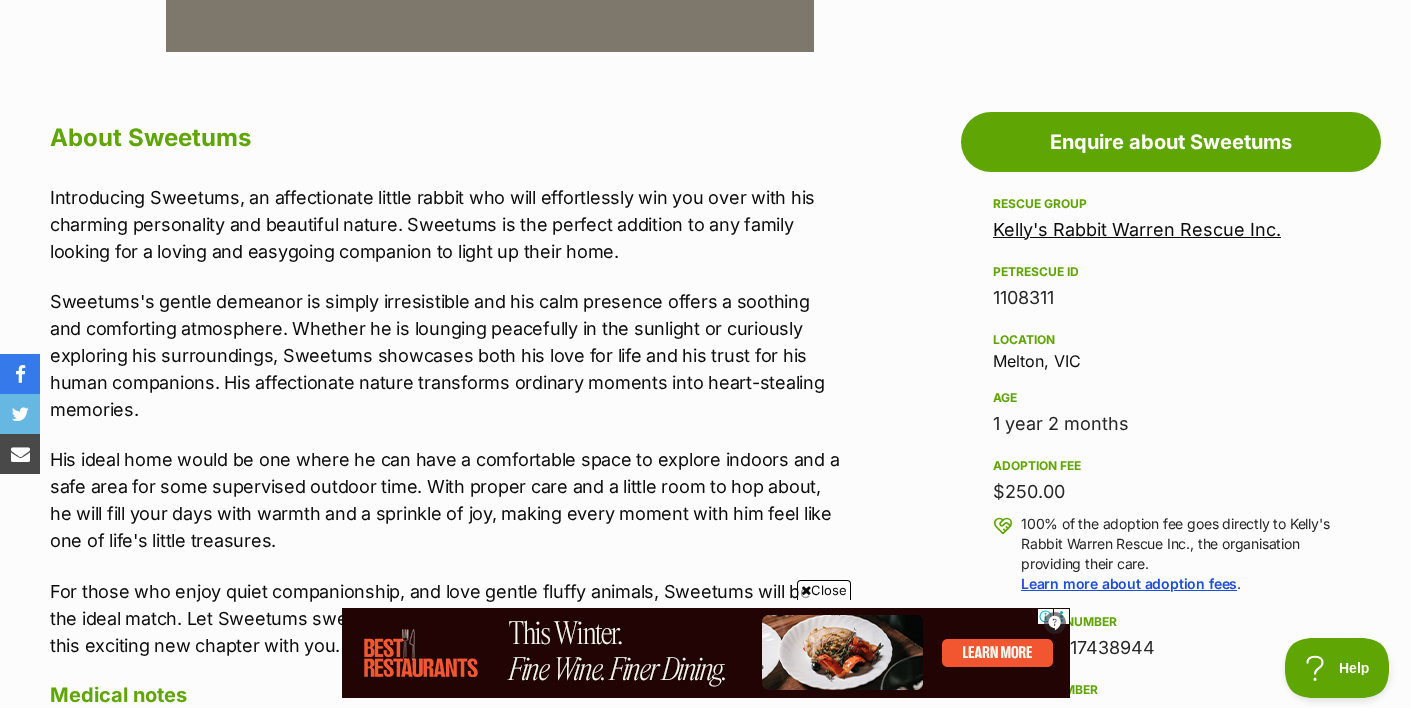 scroll, scrollTop: 1014, scrollLeft: 0, axis: vertical 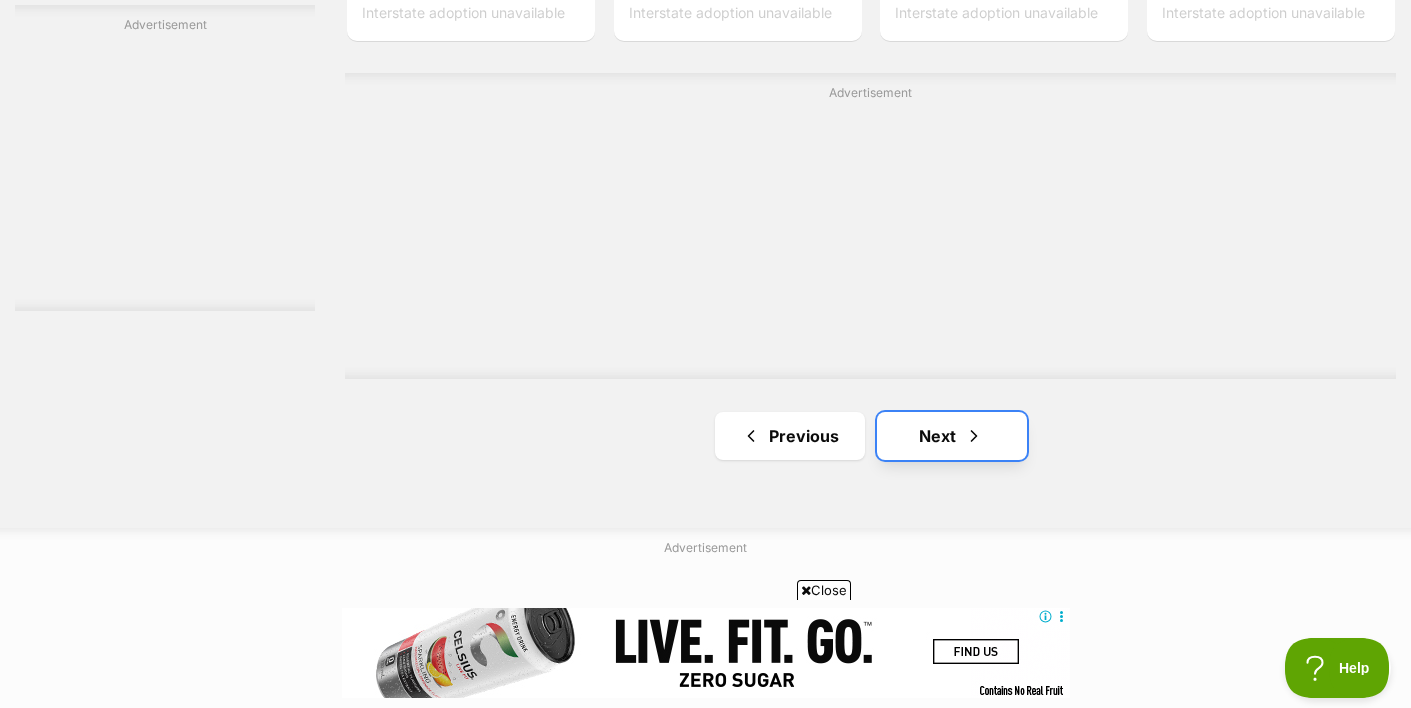 click on "Next" at bounding box center [952, 436] 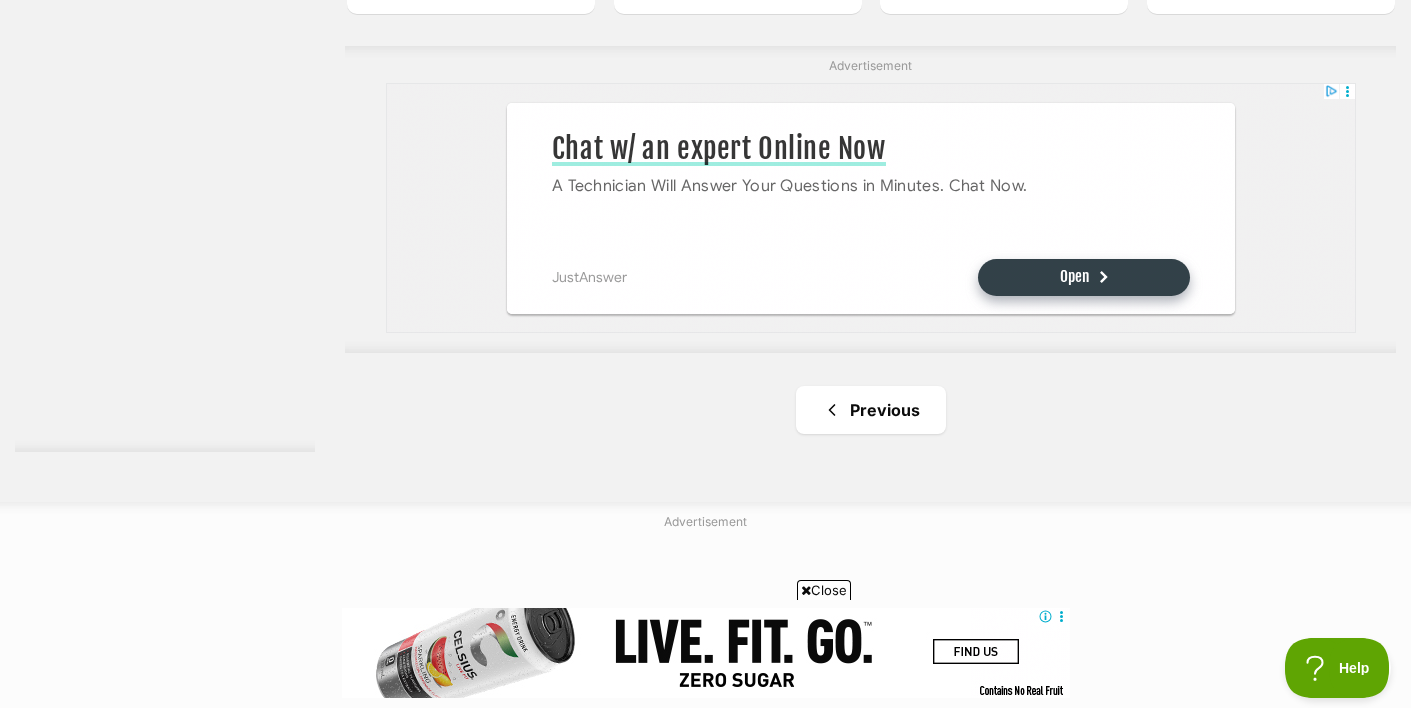 scroll, scrollTop: 3869, scrollLeft: 0, axis: vertical 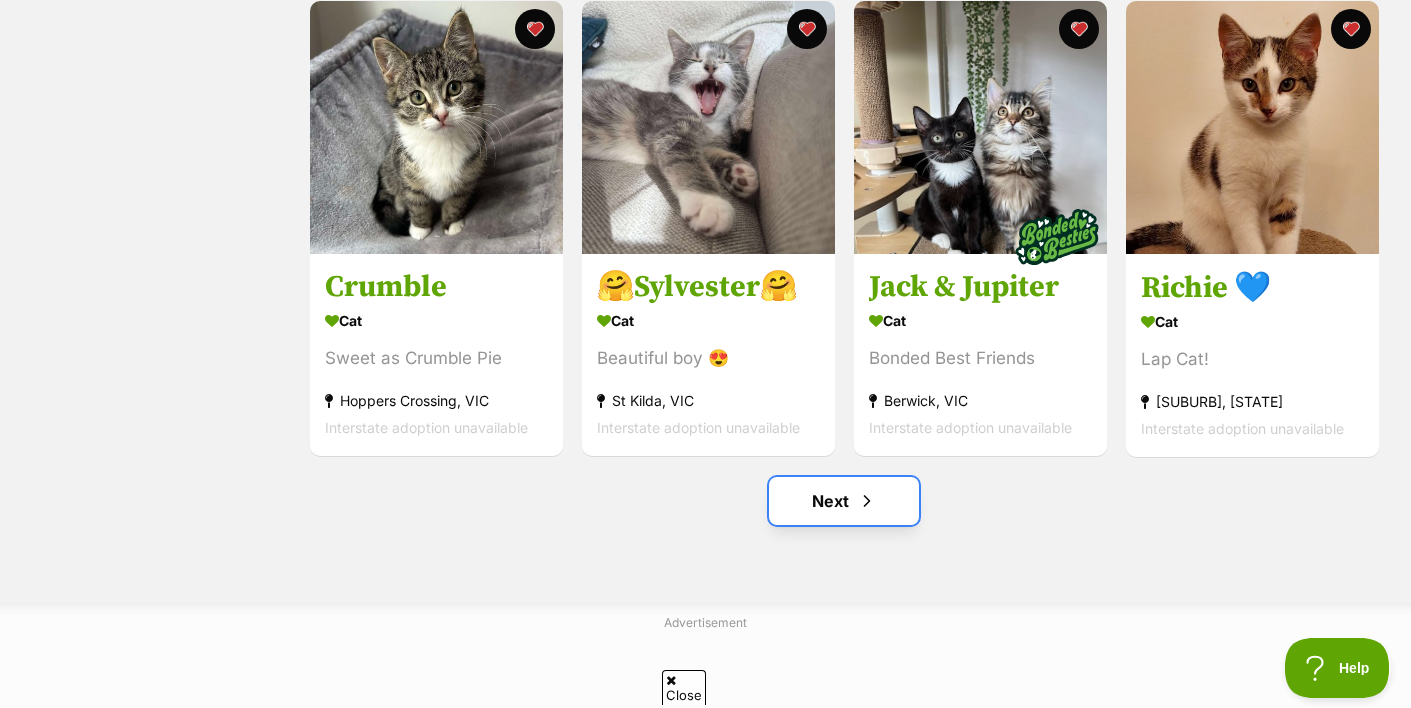 click on "Next" at bounding box center [844, 501] 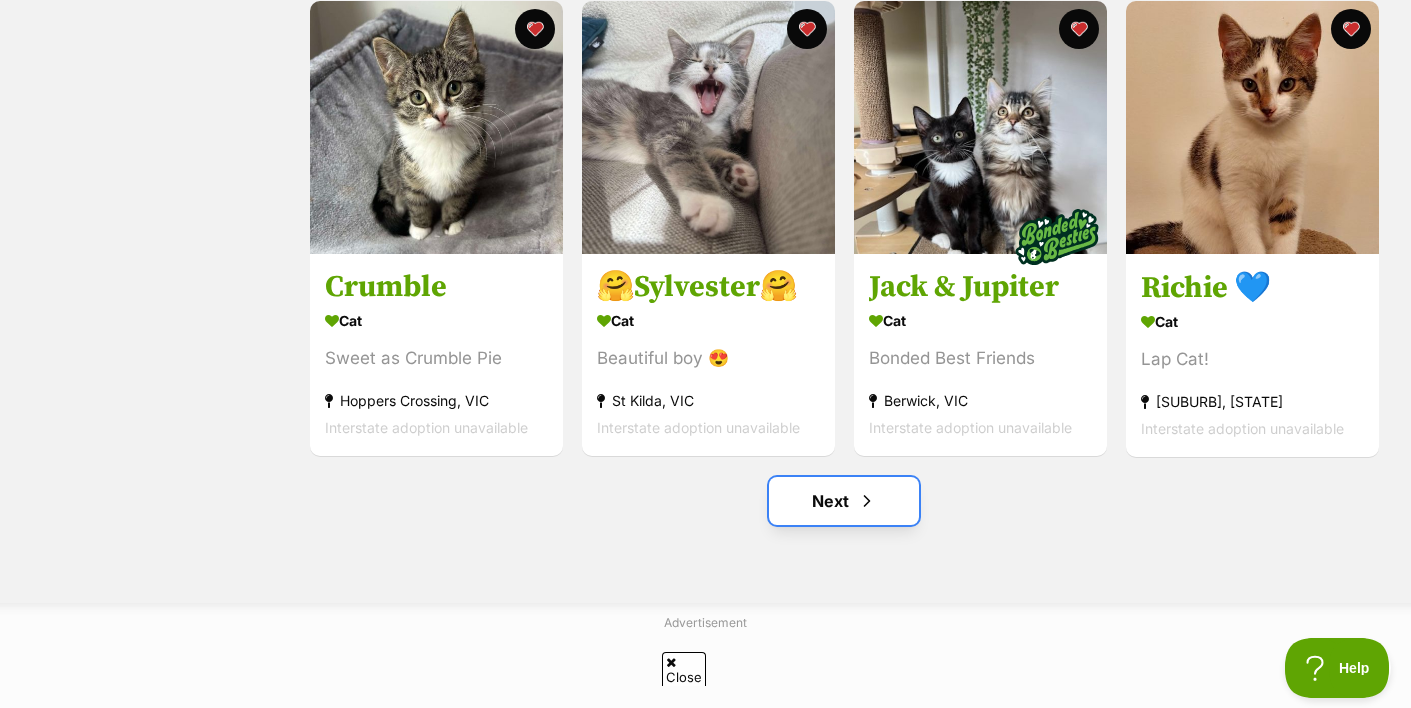 scroll, scrollTop: 0, scrollLeft: 0, axis: both 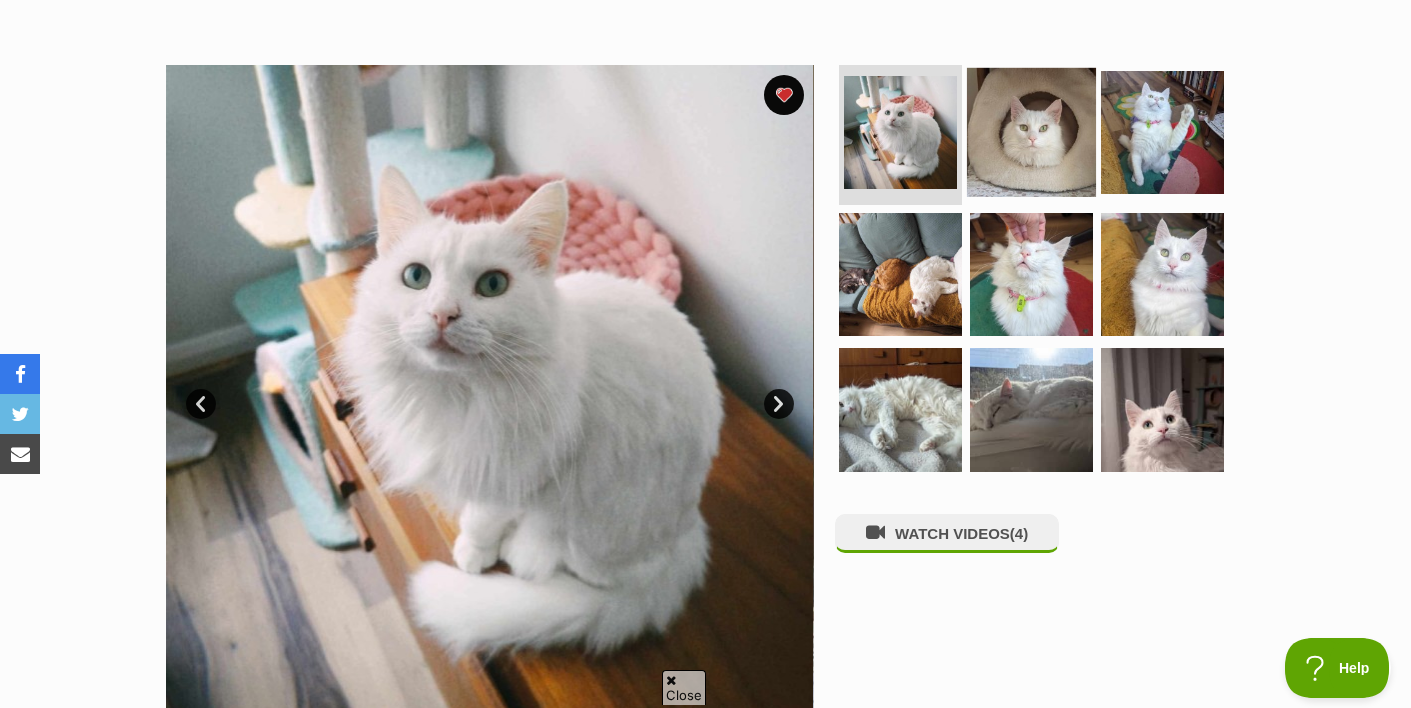 click at bounding box center [1031, 132] 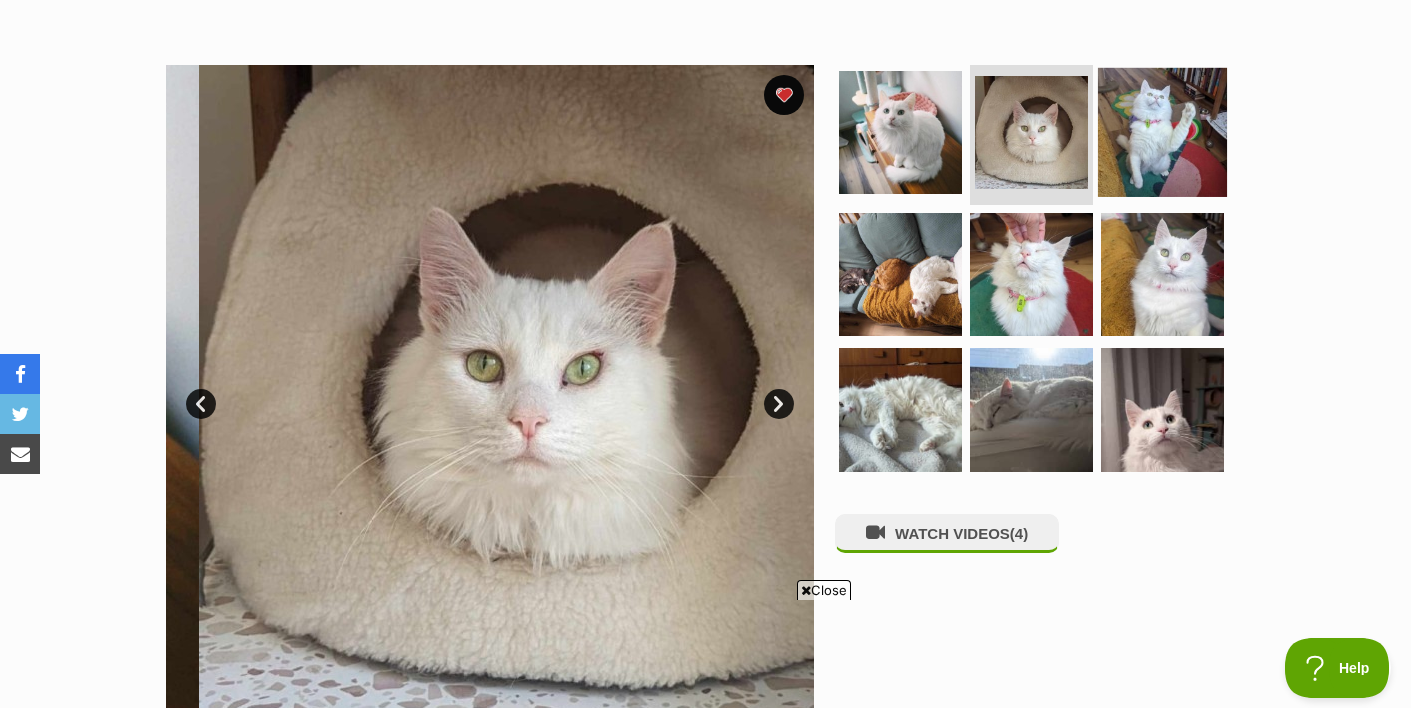 click at bounding box center [1162, 132] 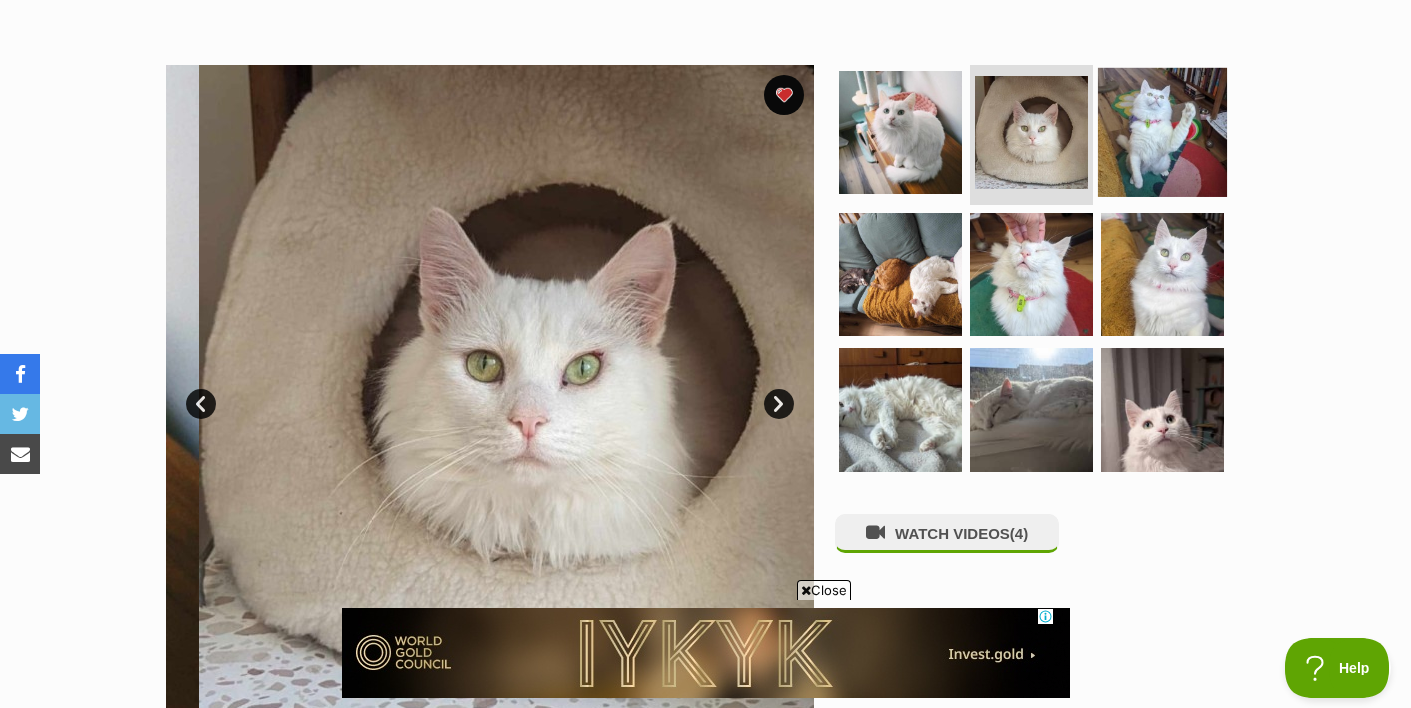 scroll, scrollTop: 0, scrollLeft: 0, axis: both 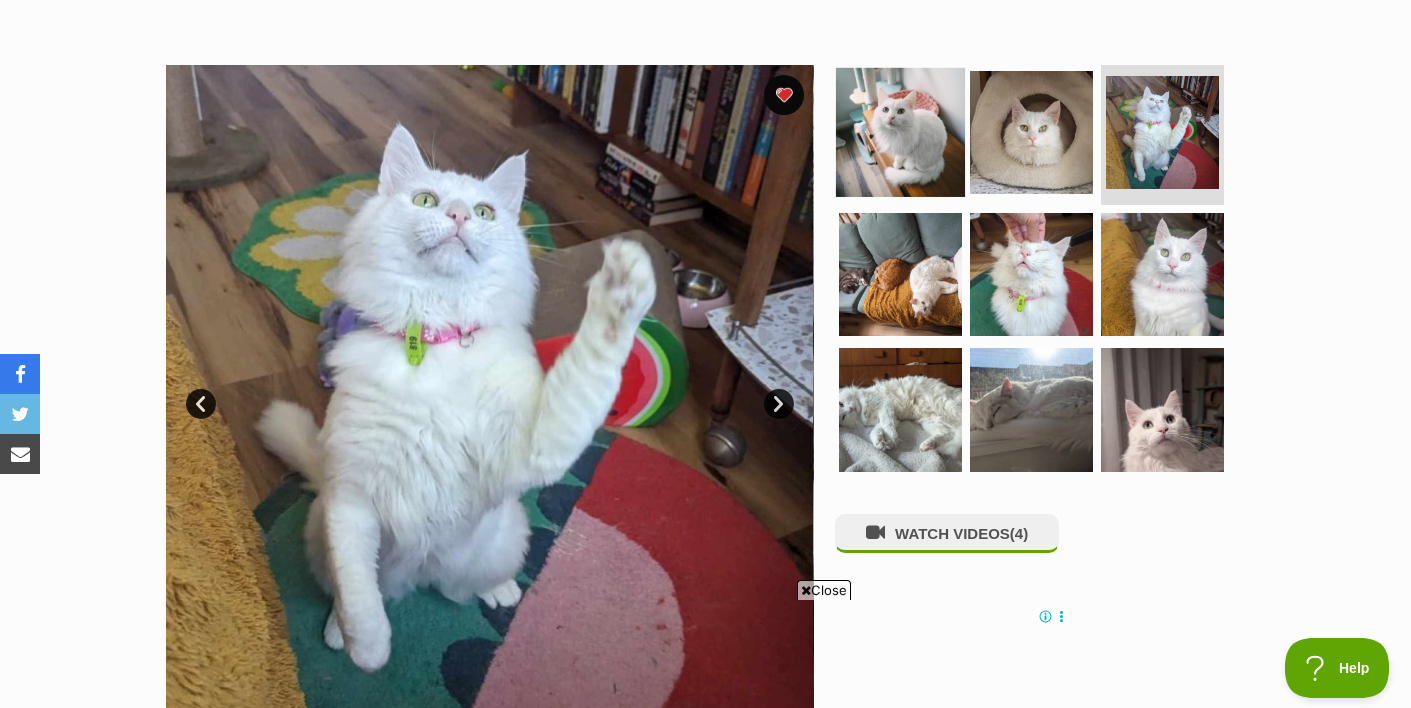 click at bounding box center [900, 132] 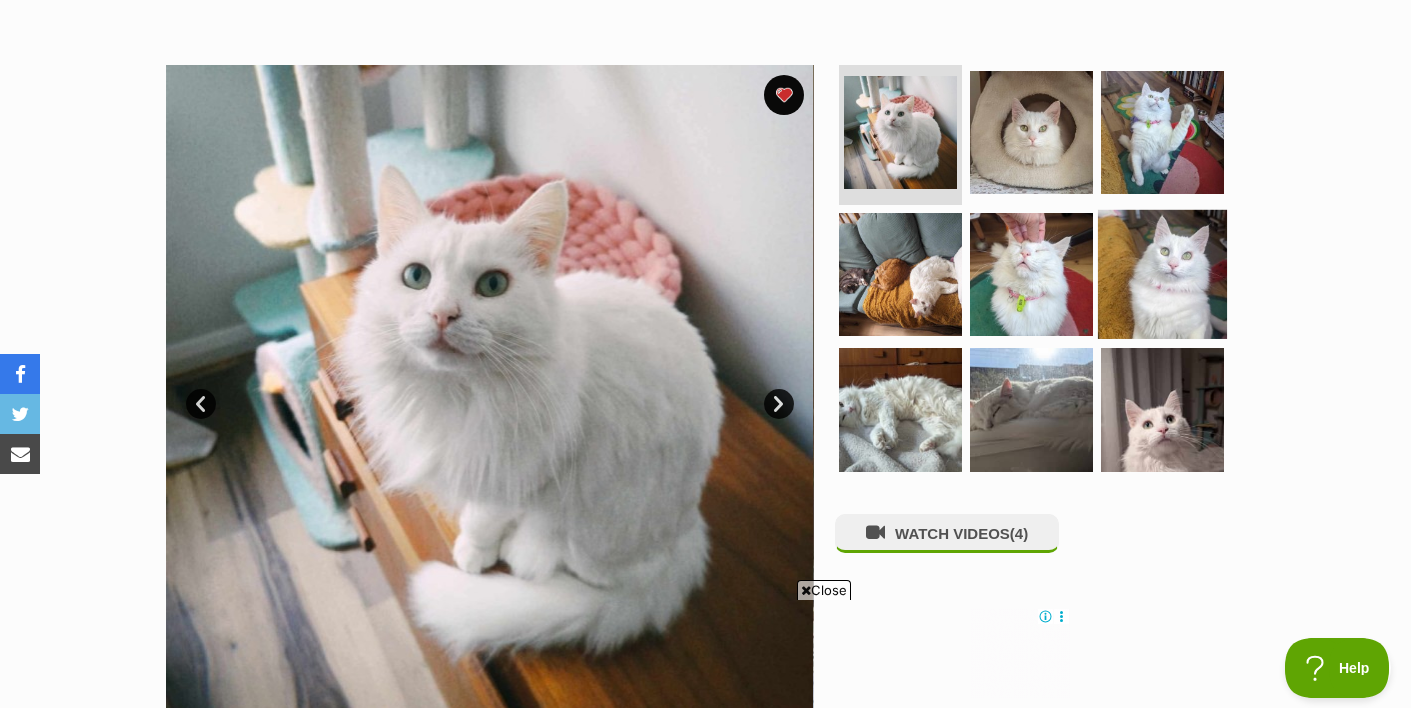 scroll, scrollTop: 0, scrollLeft: 0, axis: both 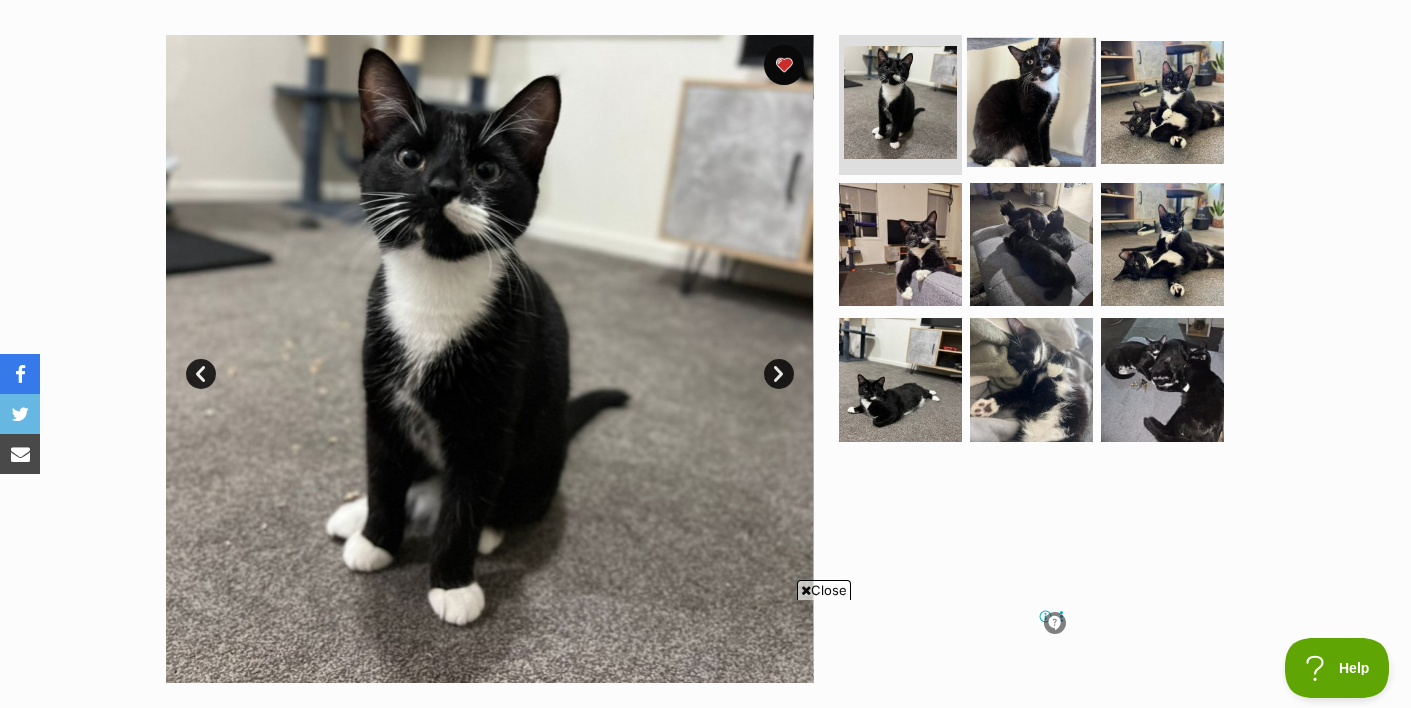 click at bounding box center (1031, 102) 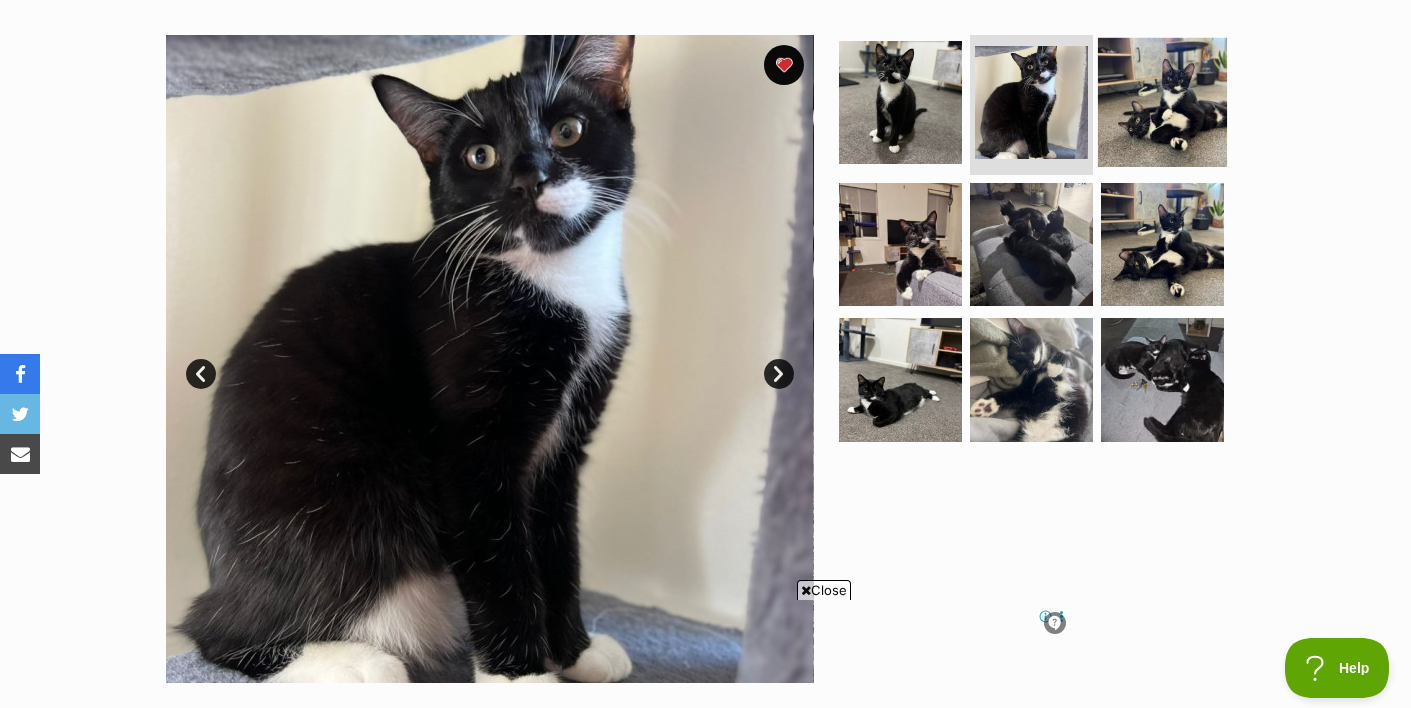 click at bounding box center (1162, 102) 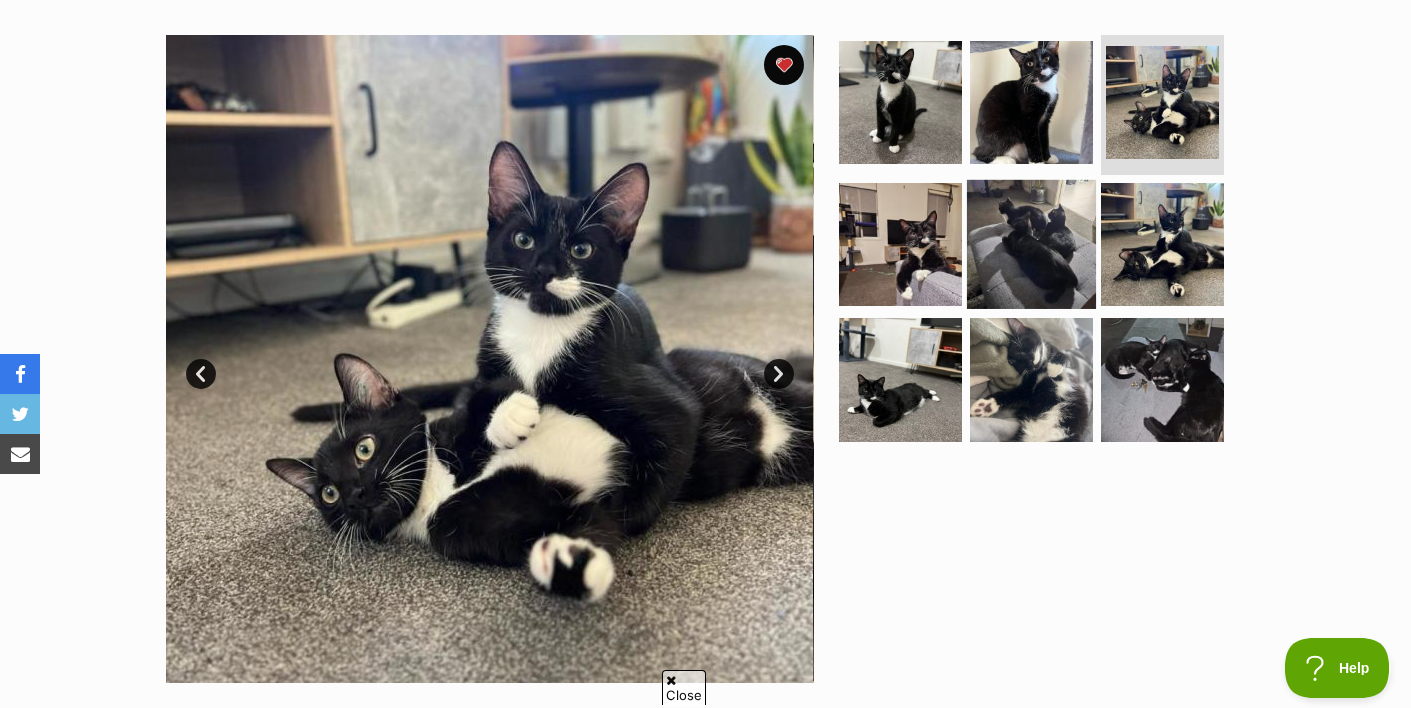 click at bounding box center (1031, 243) 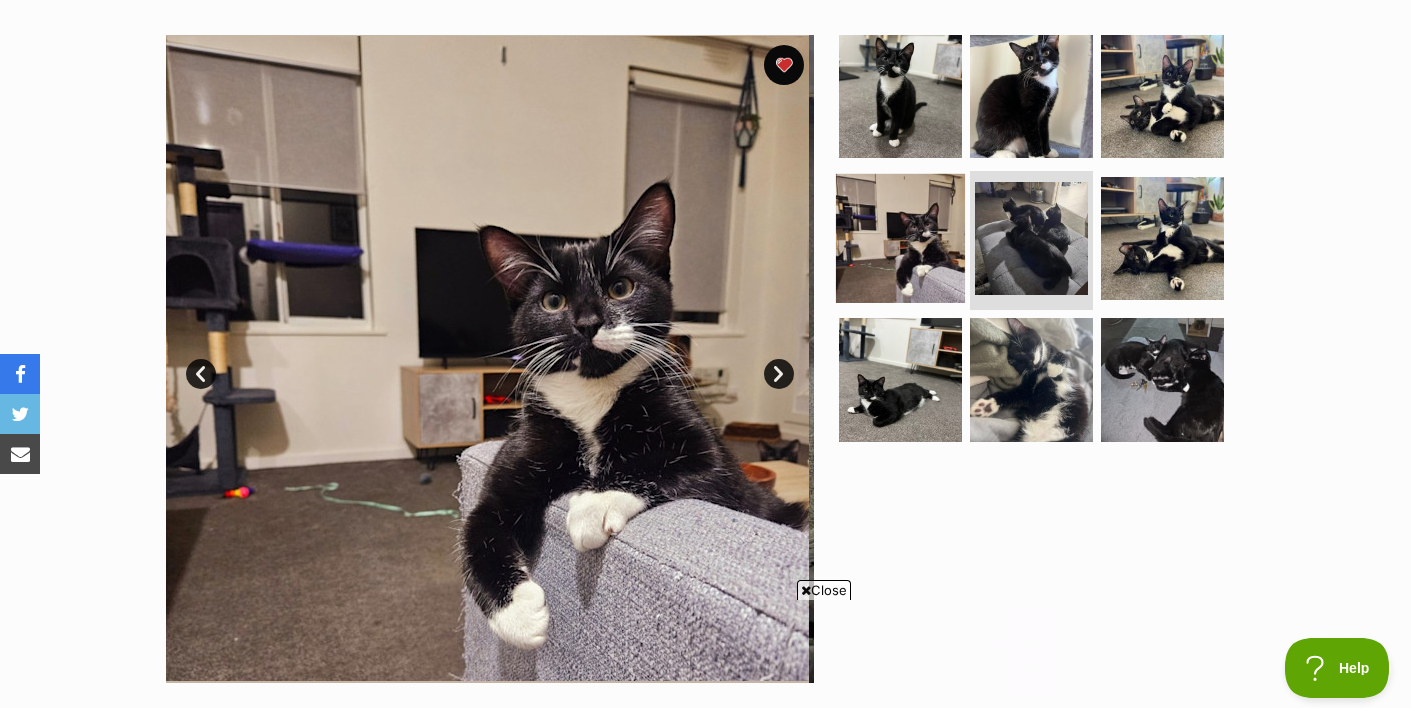 scroll, scrollTop: 0, scrollLeft: 0, axis: both 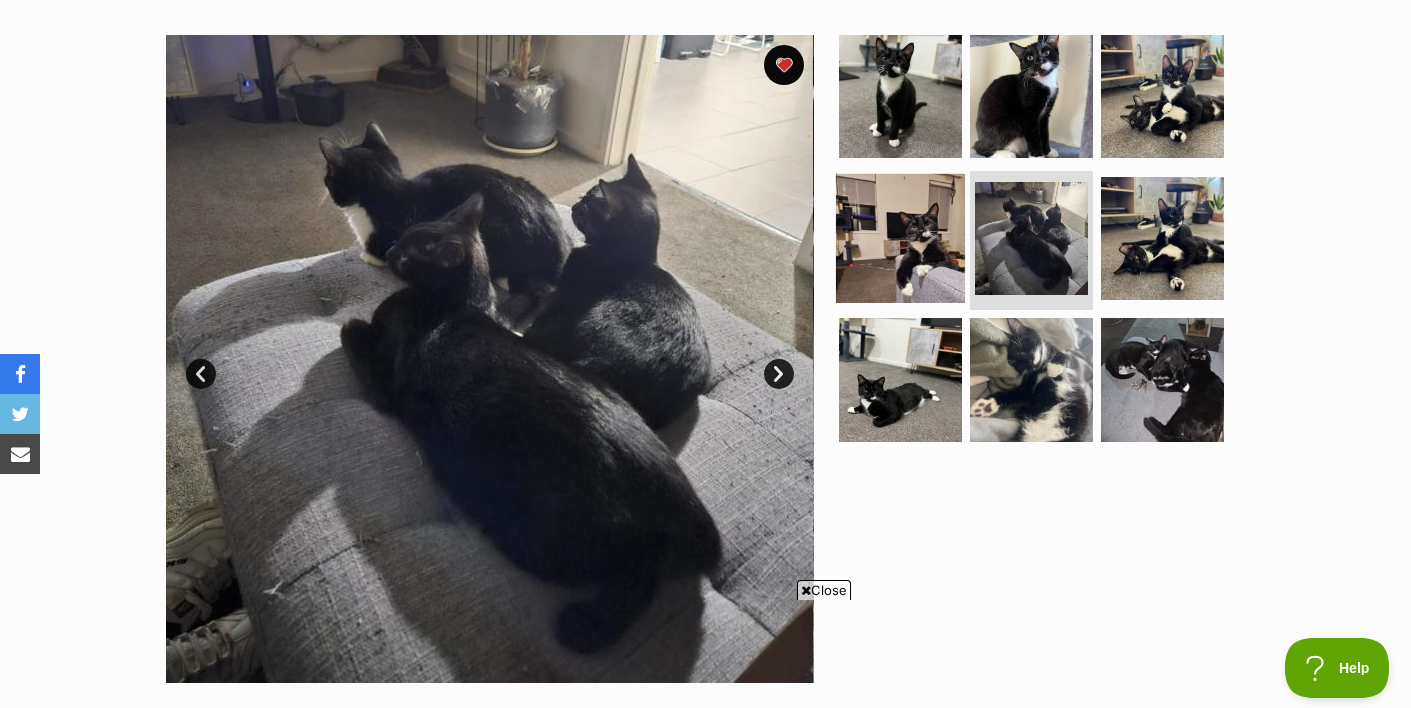 click at bounding box center (900, 237) 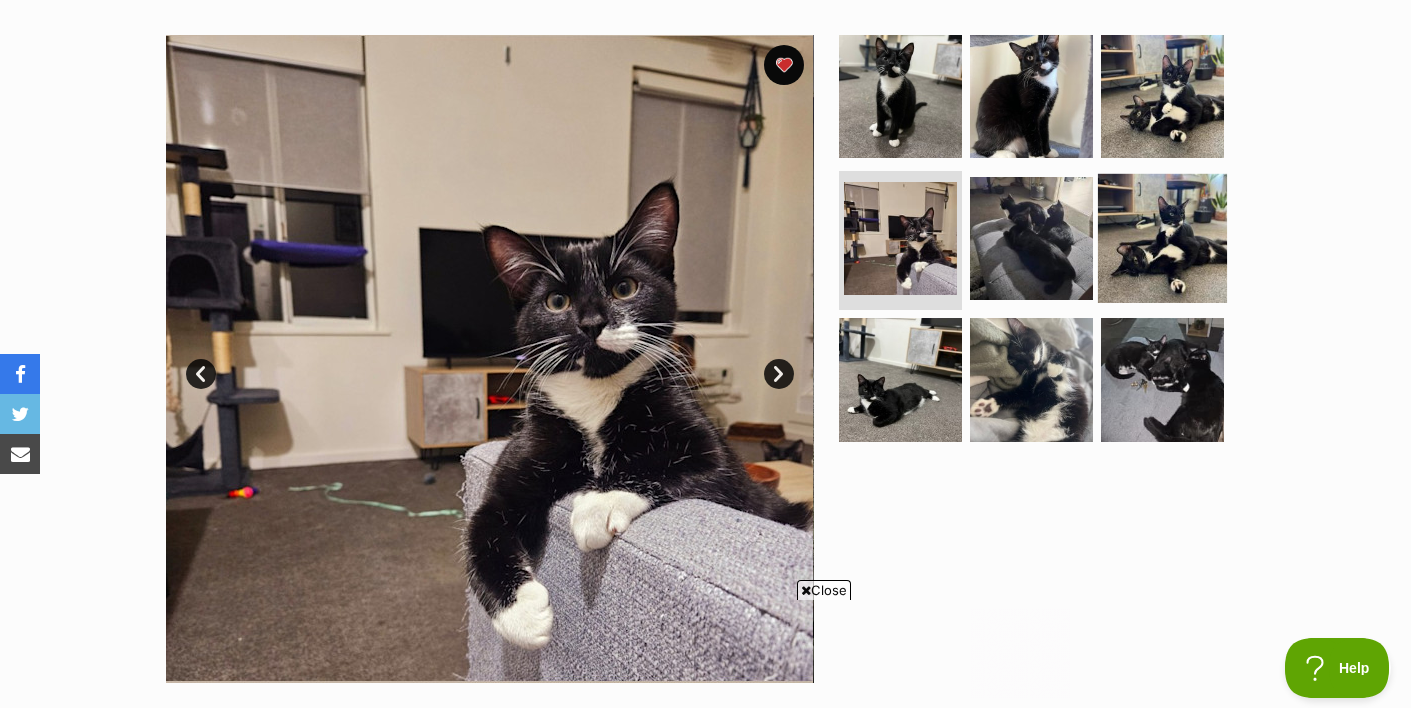 click at bounding box center (1162, 237) 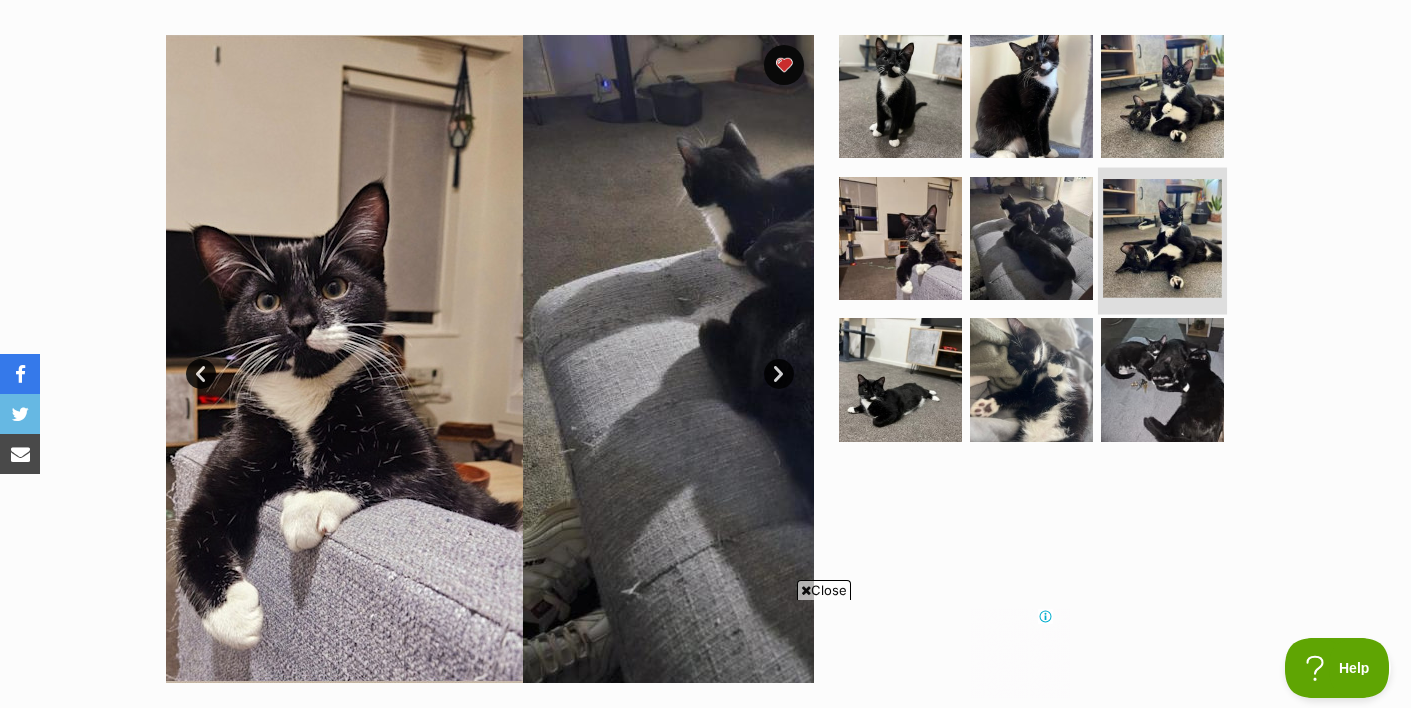scroll, scrollTop: 0, scrollLeft: 0, axis: both 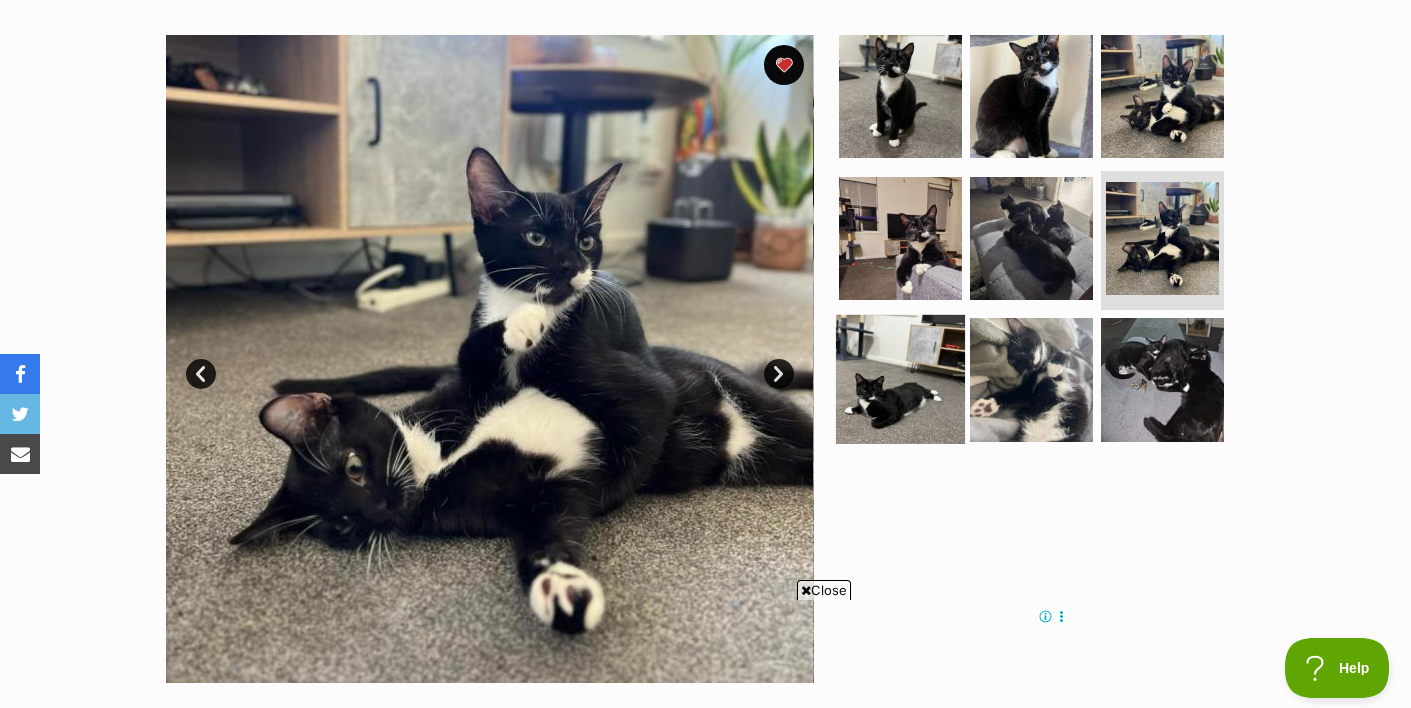 click at bounding box center (900, 379) 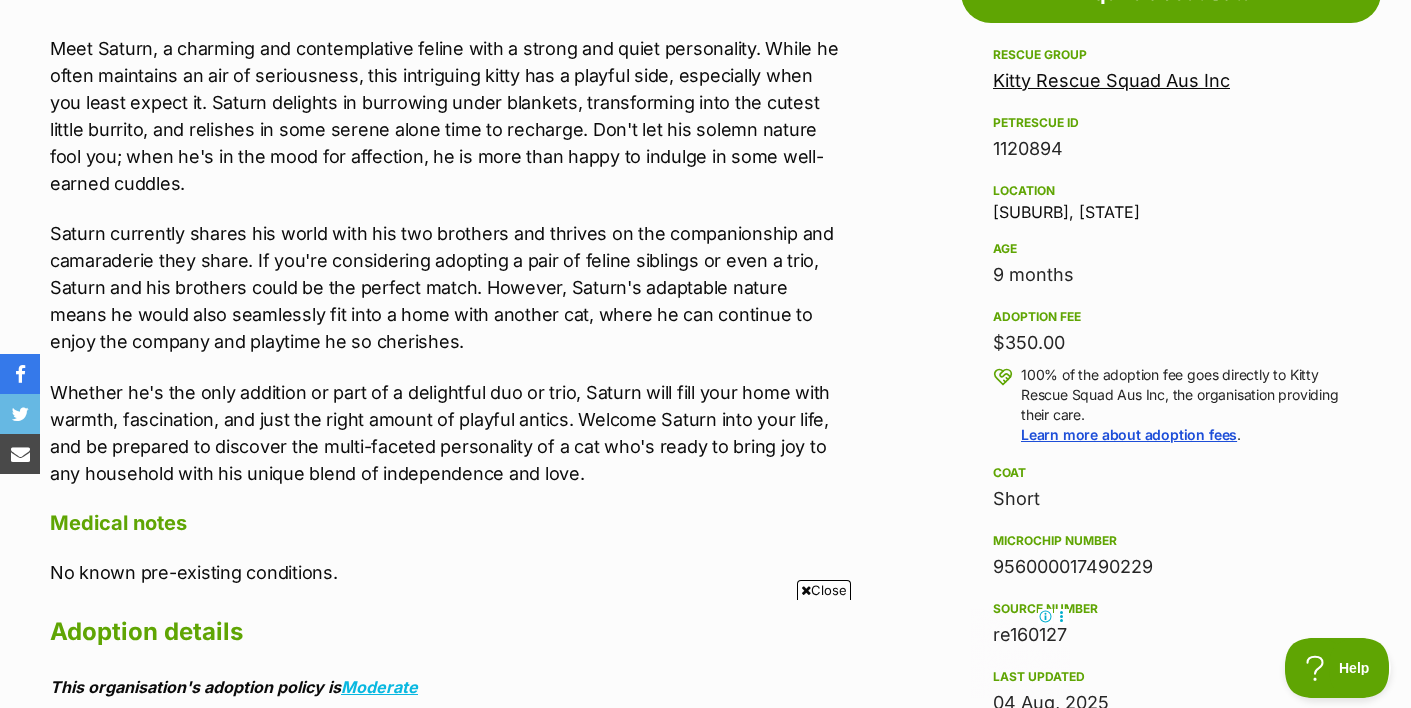 scroll, scrollTop: 1163, scrollLeft: 0, axis: vertical 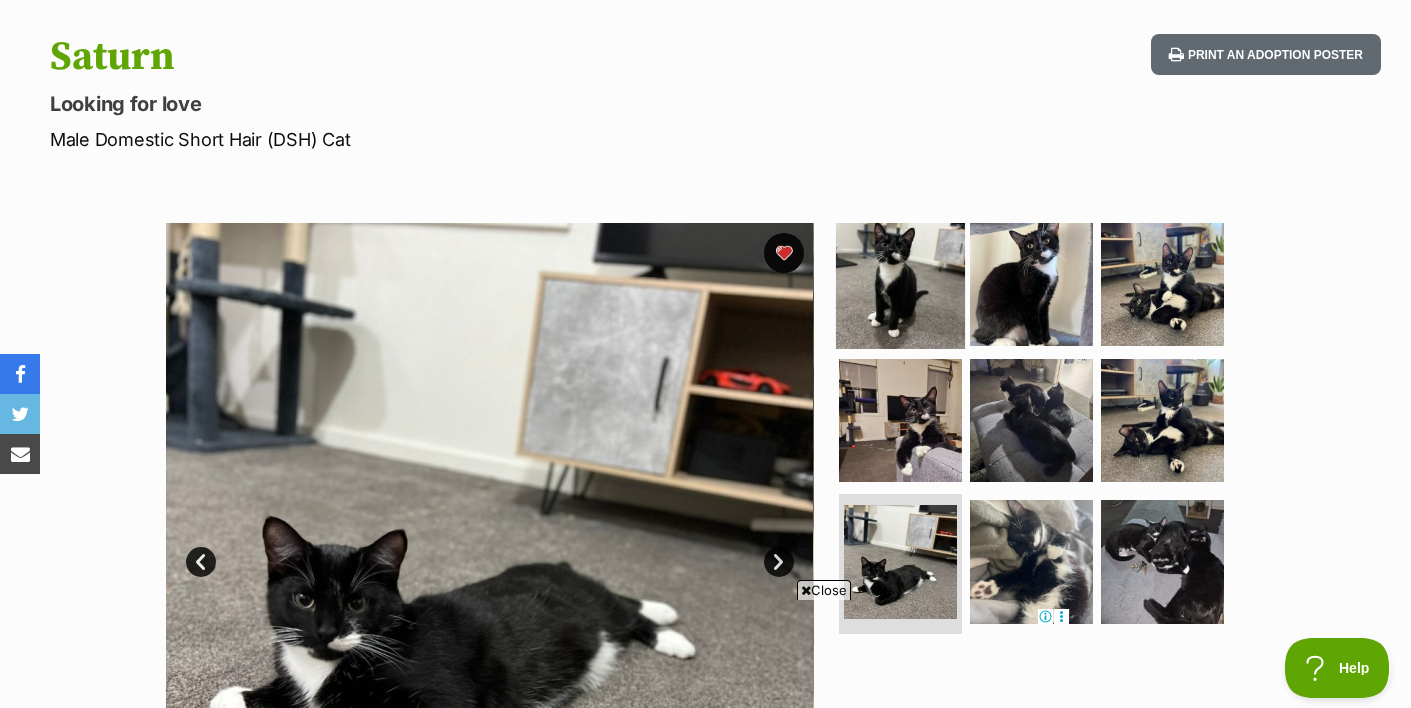 click at bounding box center (900, 284) 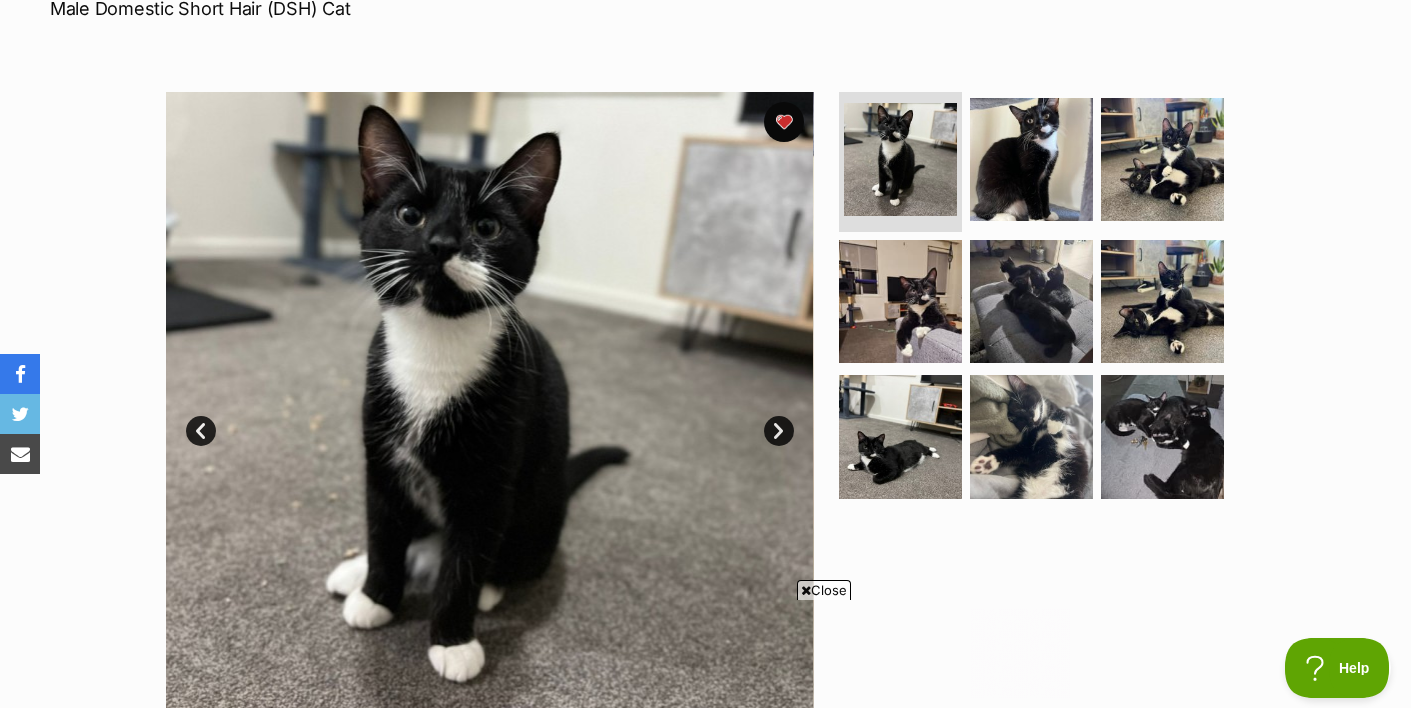 scroll, scrollTop: 0, scrollLeft: 0, axis: both 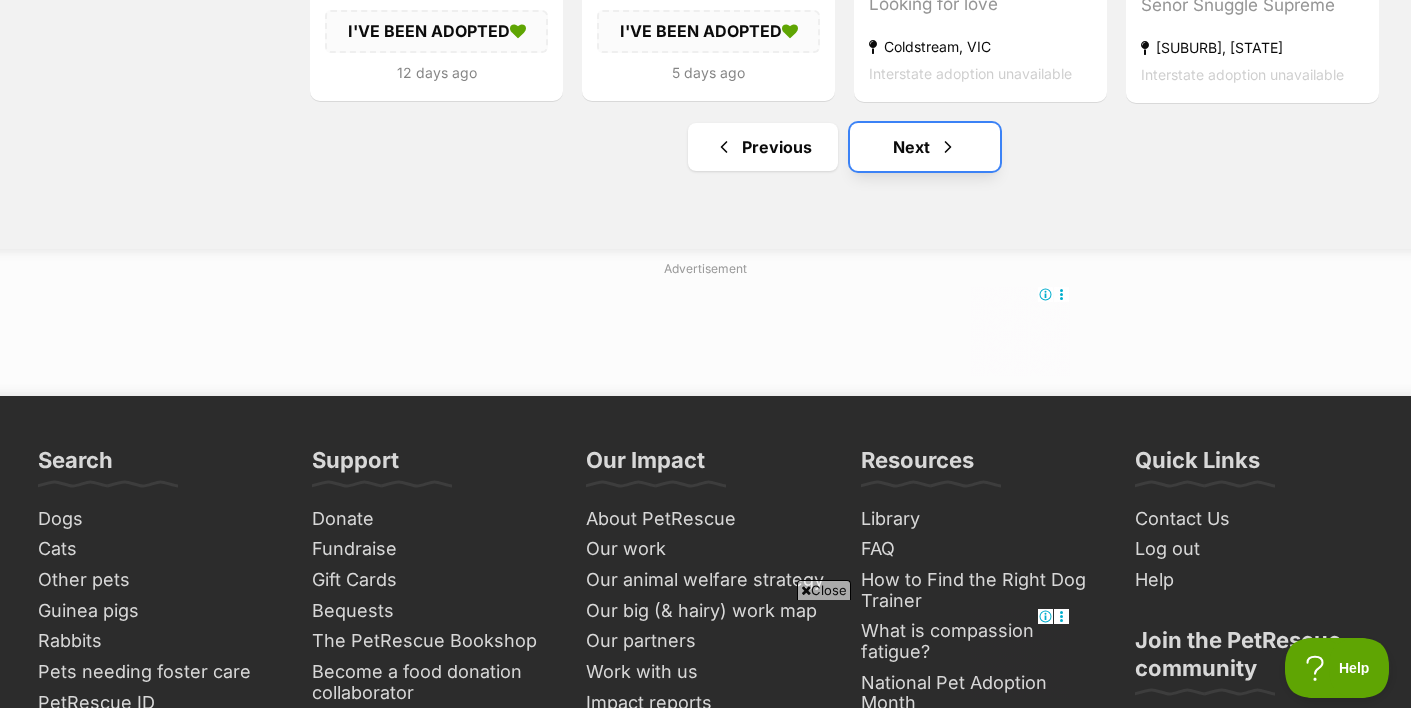 click on "Next" at bounding box center (925, 147) 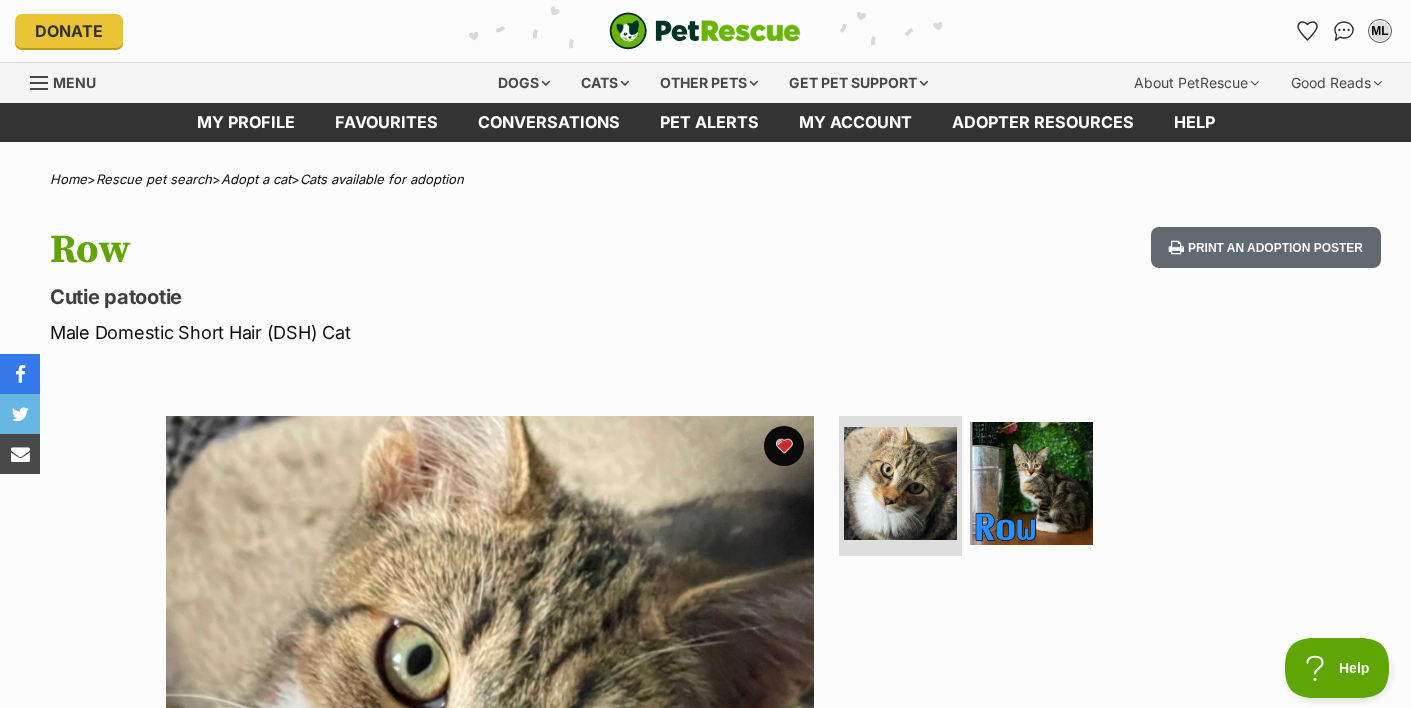 scroll, scrollTop: 0, scrollLeft: 0, axis: both 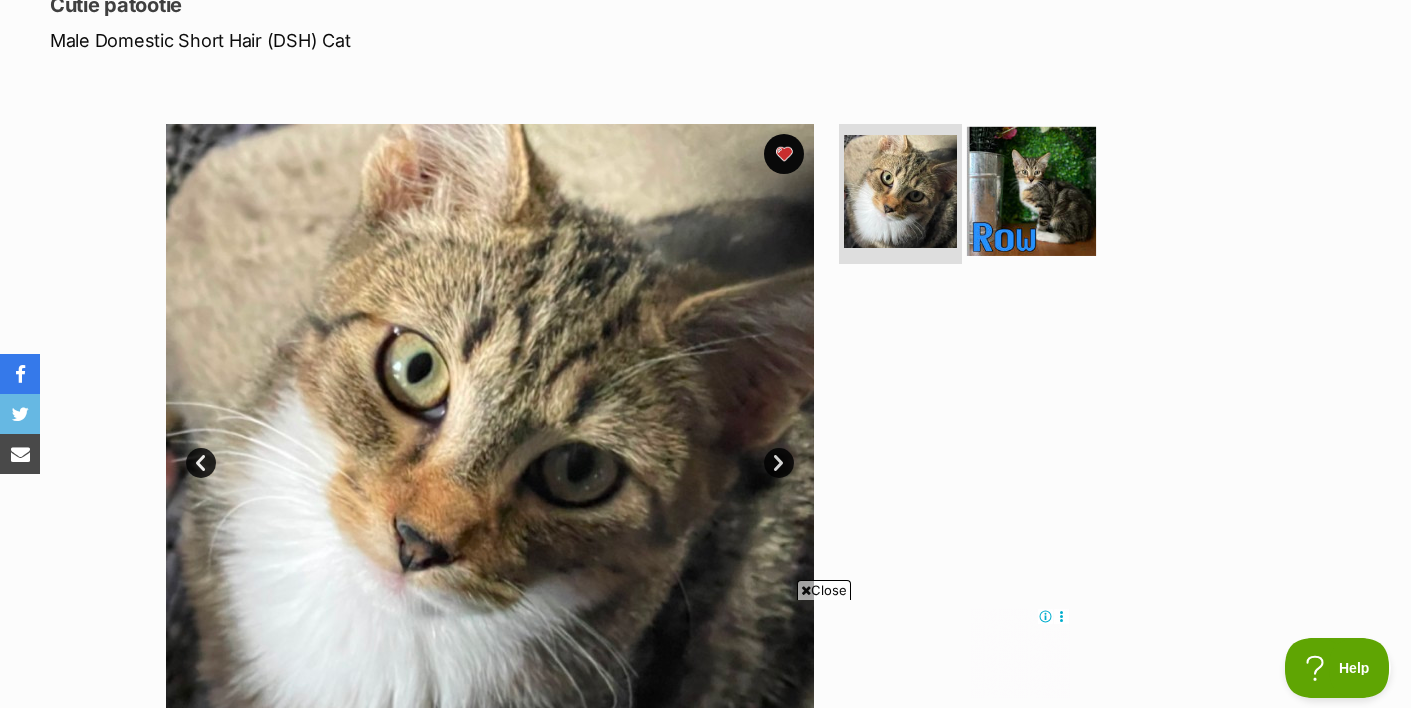 click at bounding box center (1031, 191) 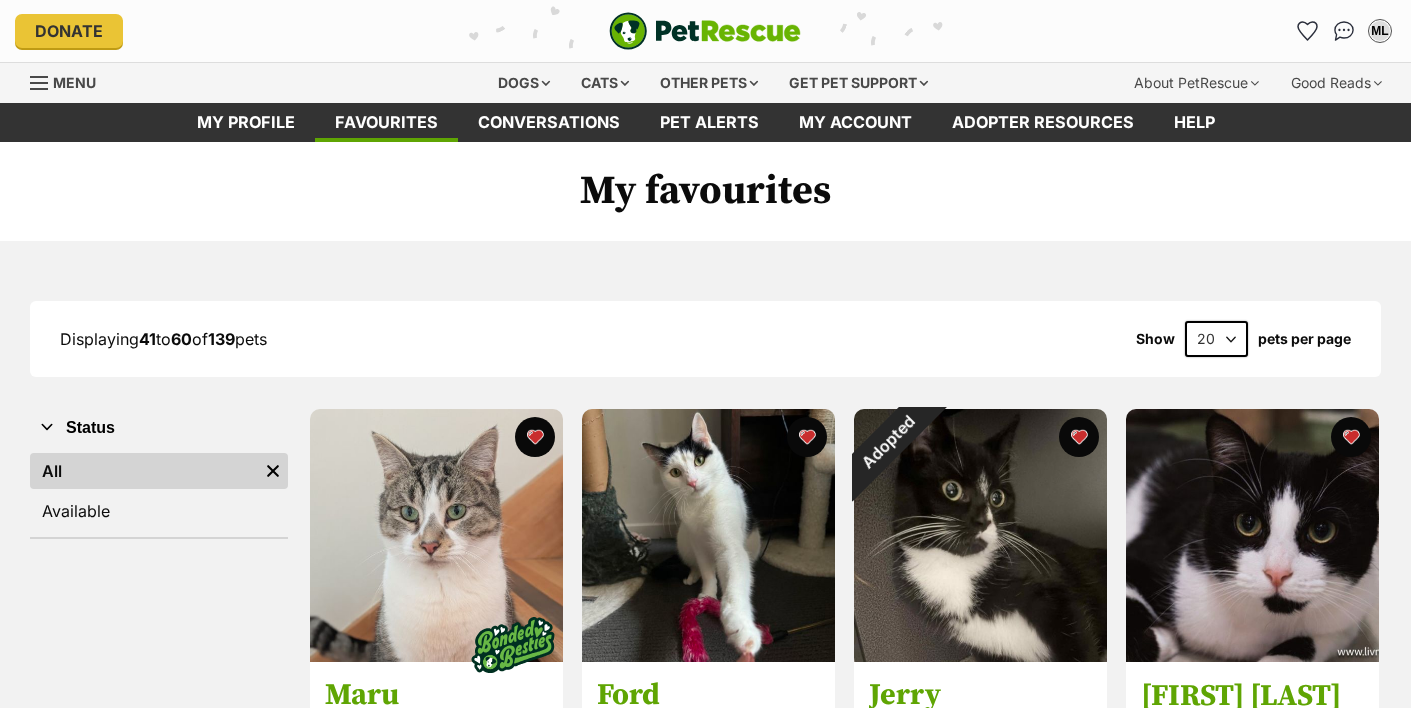 scroll, scrollTop: 0, scrollLeft: 0, axis: both 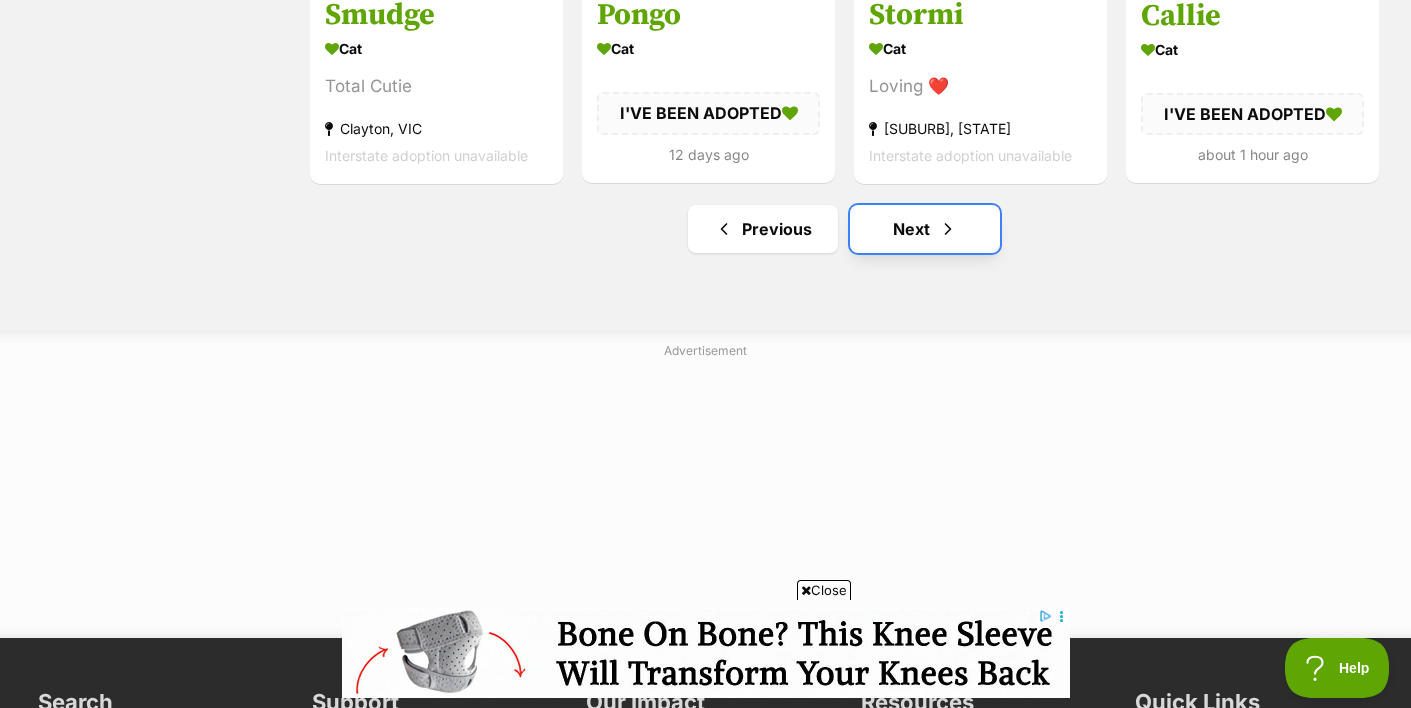 click at bounding box center [948, 229] 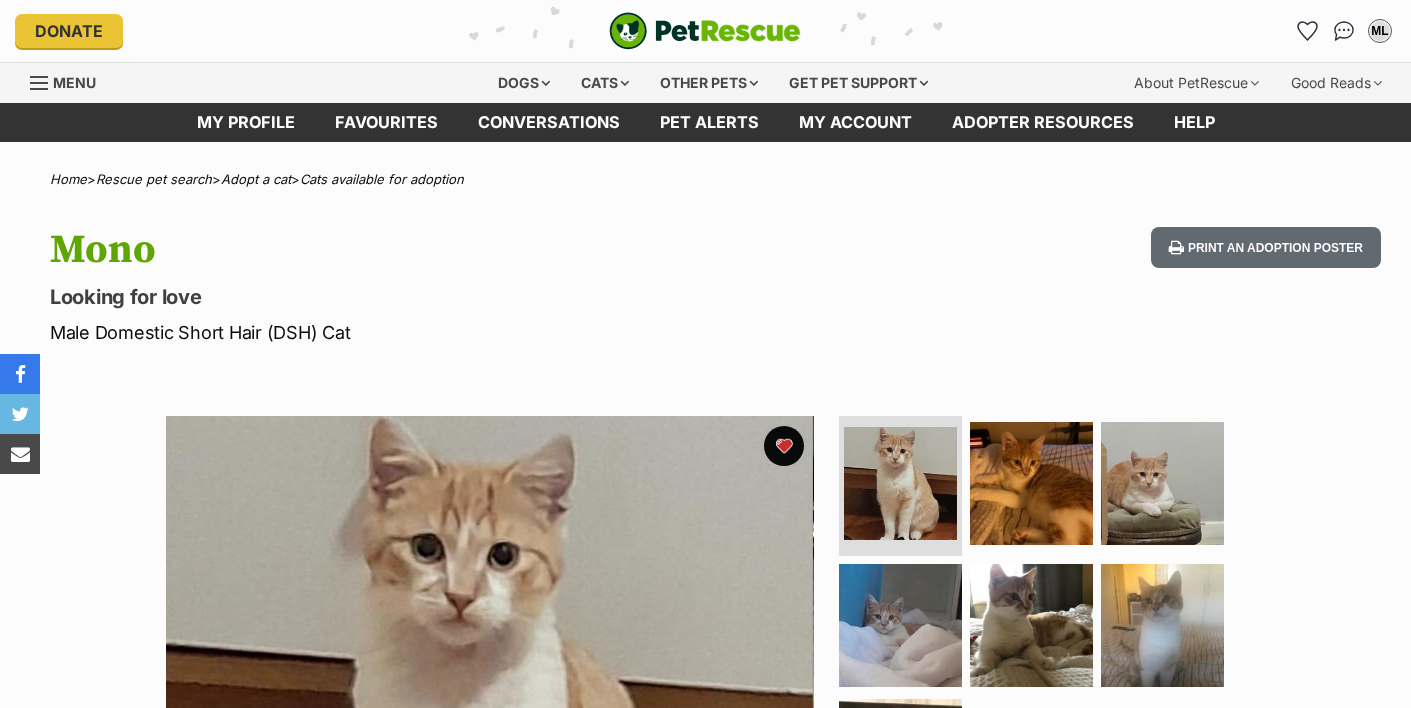 scroll, scrollTop: 0, scrollLeft: 0, axis: both 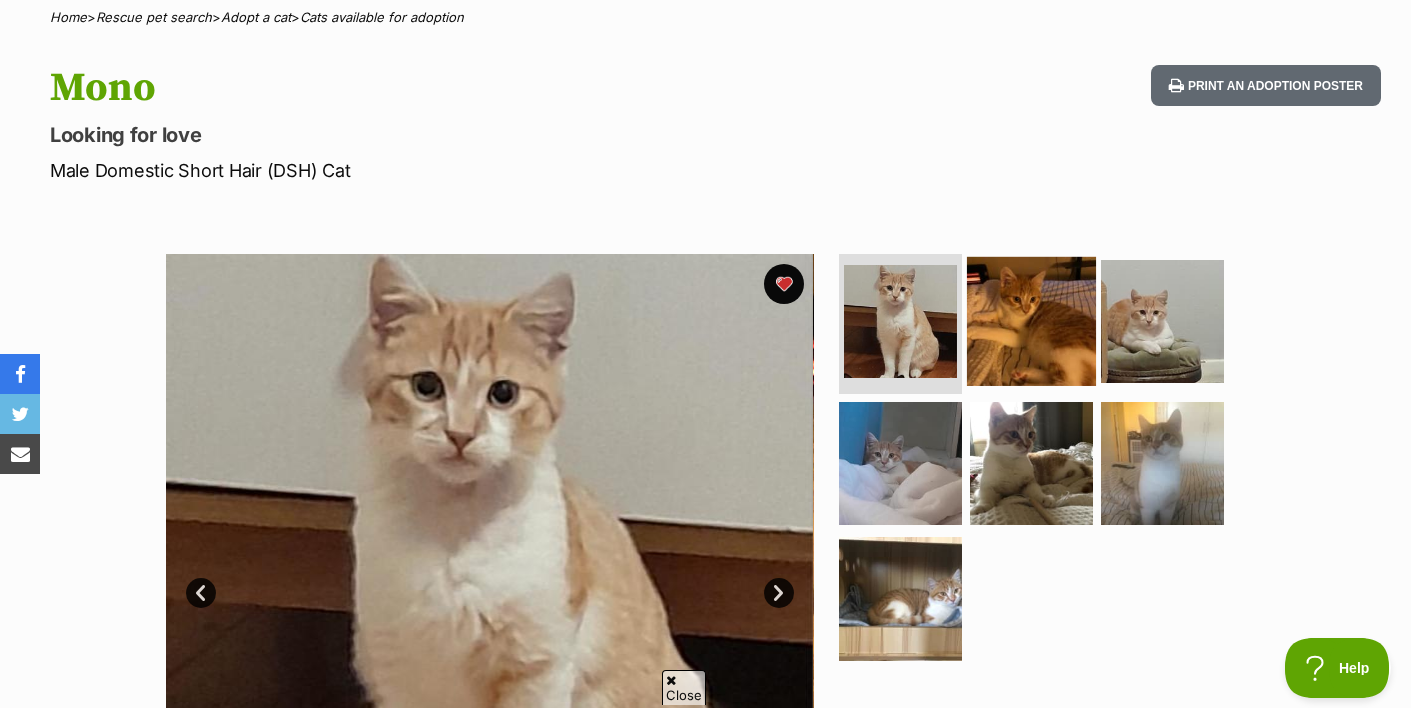 click at bounding box center [1031, 321] 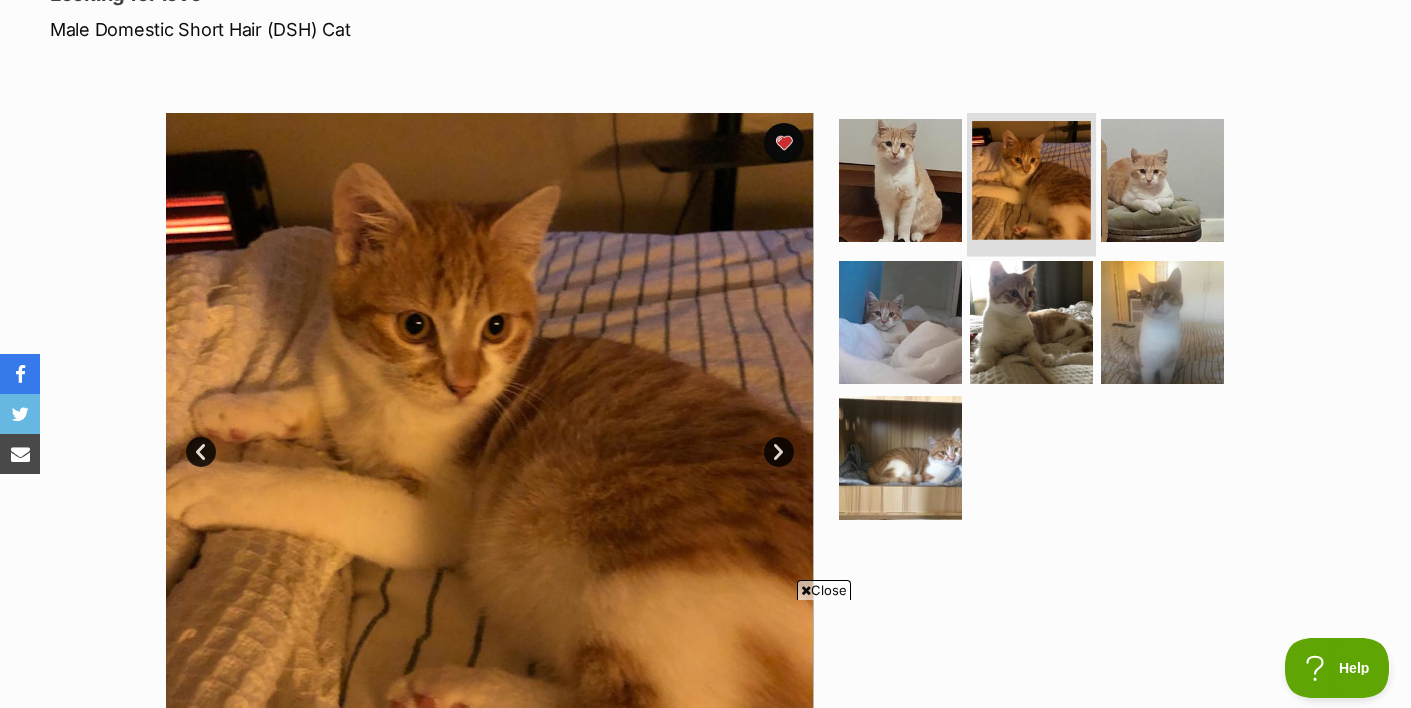 scroll, scrollTop: 319, scrollLeft: 0, axis: vertical 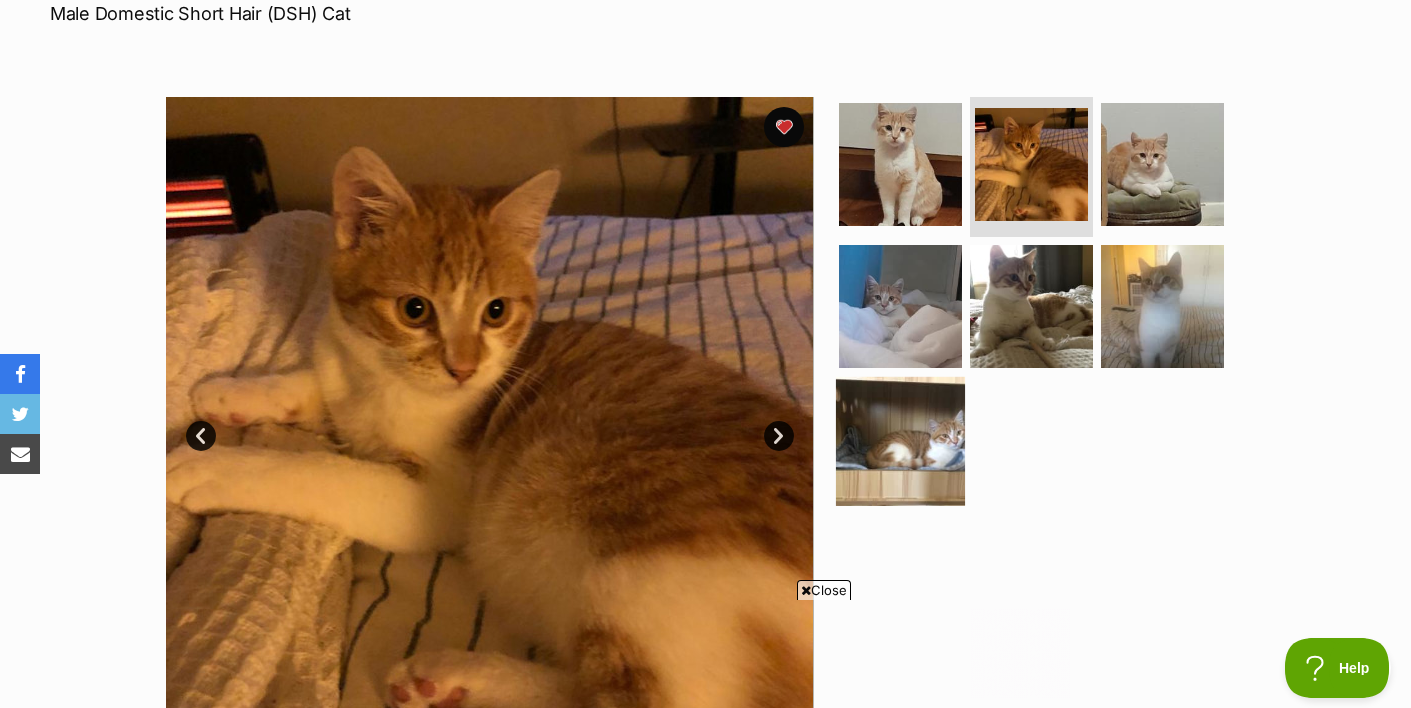 click at bounding box center [900, 441] 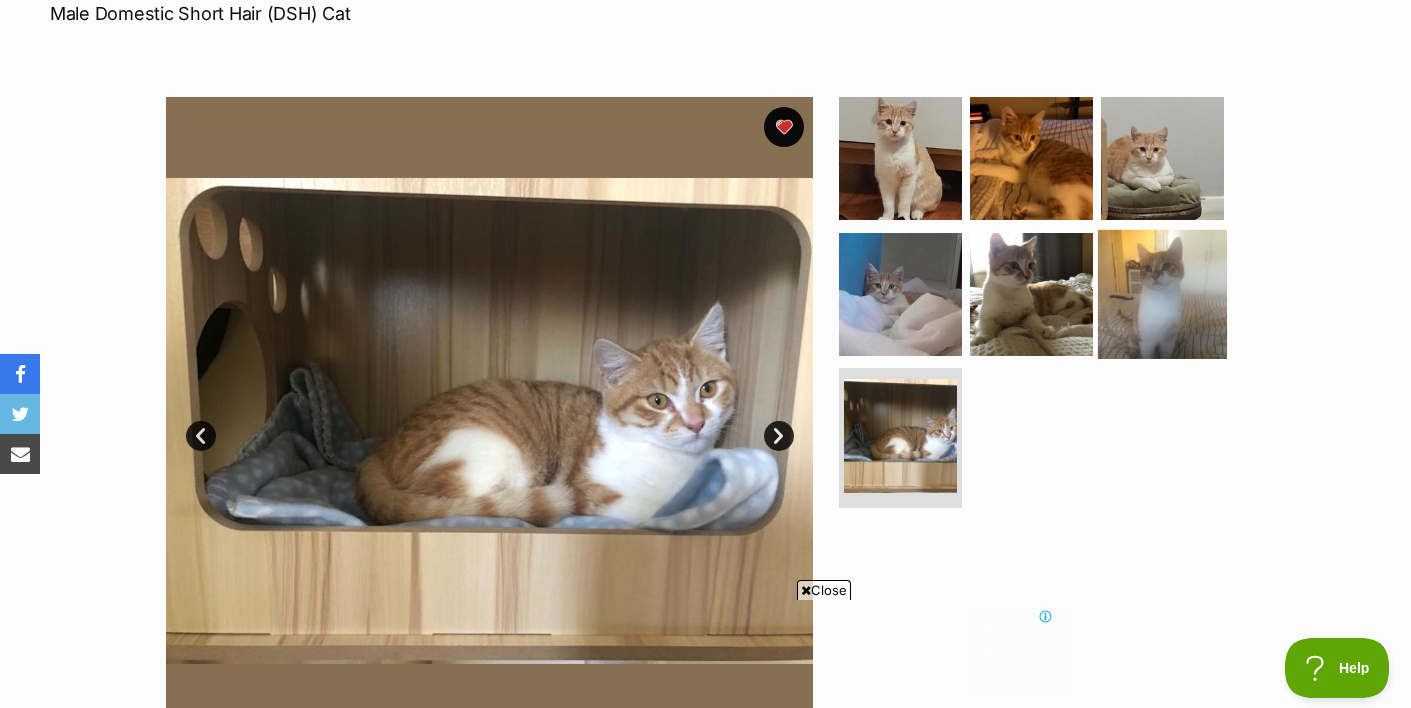 scroll, scrollTop: 0, scrollLeft: 0, axis: both 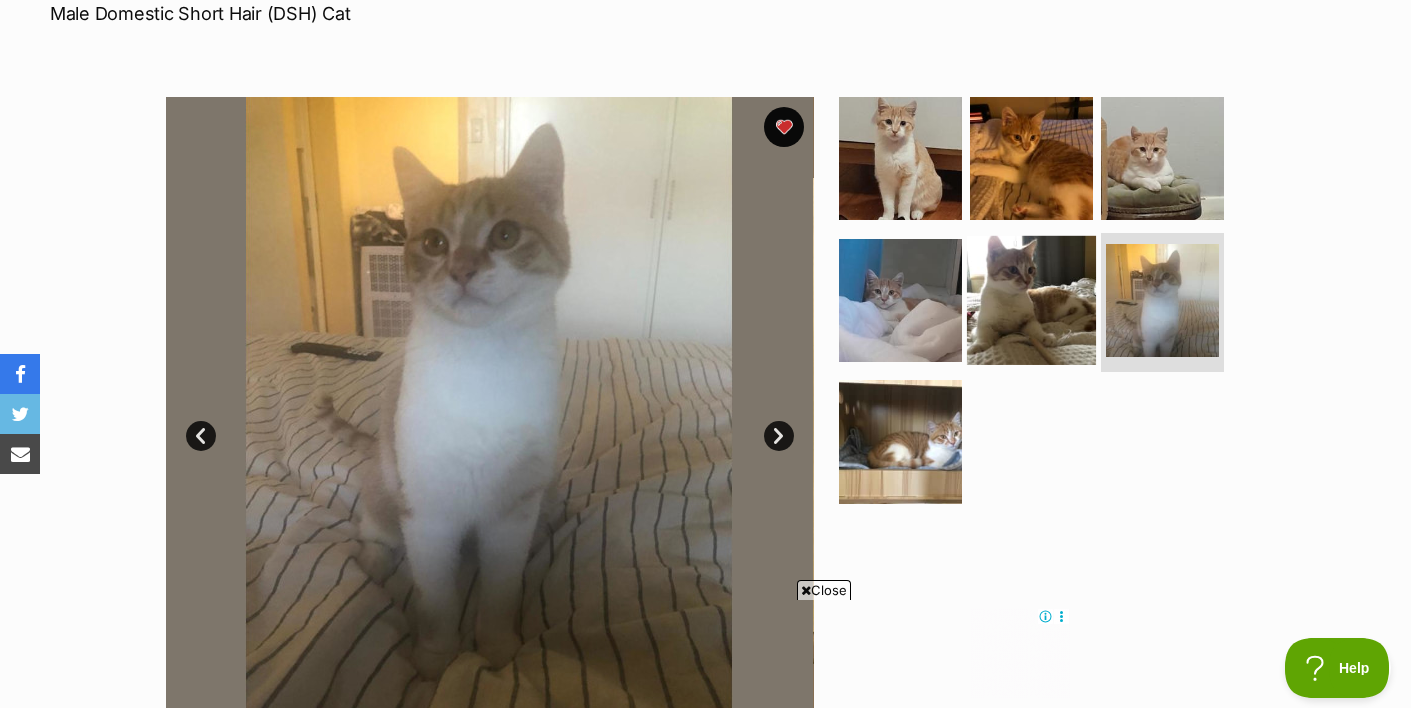 click at bounding box center (1031, 299) 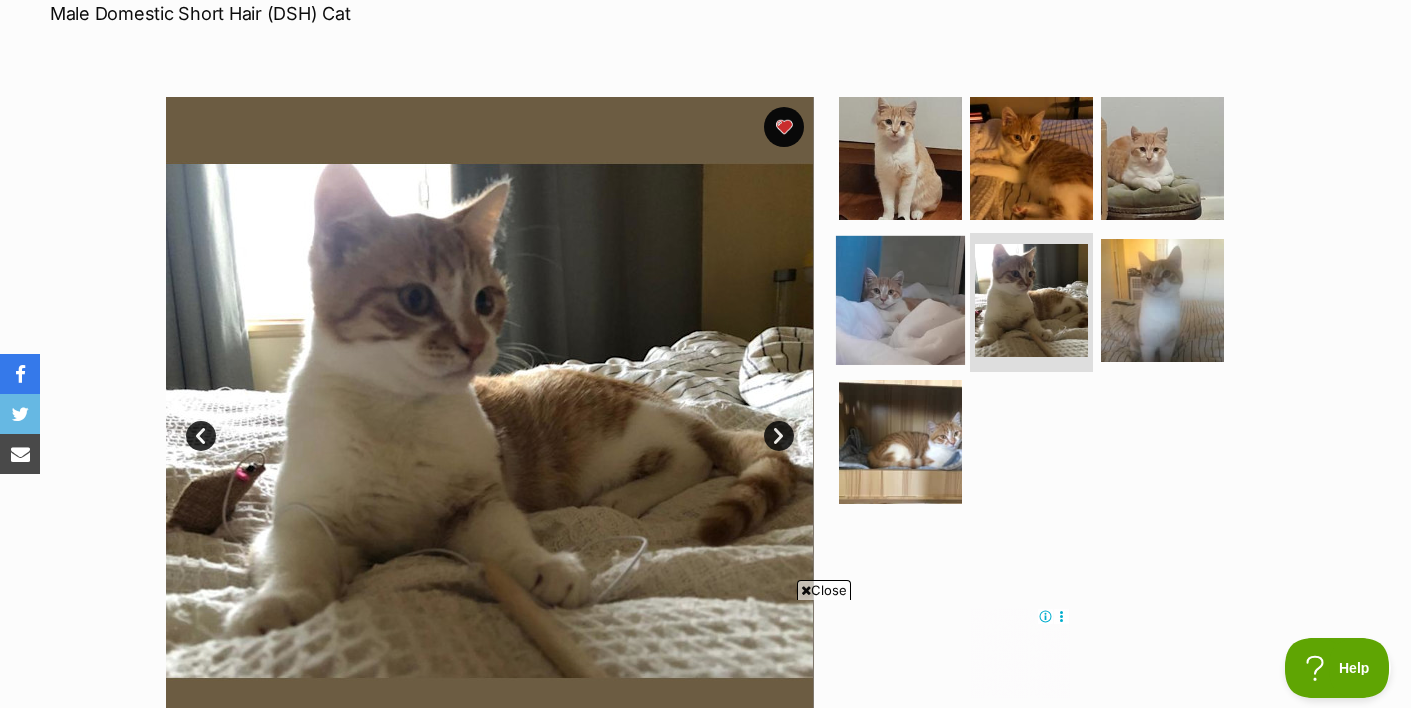click at bounding box center [900, 299] 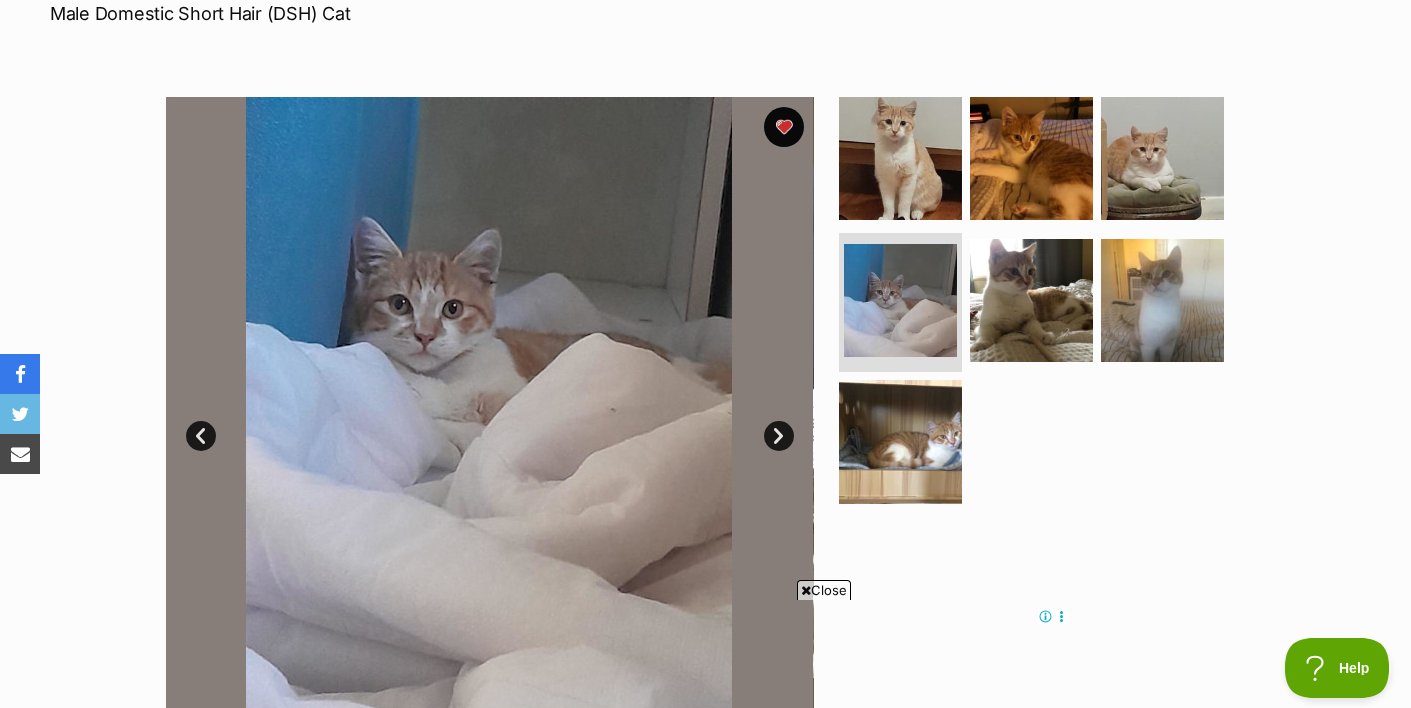 click at bounding box center [1040, 306] 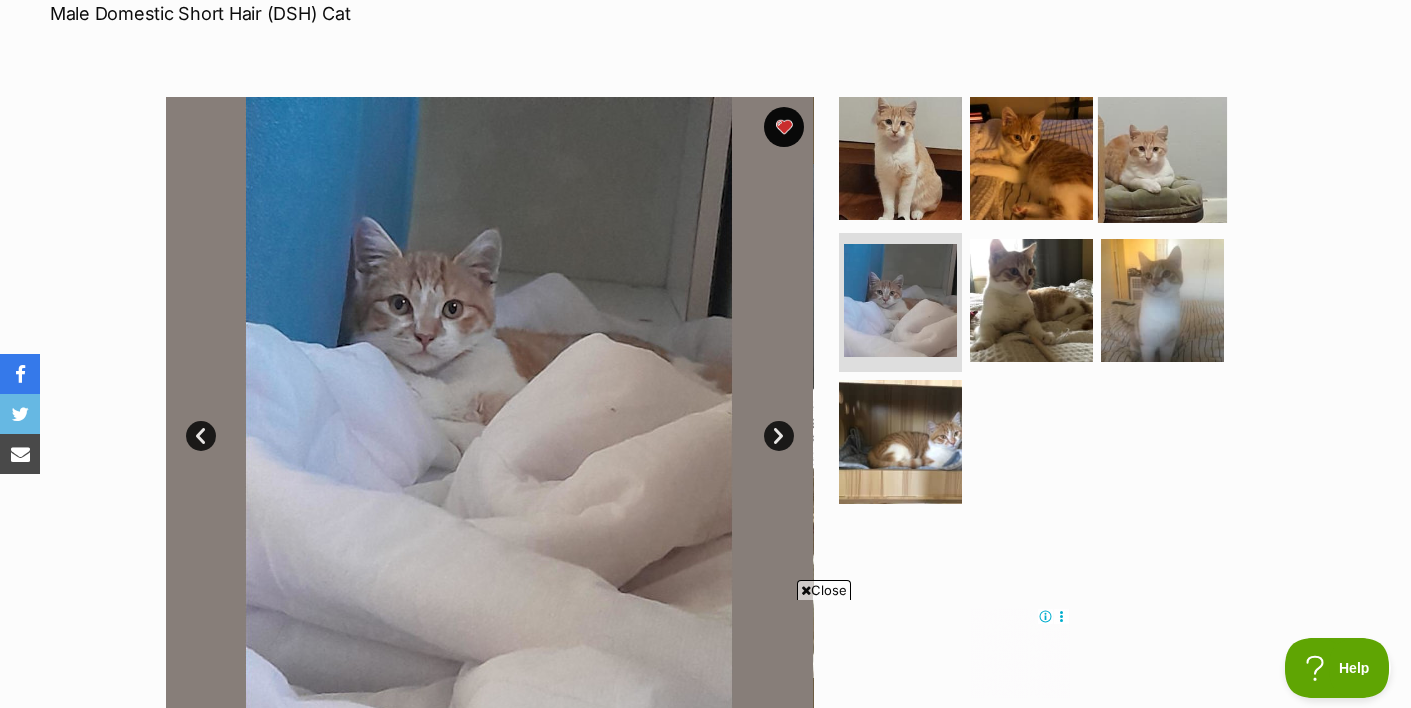 click at bounding box center (1162, 158) 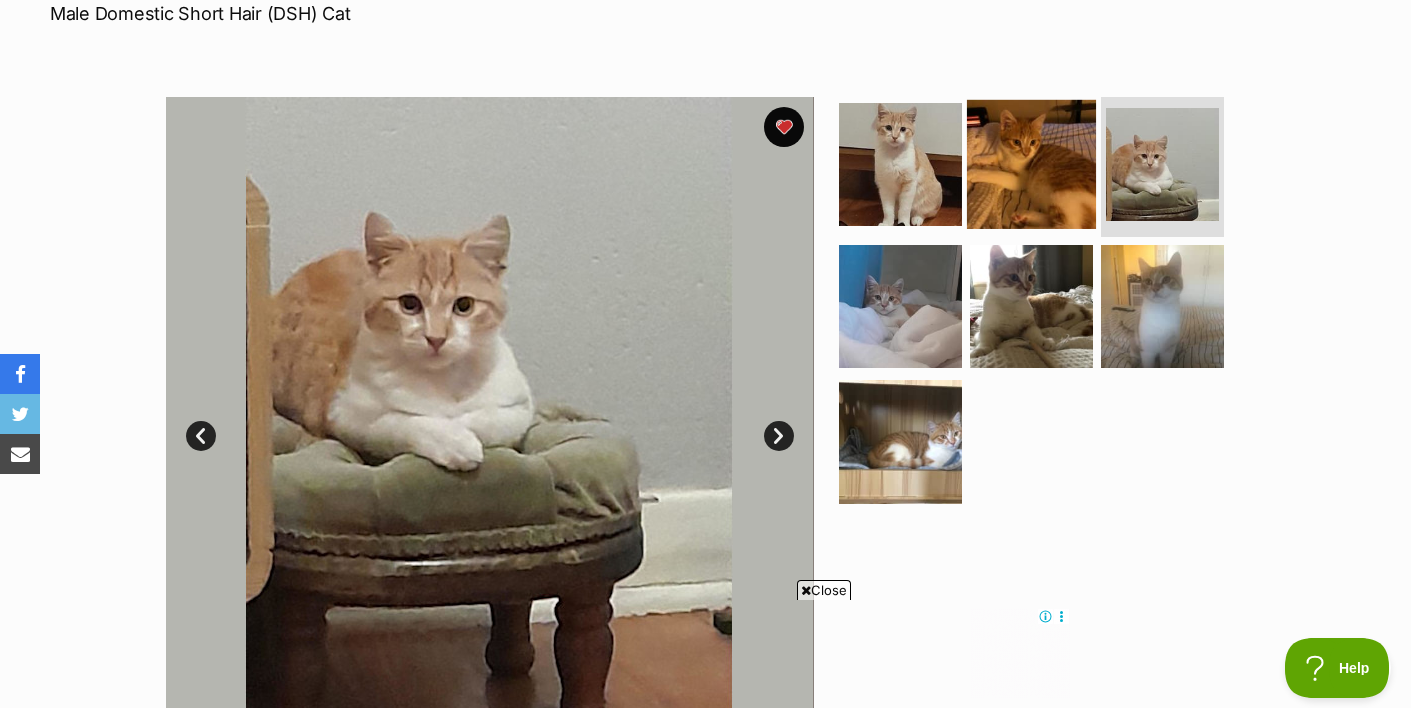 click at bounding box center (1031, 164) 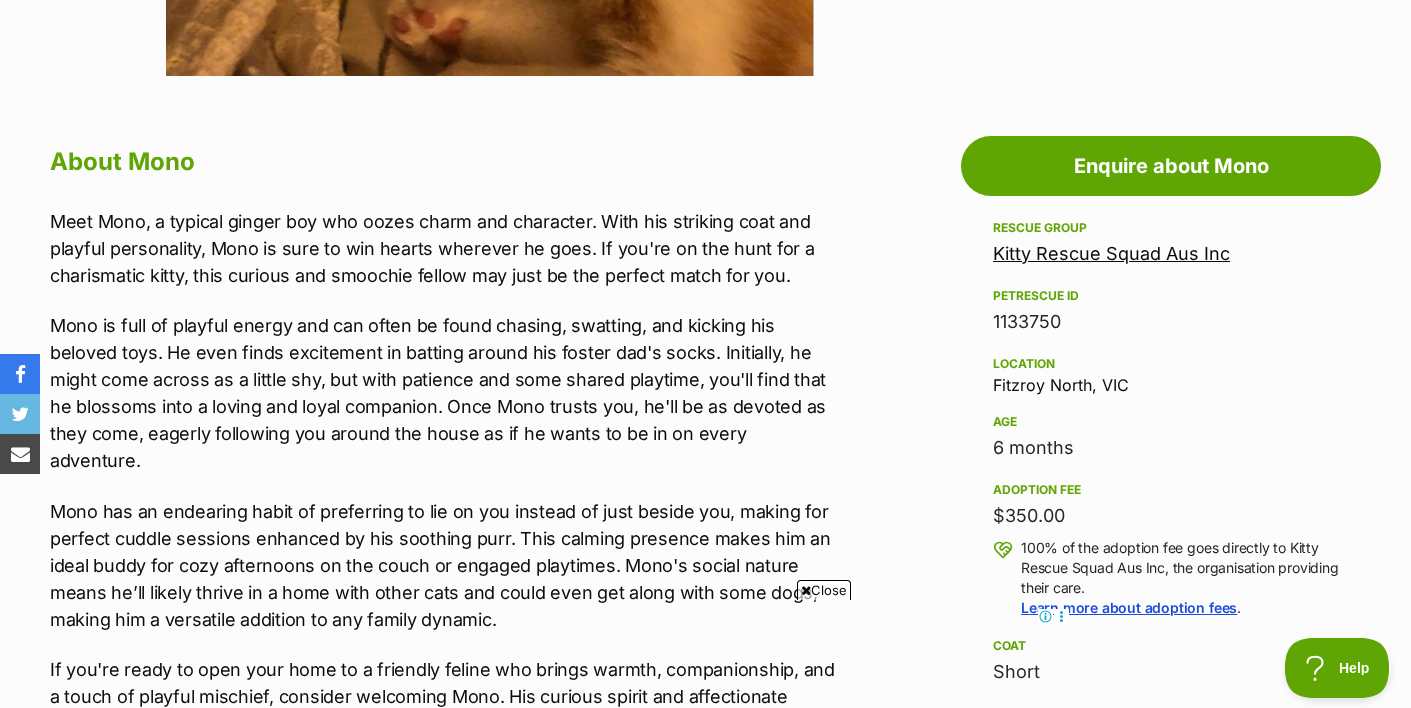 scroll, scrollTop: 990, scrollLeft: 0, axis: vertical 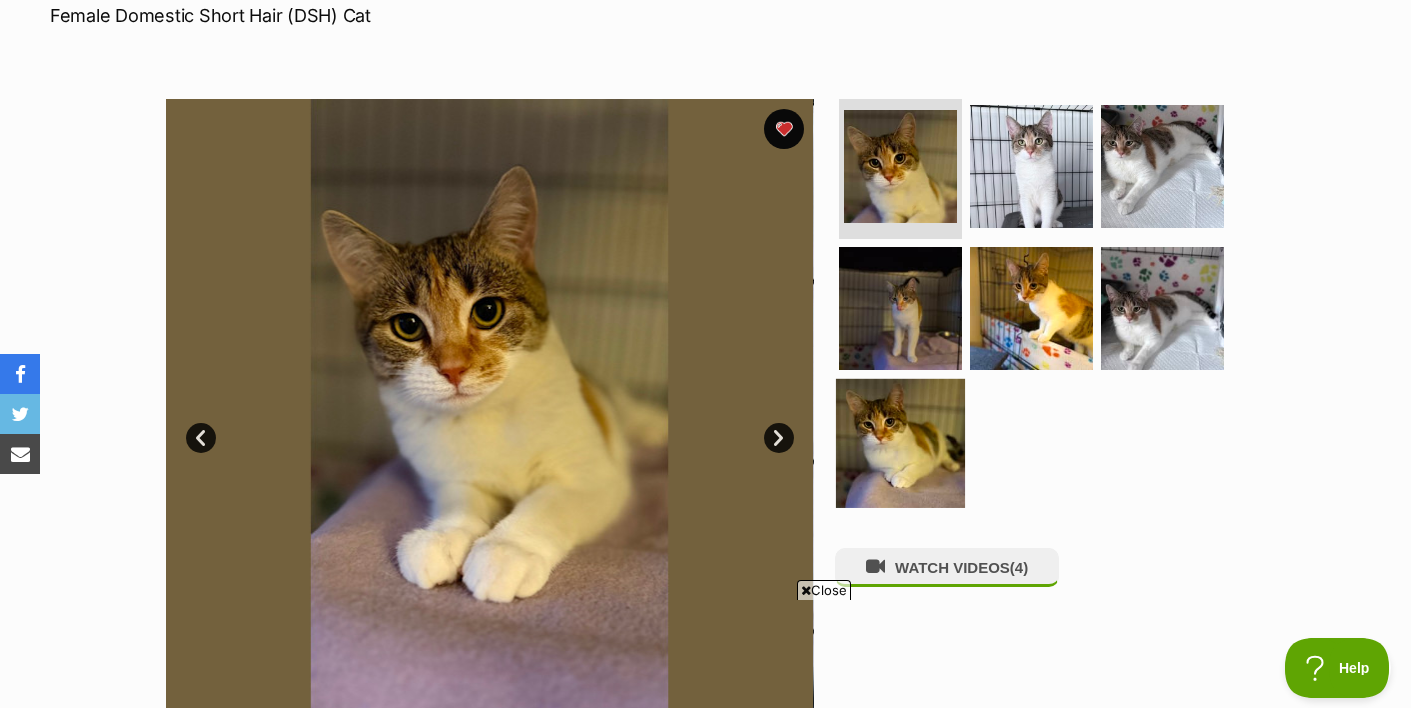 click at bounding box center [900, 443] 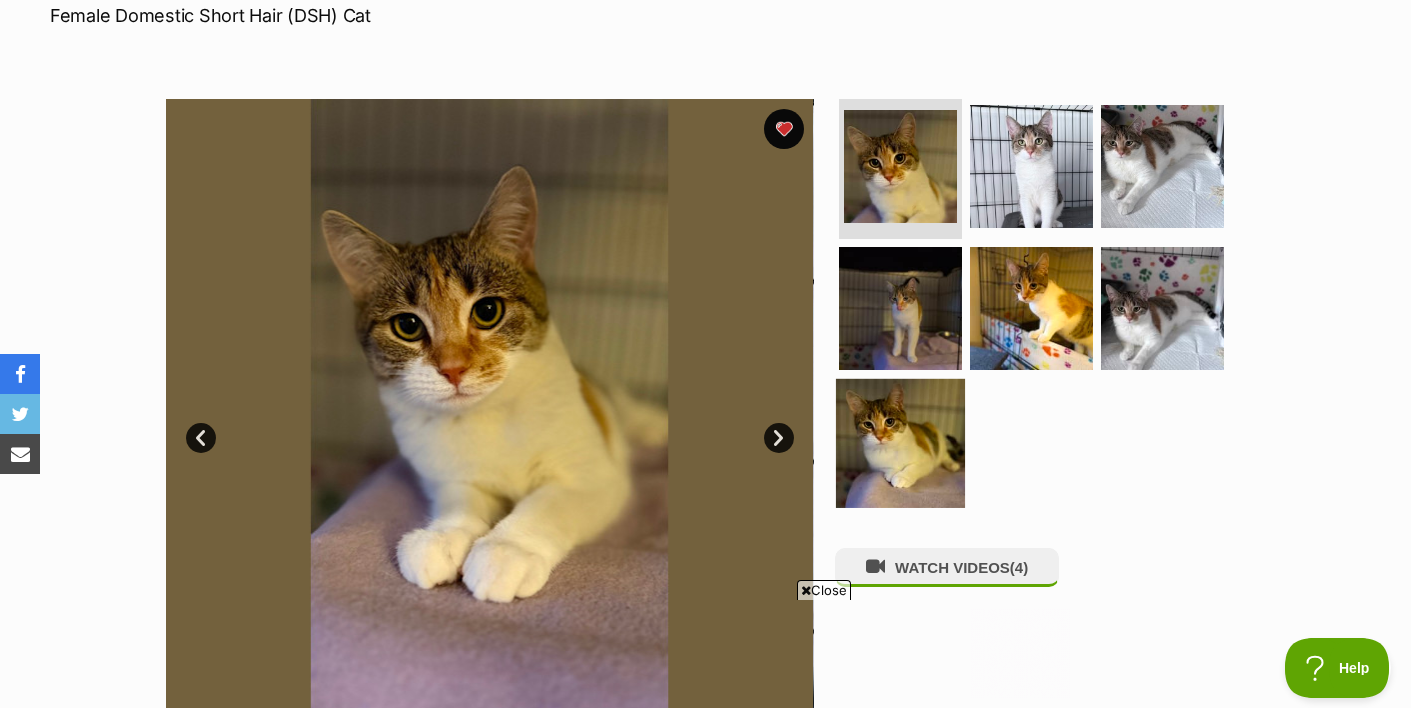 scroll, scrollTop: 0, scrollLeft: 0, axis: both 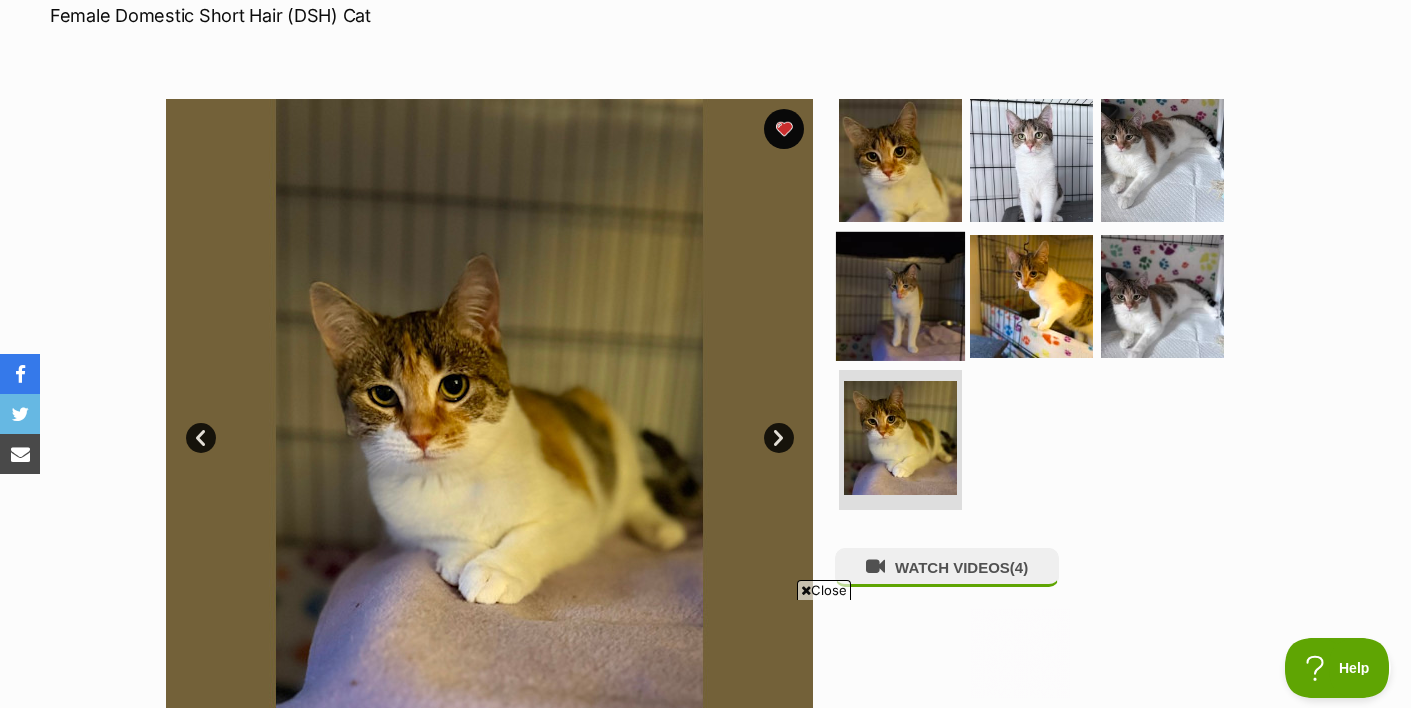 click at bounding box center [900, 295] 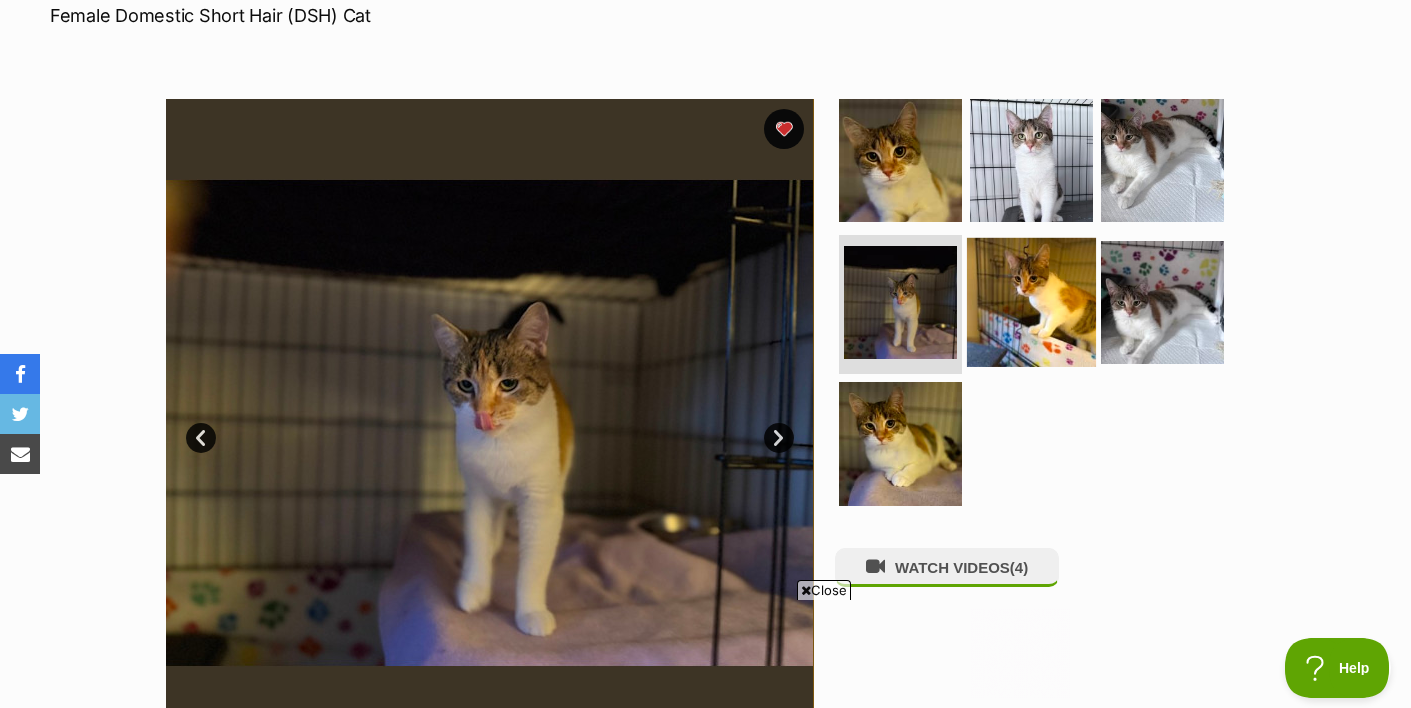 click at bounding box center [1031, 301] 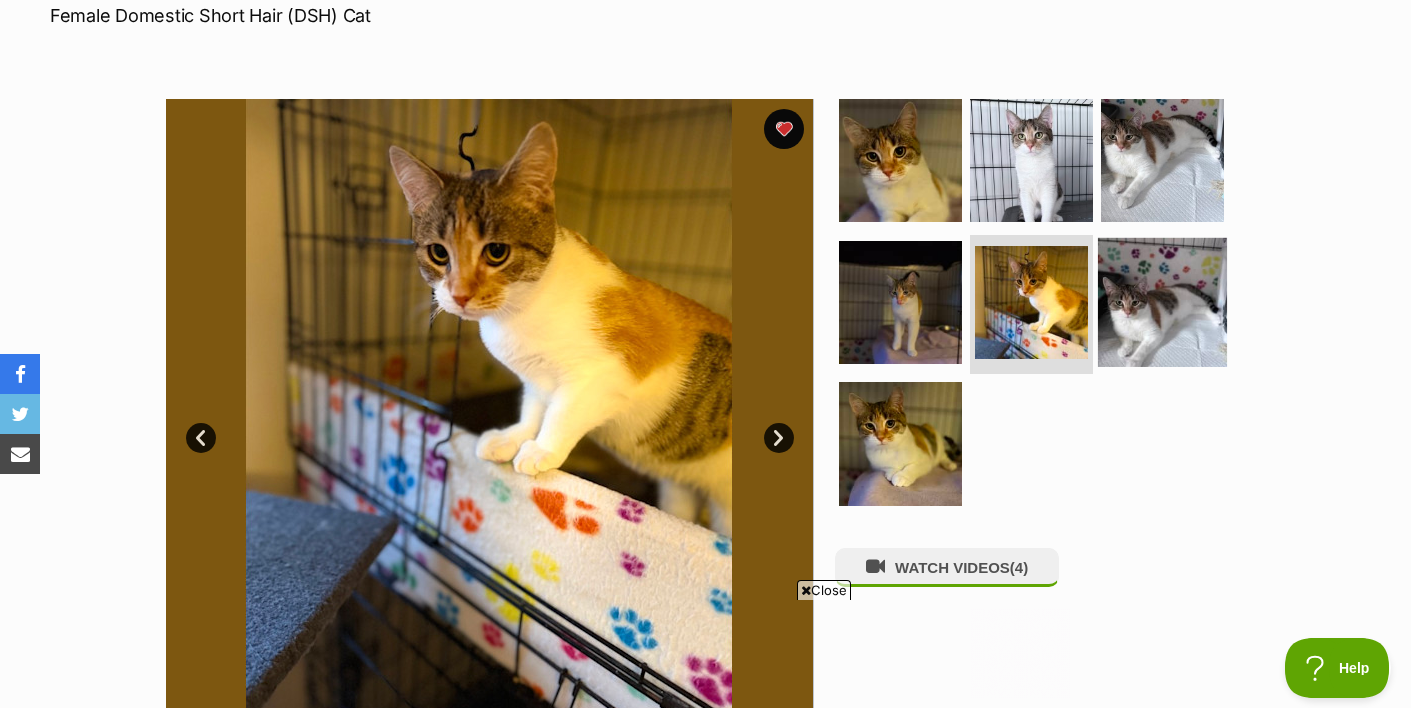 click at bounding box center [1162, 301] 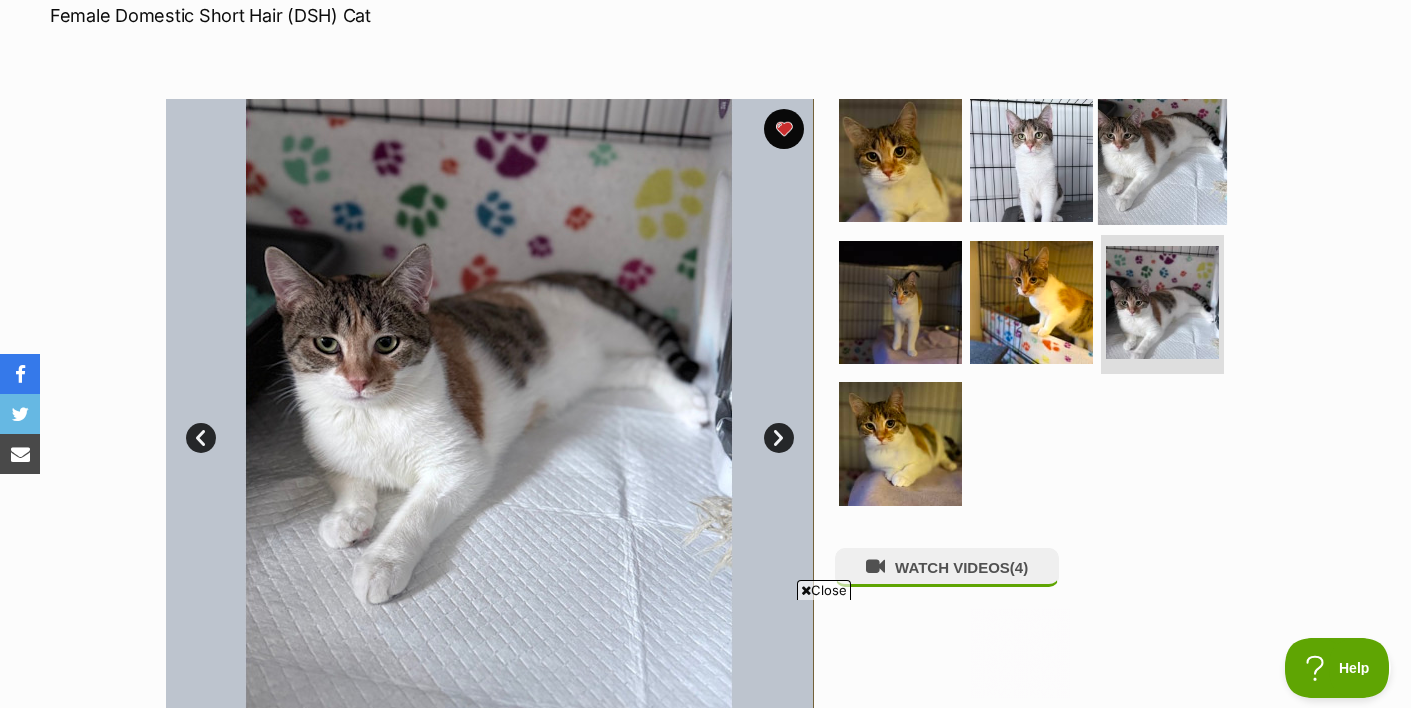 click at bounding box center (1162, 160) 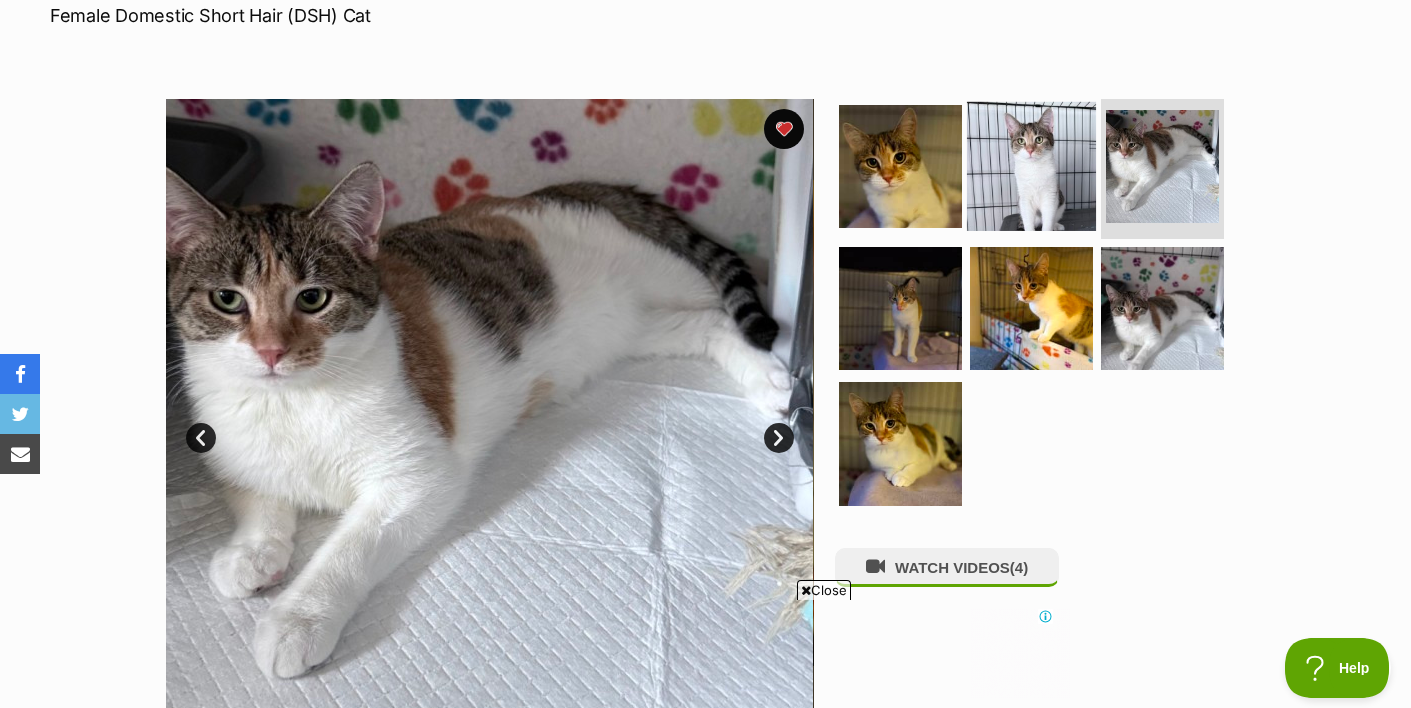 scroll, scrollTop: 0, scrollLeft: 0, axis: both 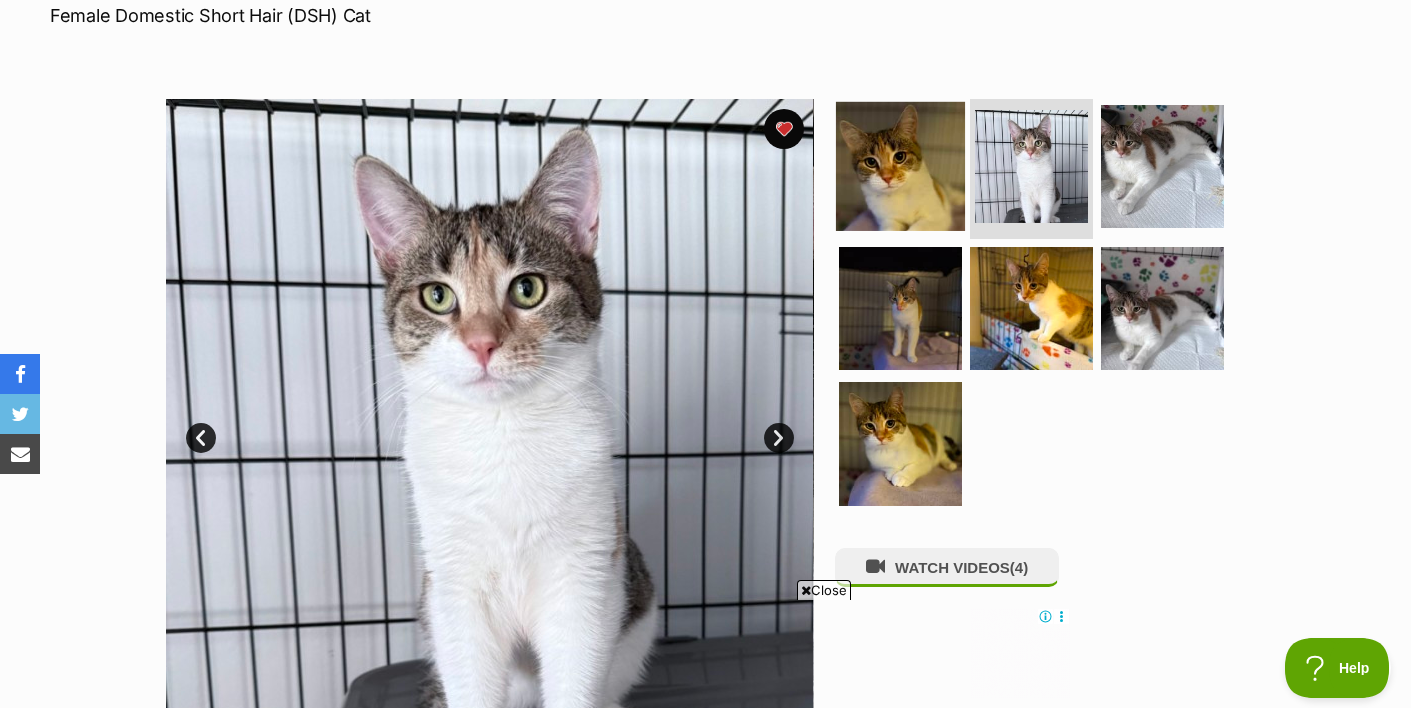 click at bounding box center [900, 166] 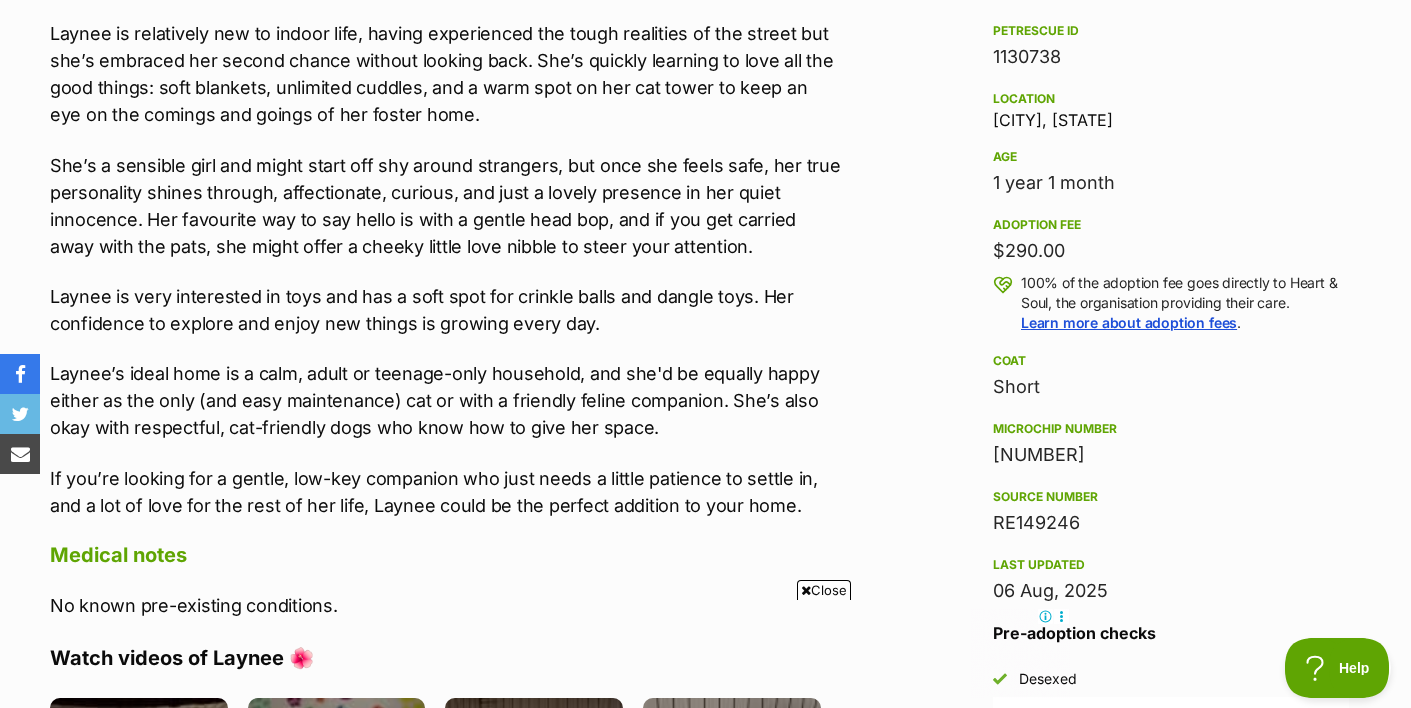 scroll, scrollTop: 1254, scrollLeft: 0, axis: vertical 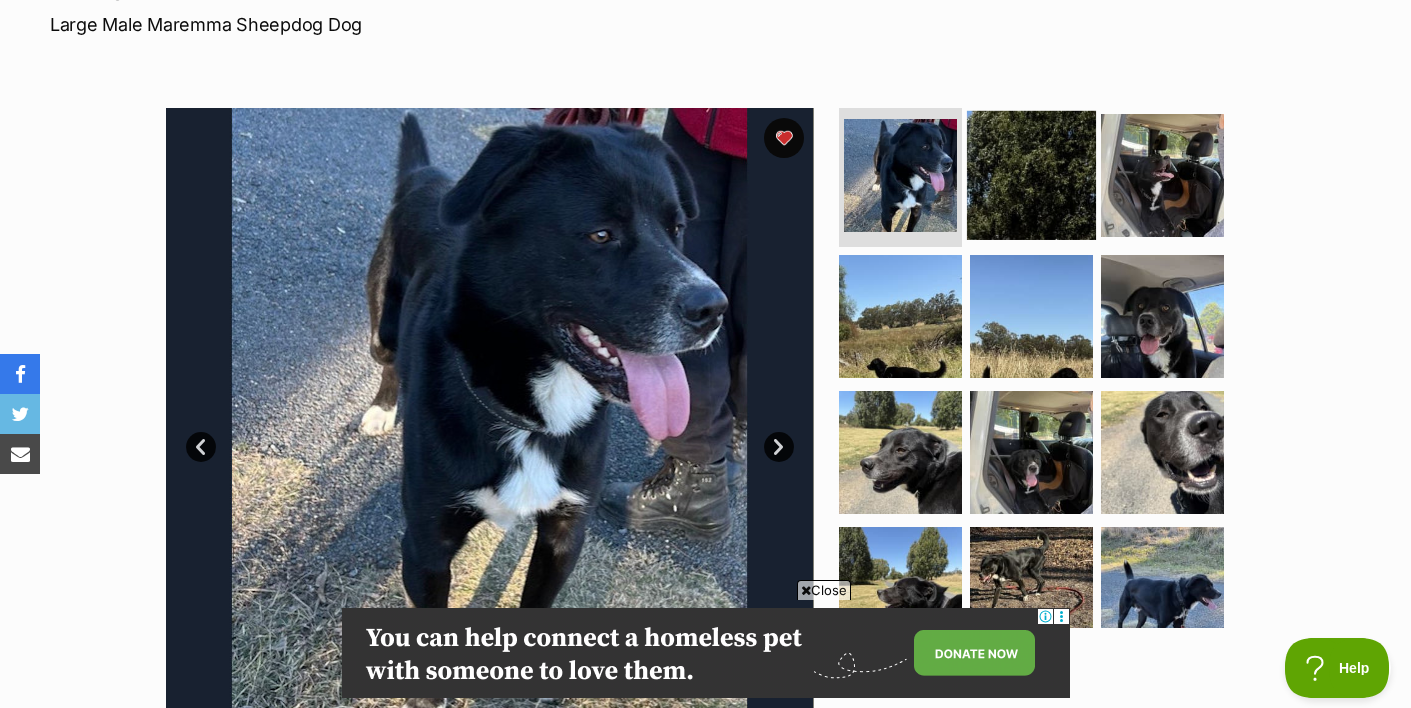click at bounding box center [1031, 174] 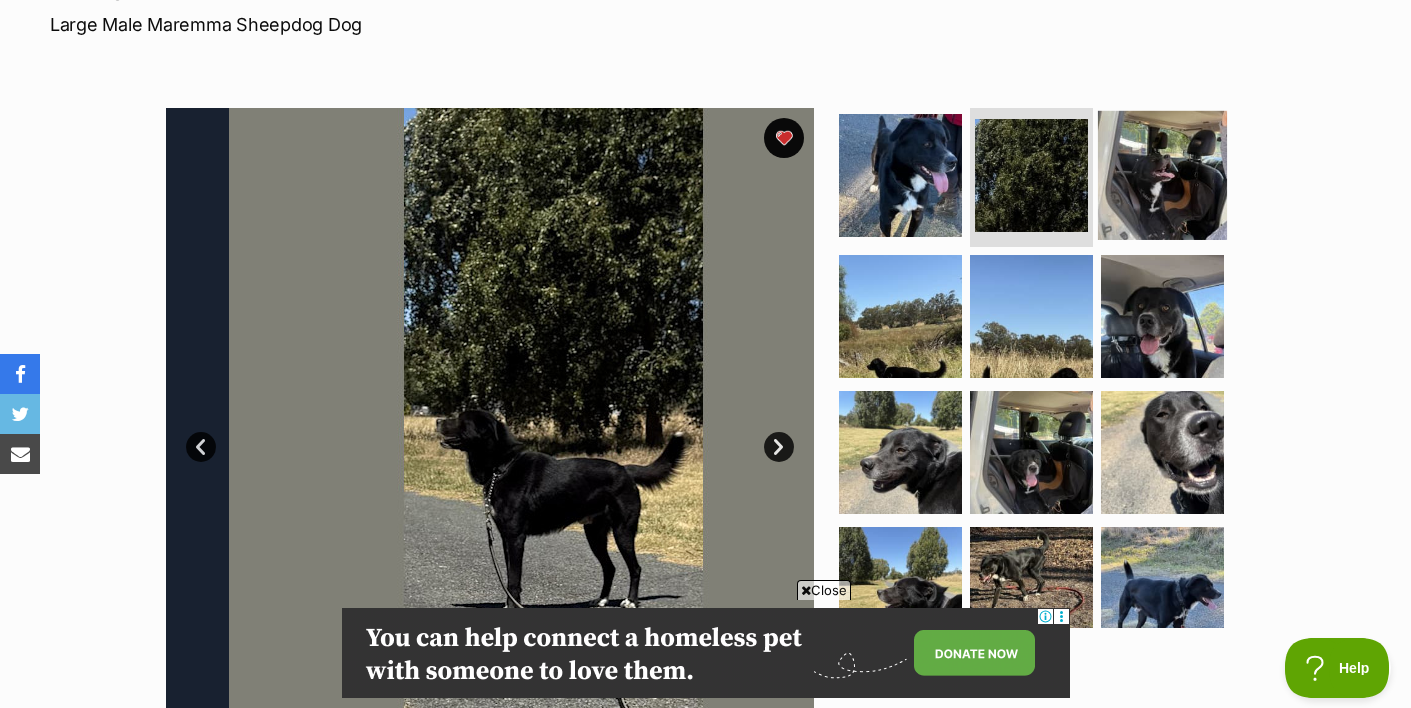 click at bounding box center (1162, 174) 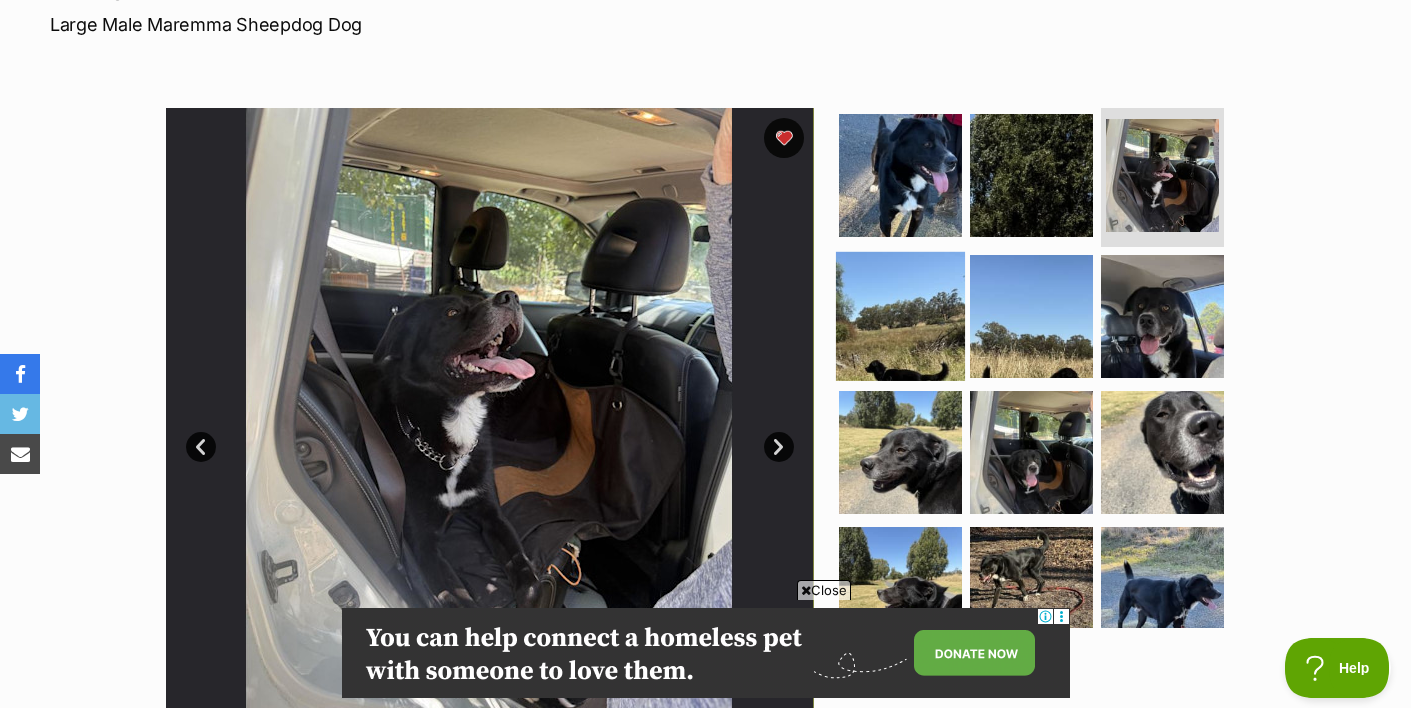 click at bounding box center [900, 316] 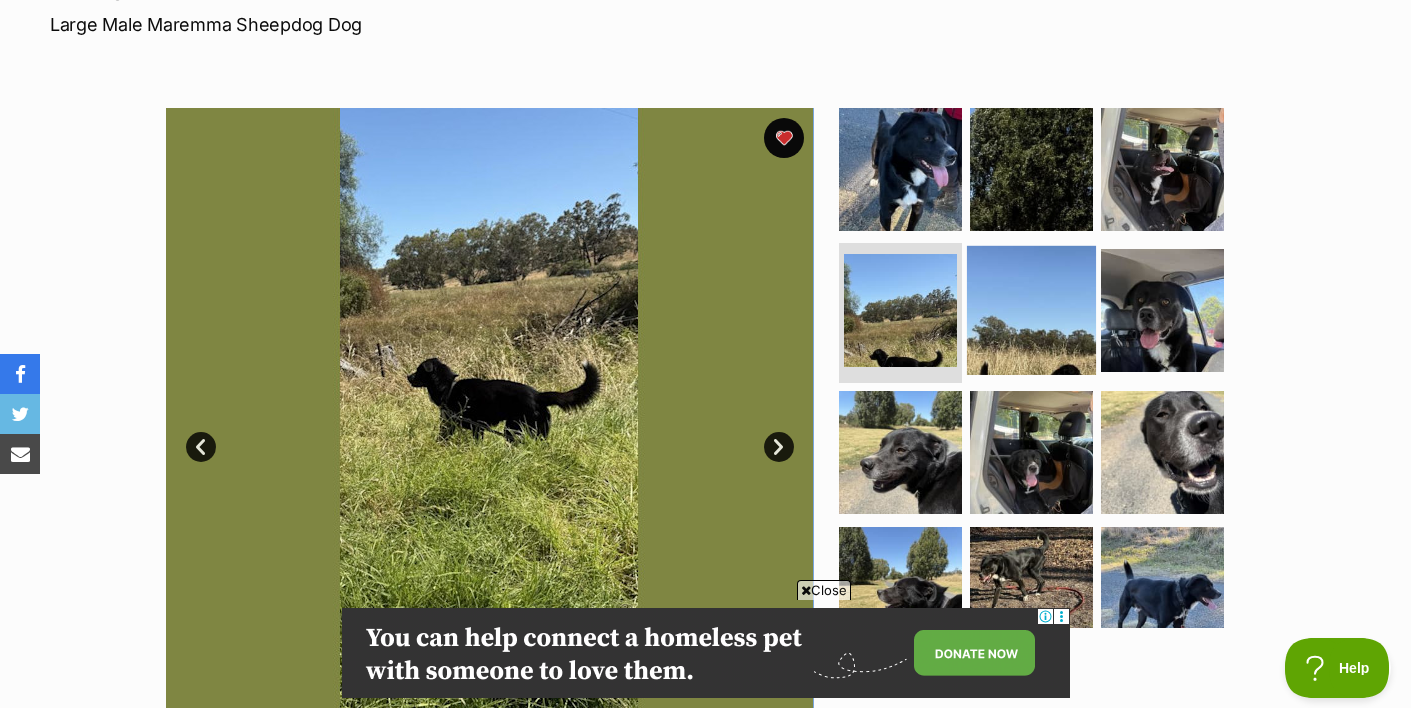 click at bounding box center (1031, 310) 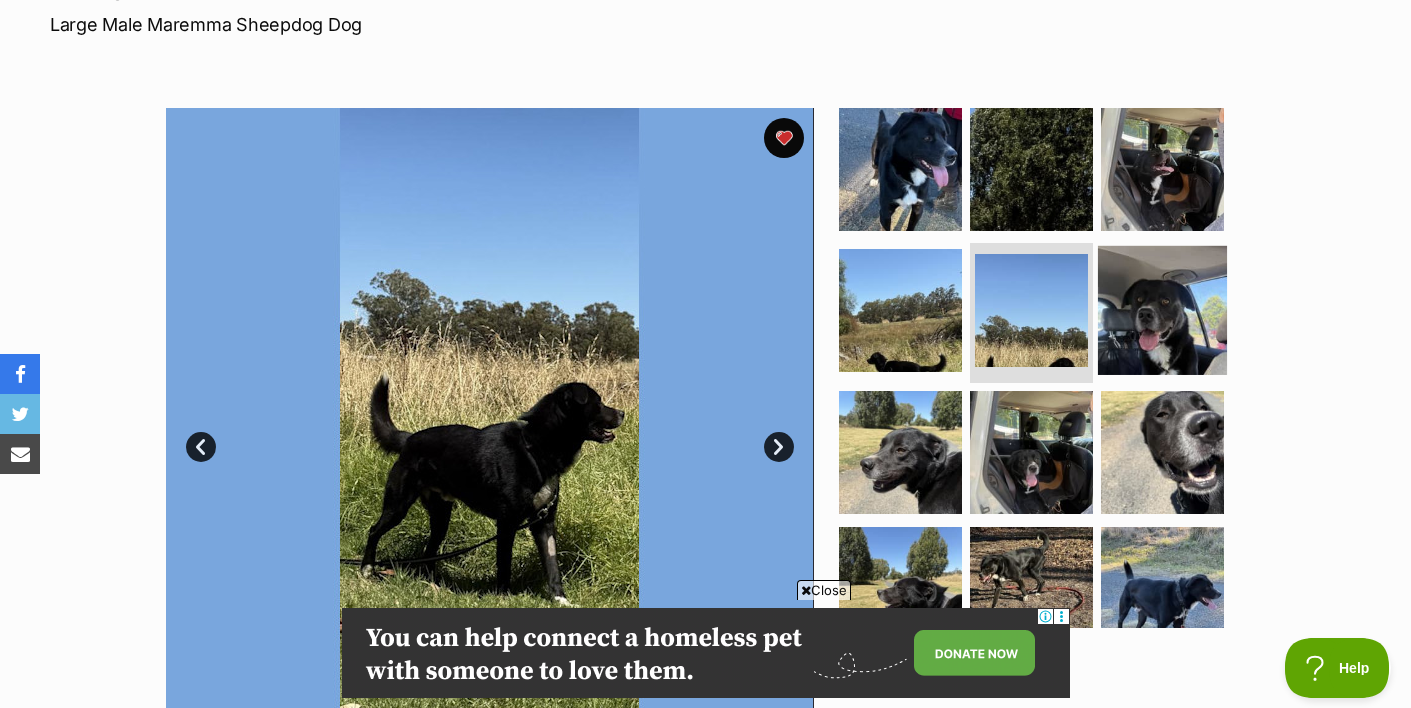 click at bounding box center (1162, 310) 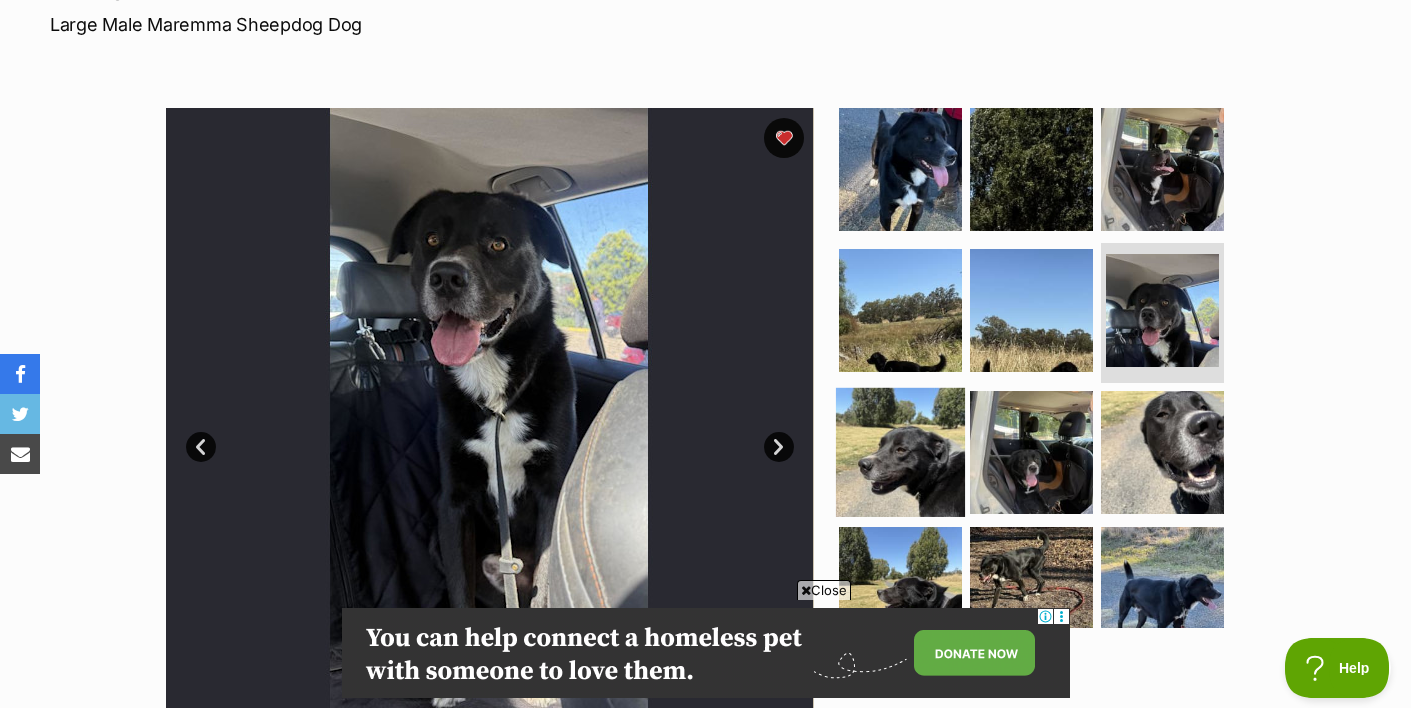 click at bounding box center [900, 452] 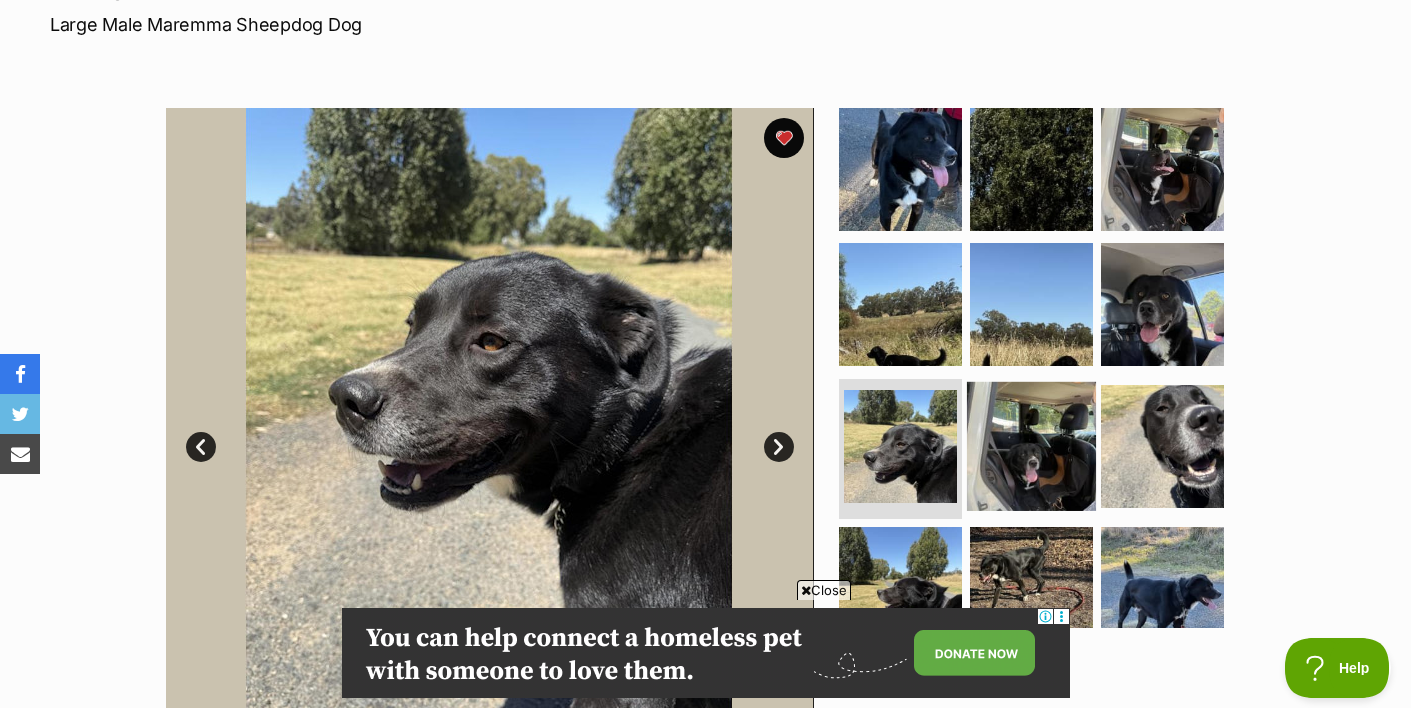 click at bounding box center [1031, 446] 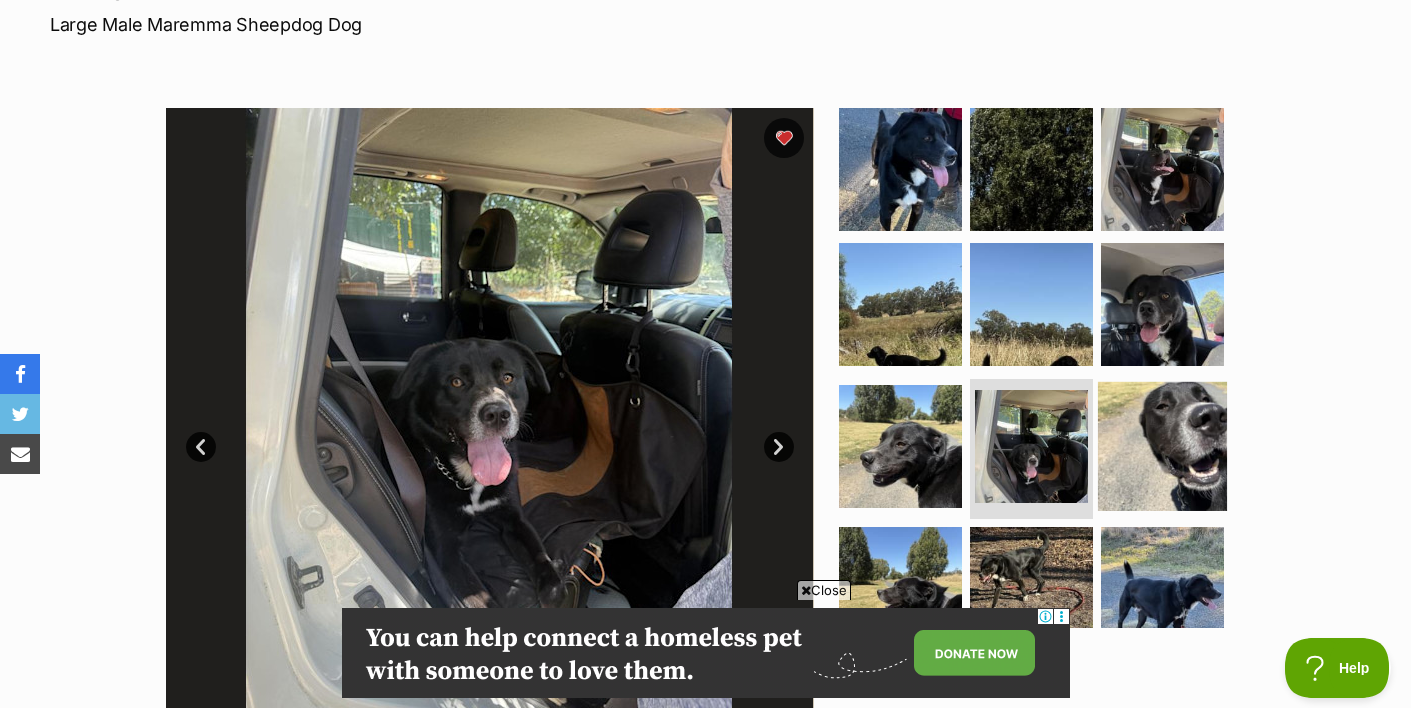 click at bounding box center (1162, 446) 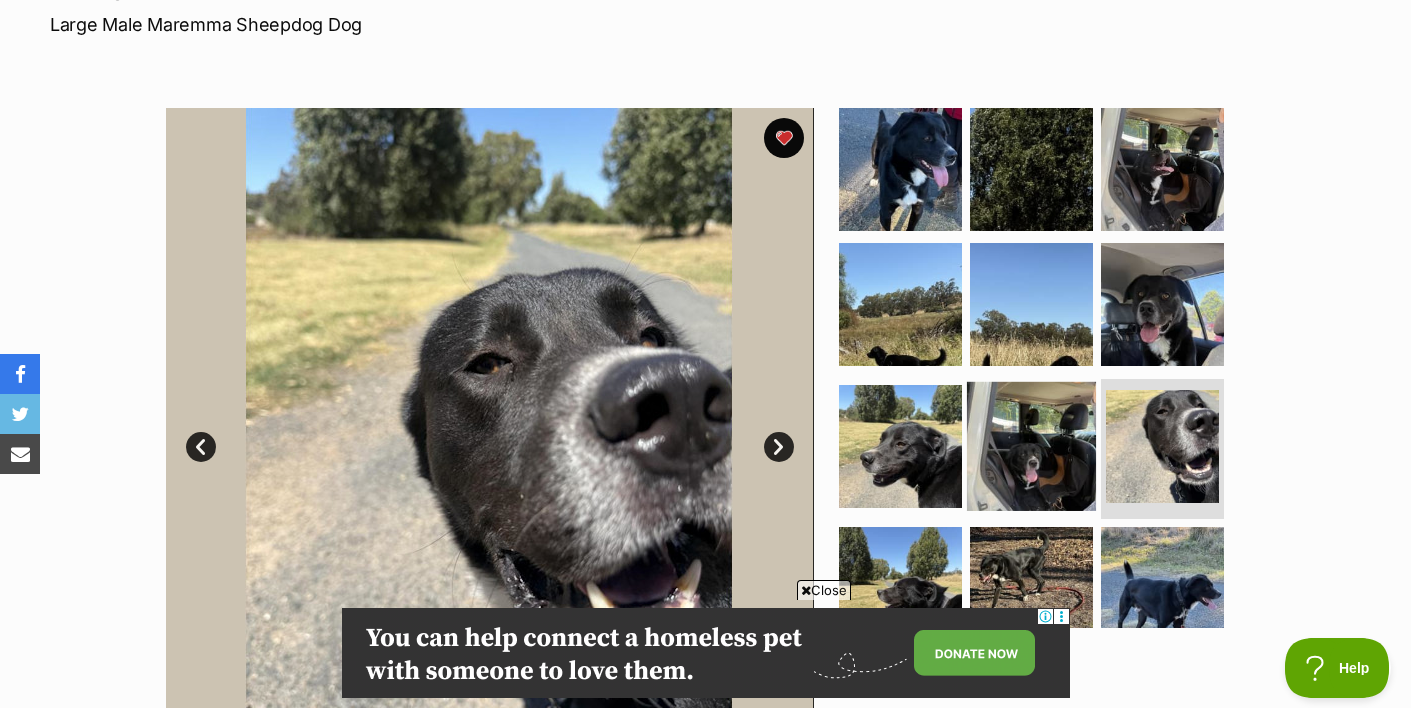 scroll, scrollTop: 31, scrollLeft: 0, axis: vertical 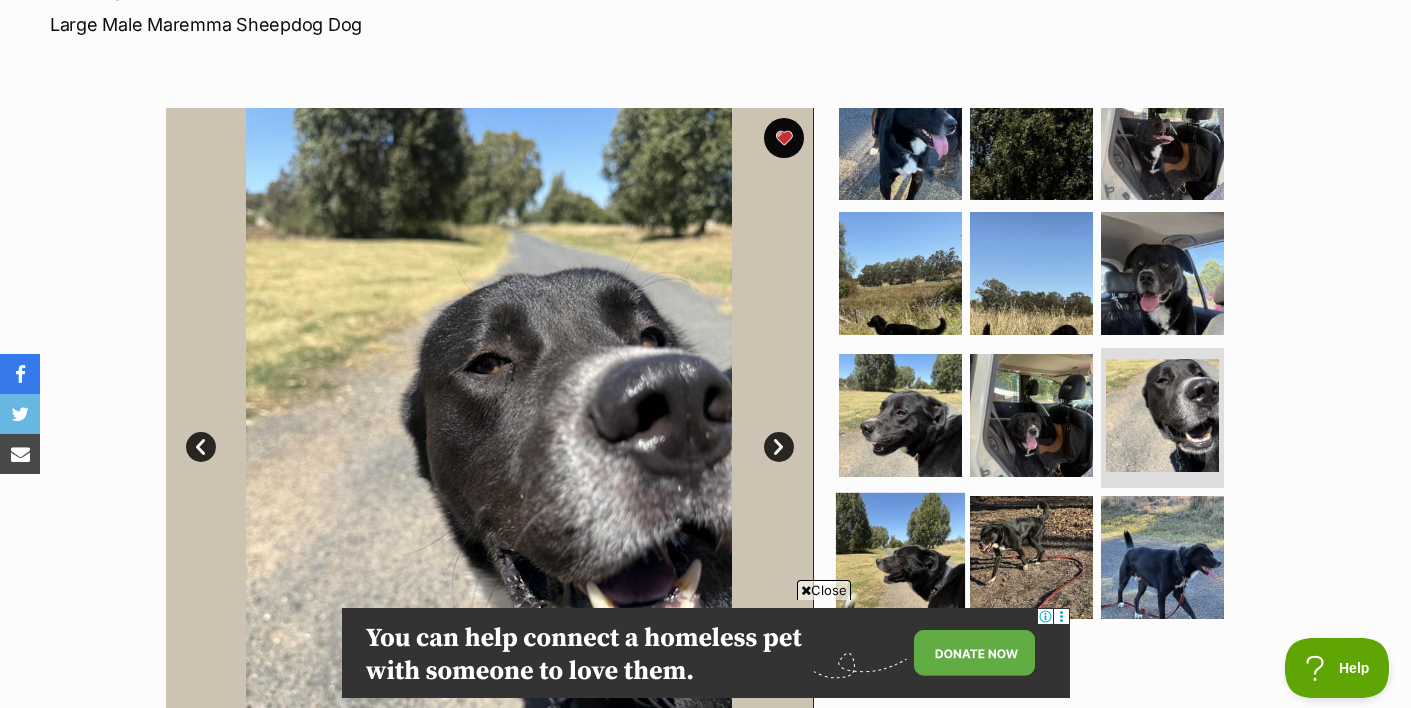 click at bounding box center [900, 557] 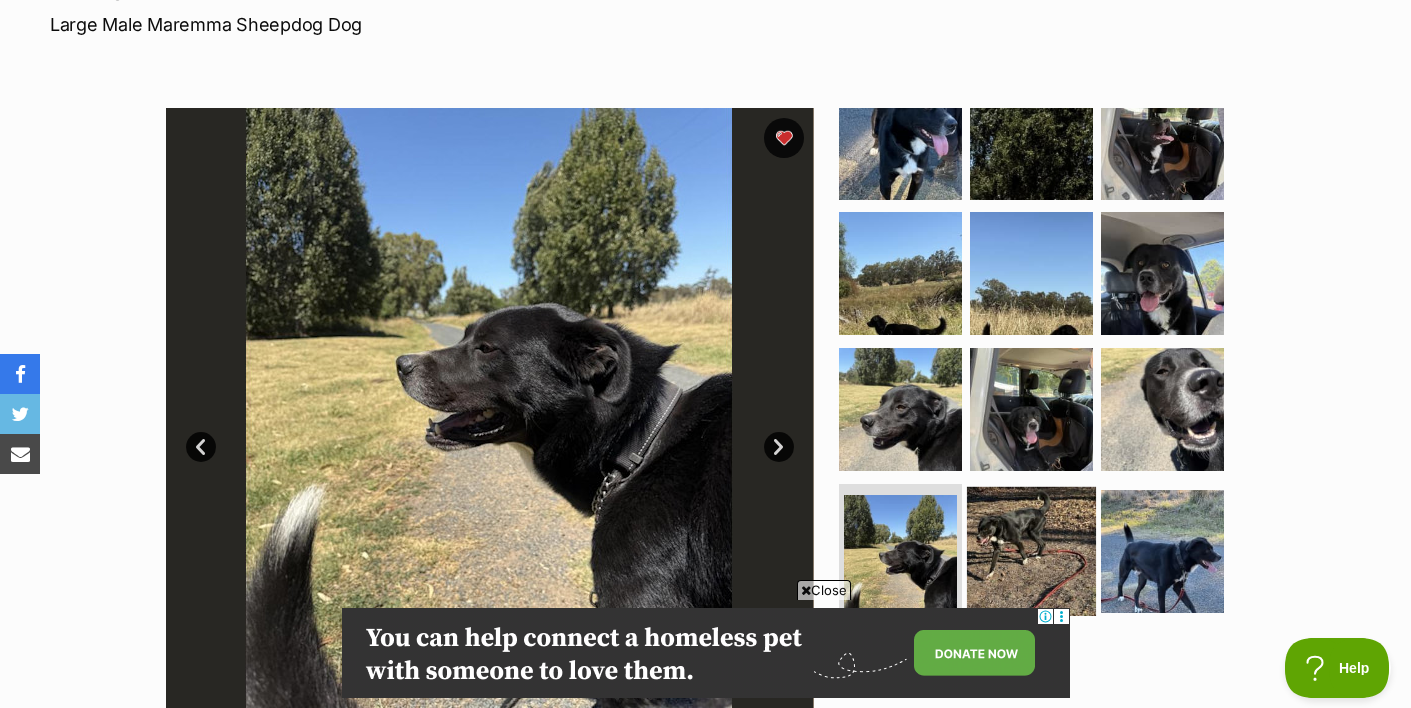 click at bounding box center (1031, 551) 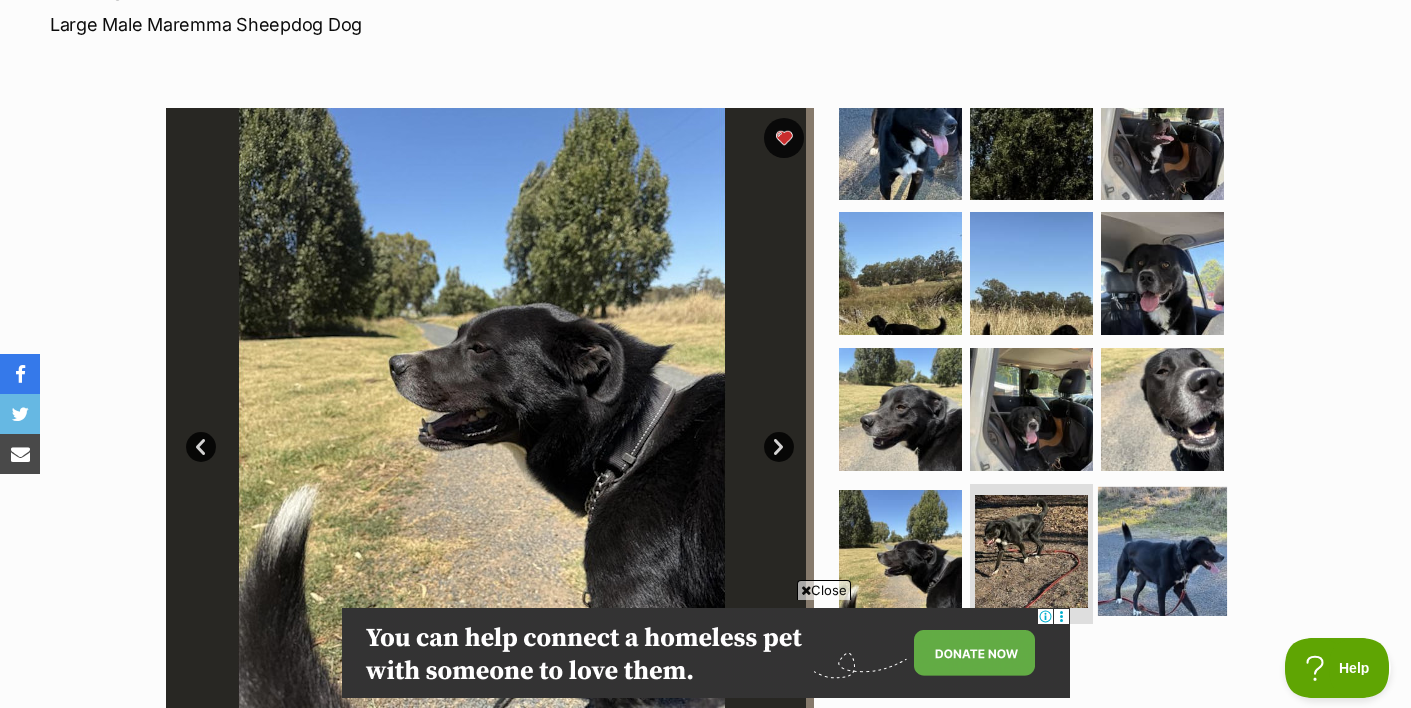 scroll, scrollTop: 26, scrollLeft: 0, axis: vertical 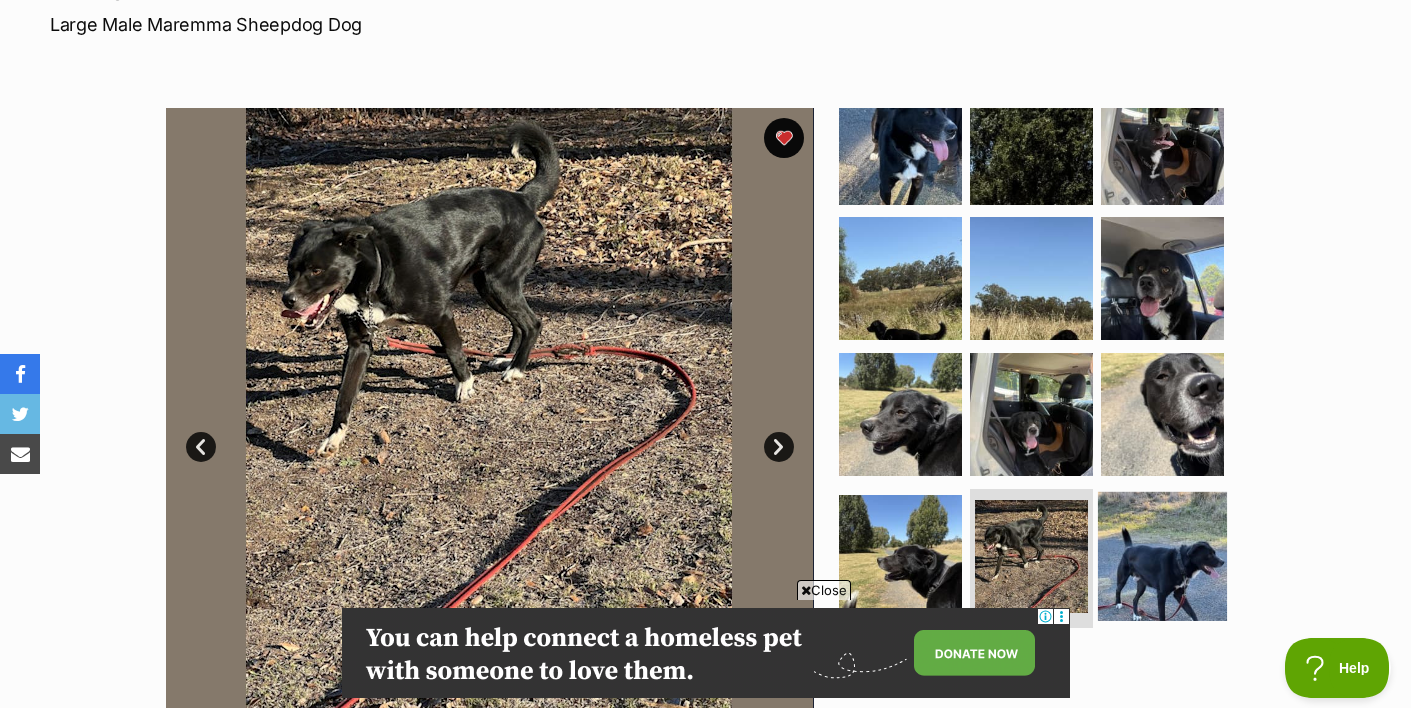 click at bounding box center [1162, 556] 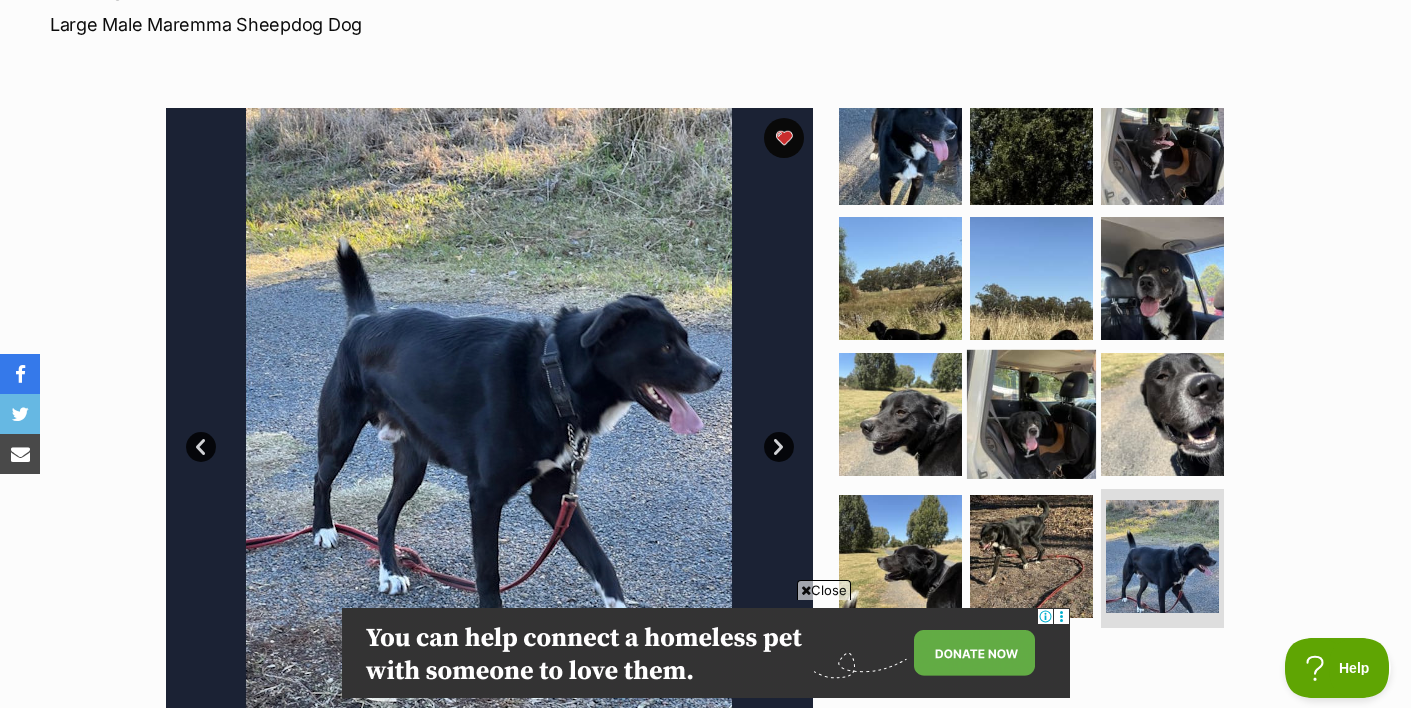 scroll, scrollTop: 0, scrollLeft: 0, axis: both 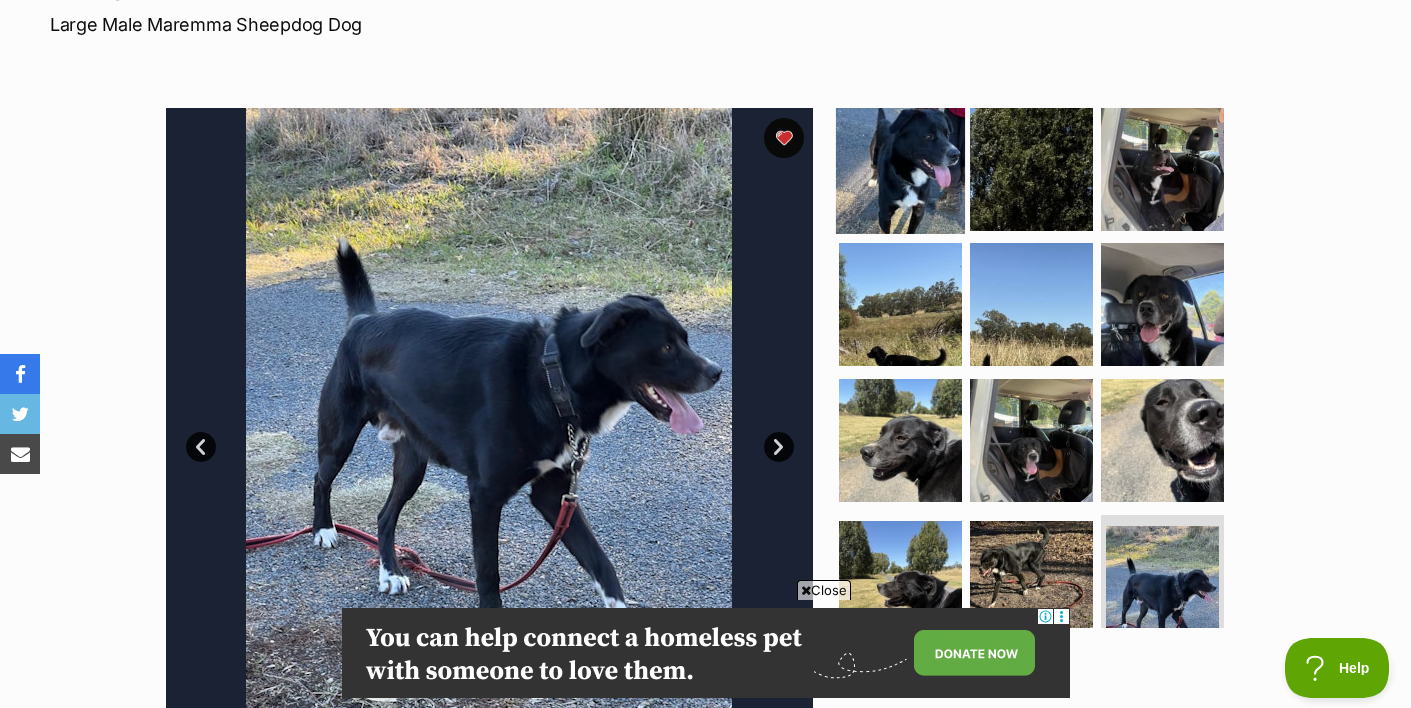 click at bounding box center (900, 168) 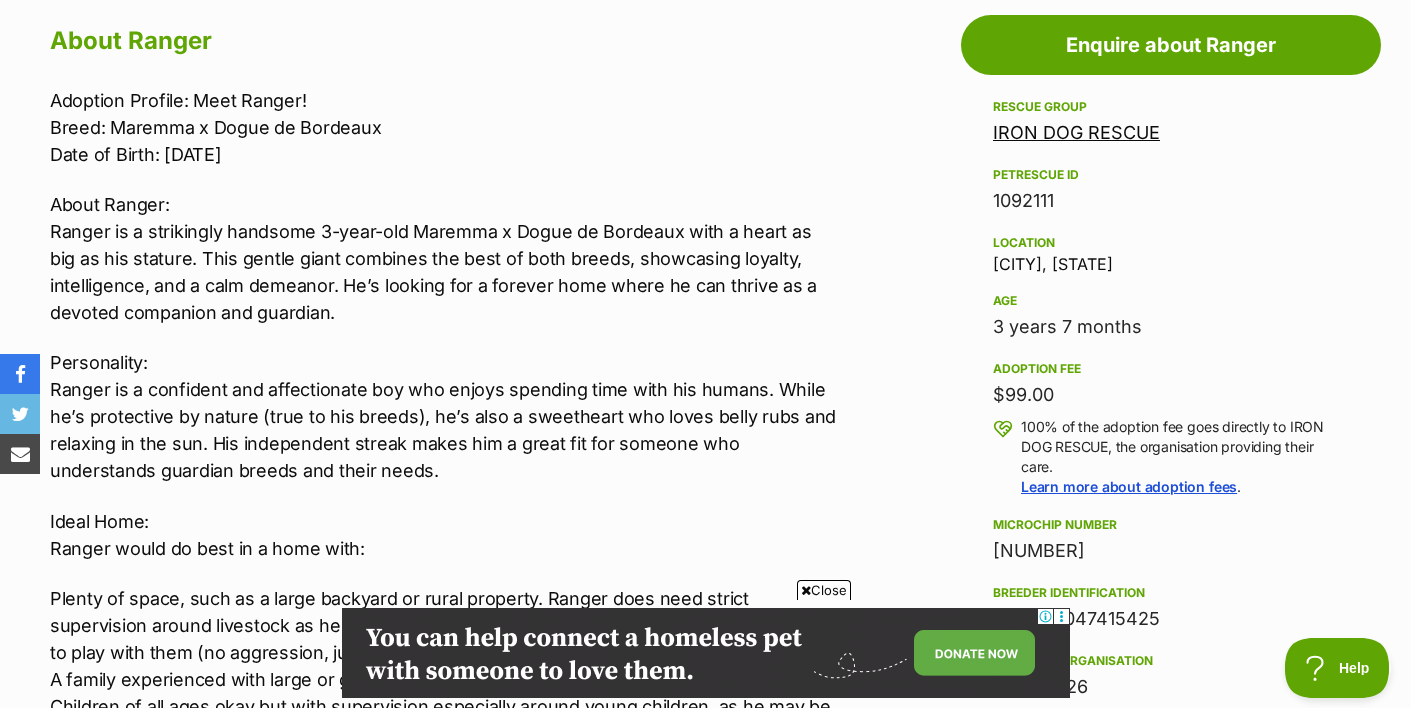 scroll, scrollTop: 1111, scrollLeft: 0, axis: vertical 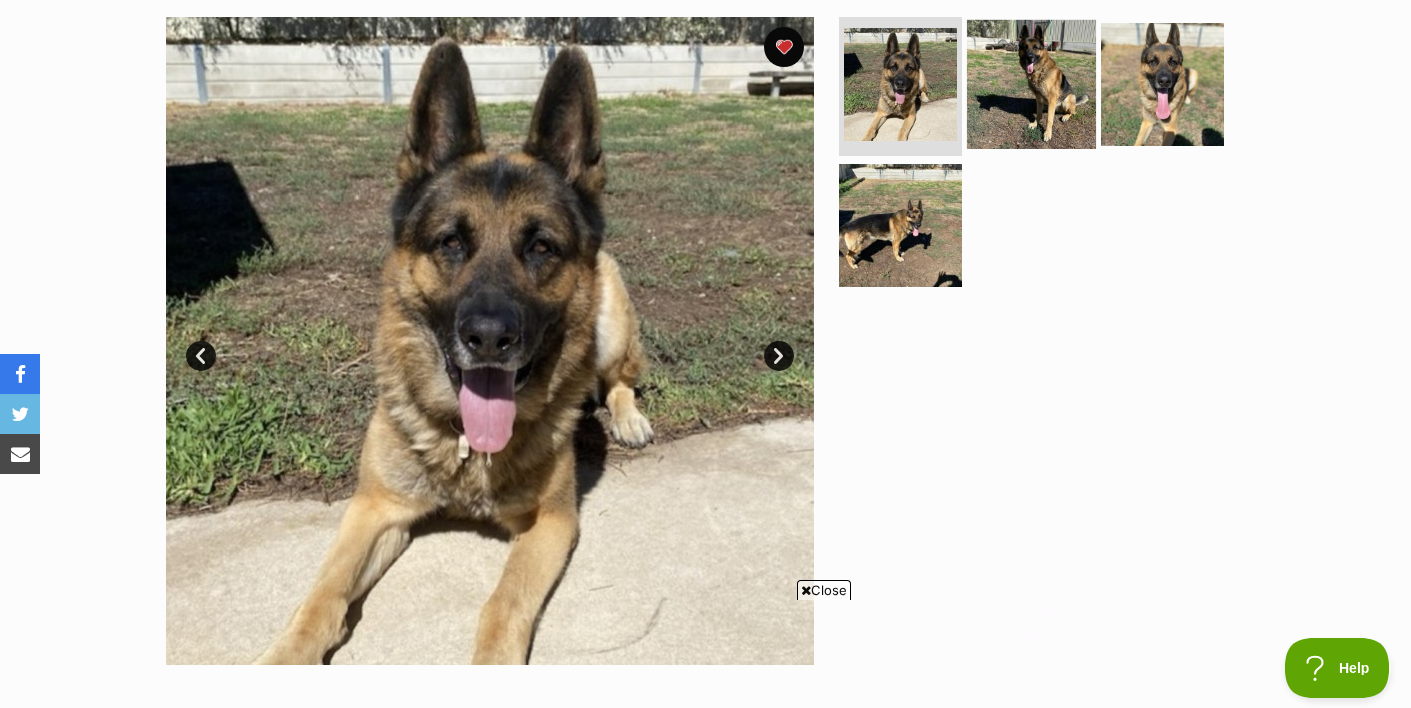 click at bounding box center [1031, 83] 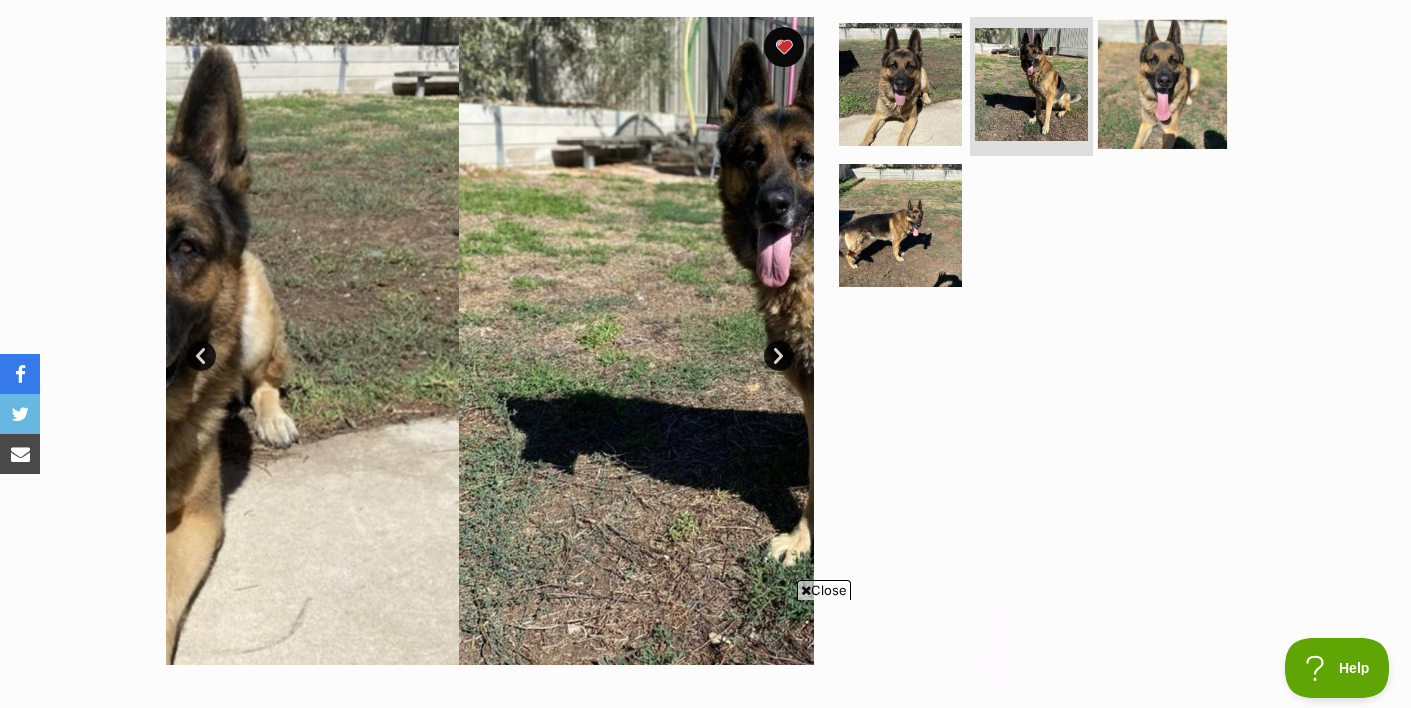 scroll, scrollTop: 0, scrollLeft: 0, axis: both 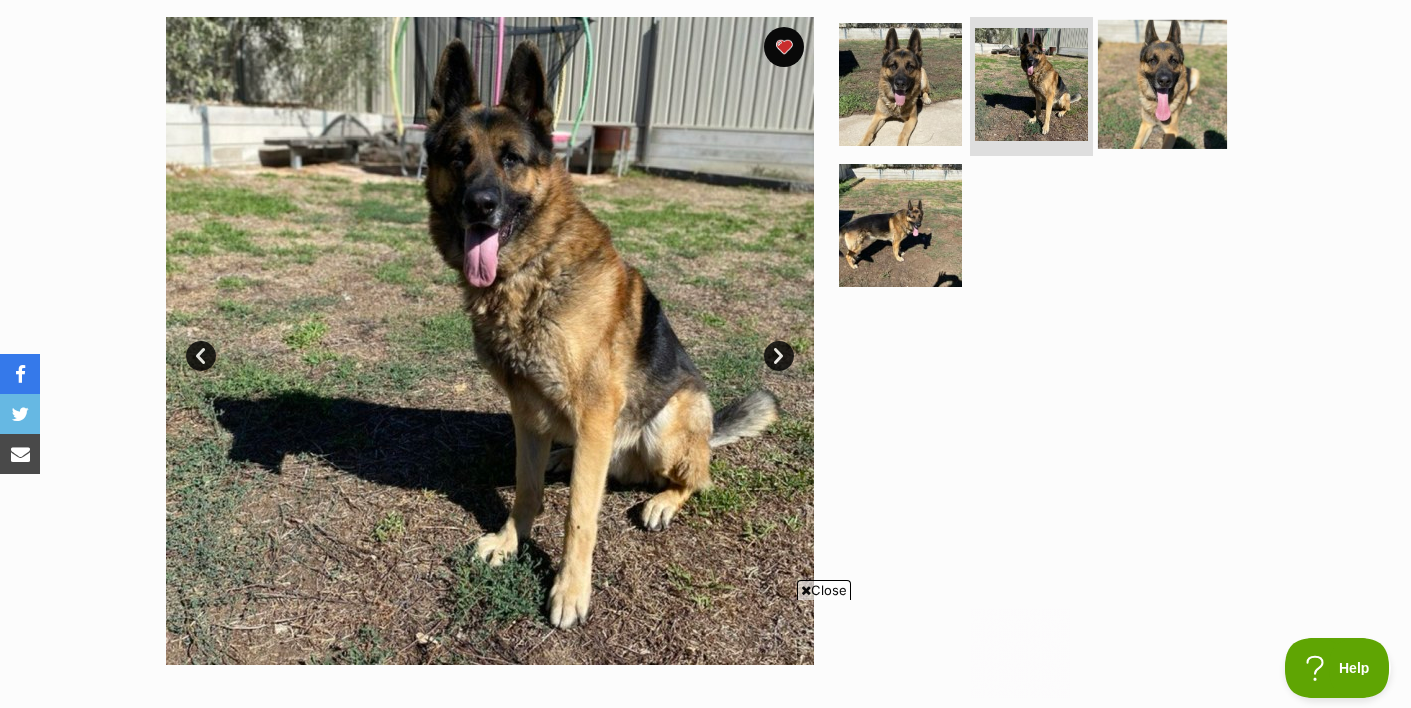 click at bounding box center [1162, 83] 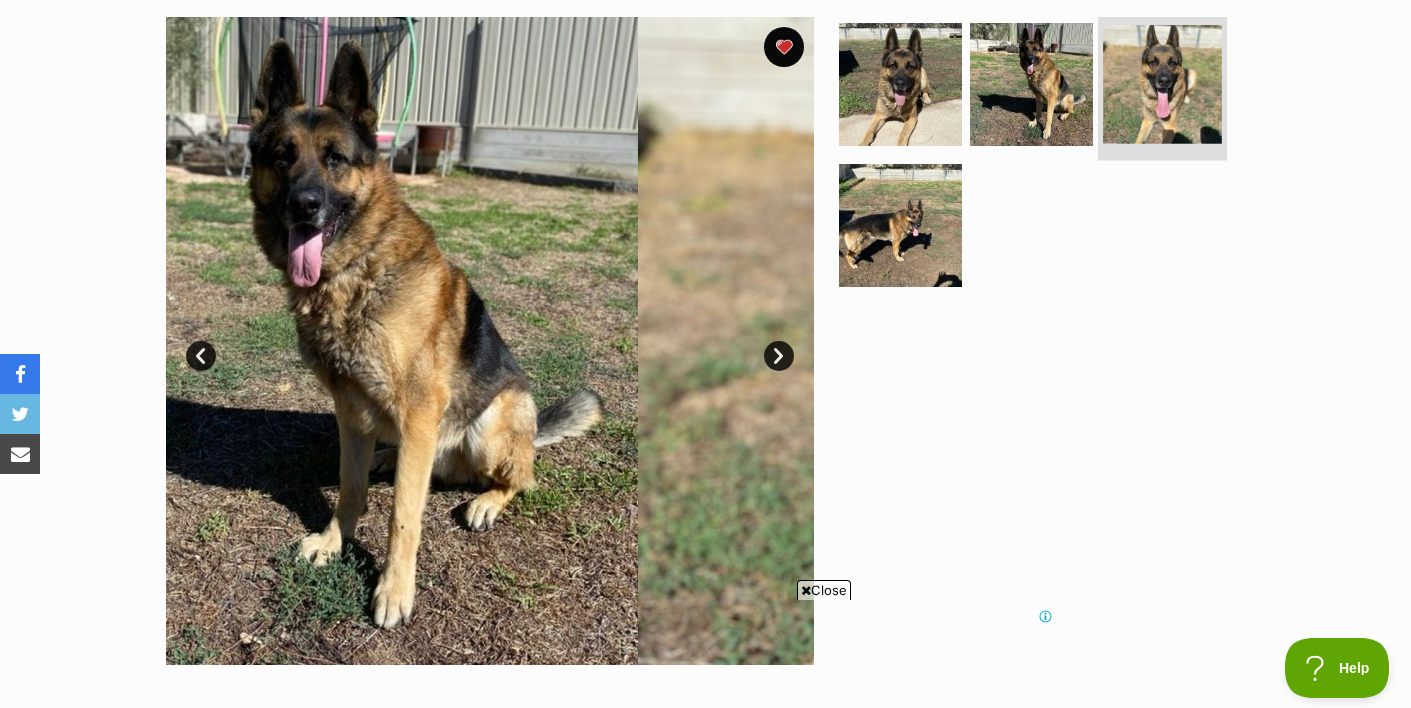 scroll, scrollTop: 0, scrollLeft: 0, axis: both 